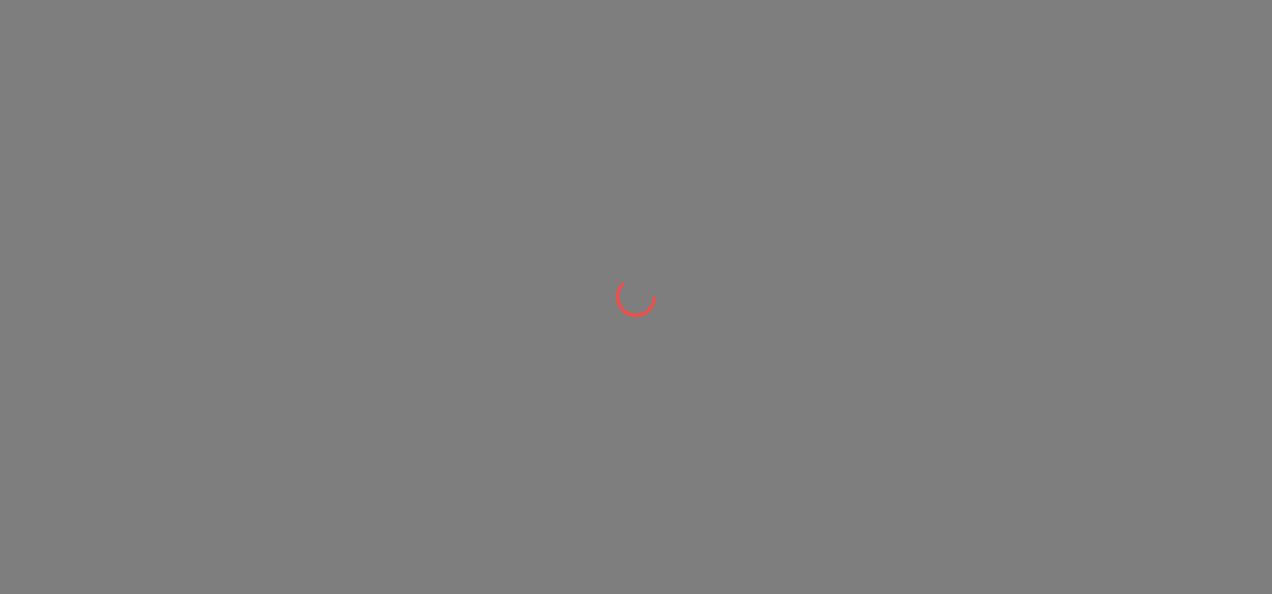 scroll, scrollTop: 0, scrollLeft: 0, axis: both 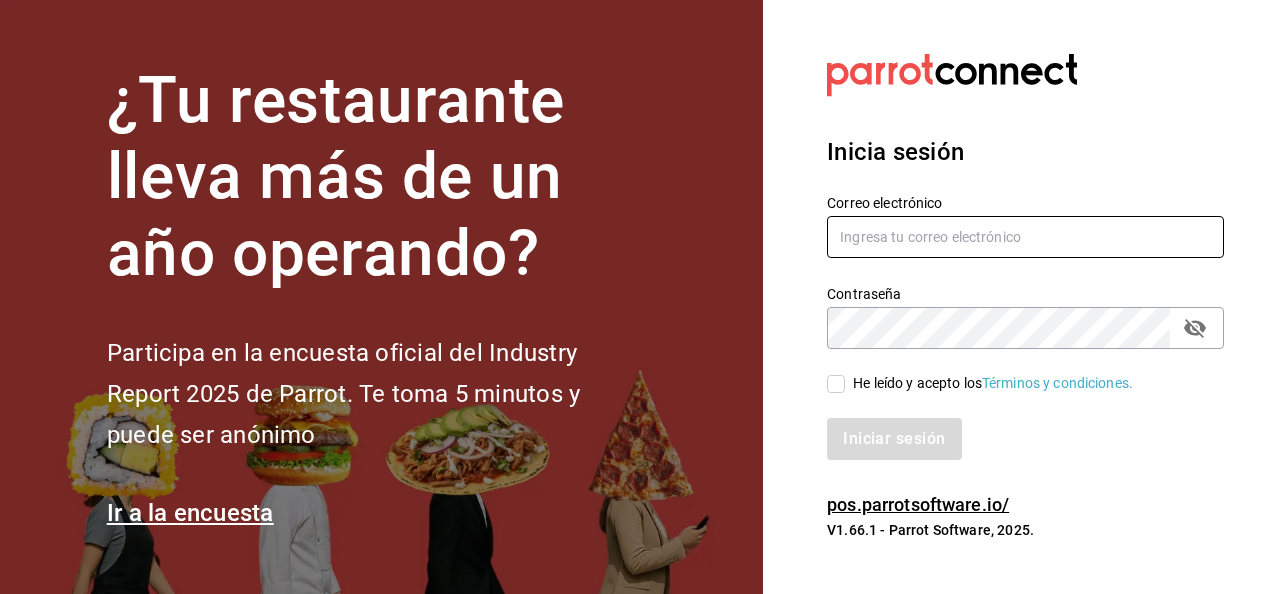 type on "[USERNAME]@example.com" 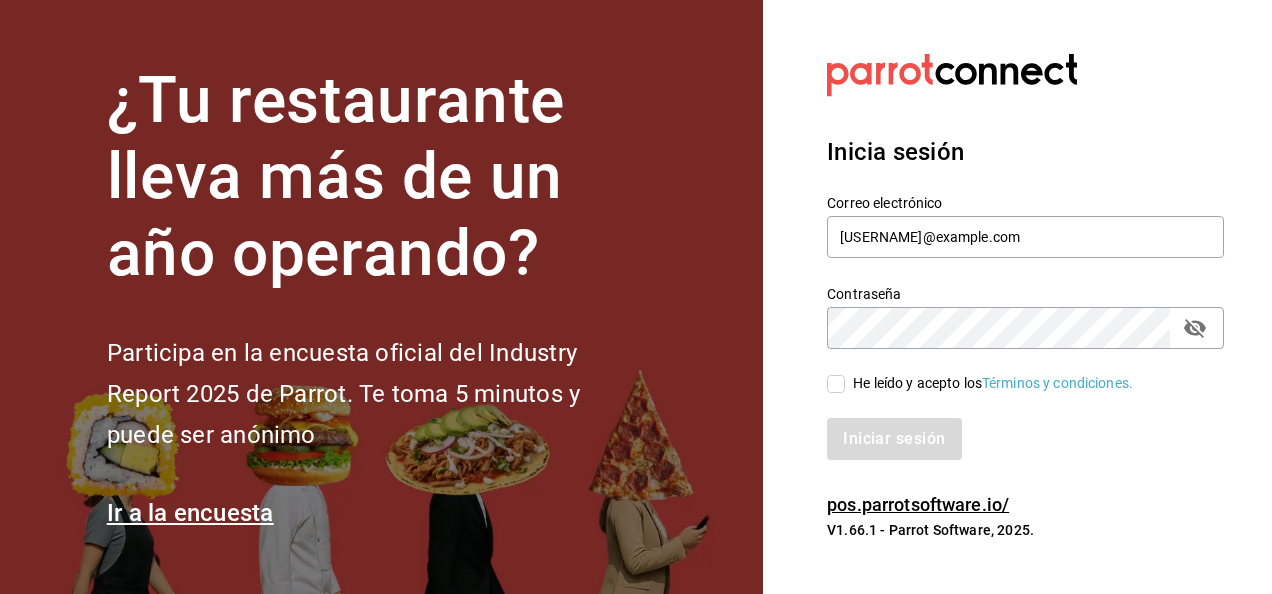 click on "He leído y acepto los  Términos y condiciones." at bounding box center (1013, 372) 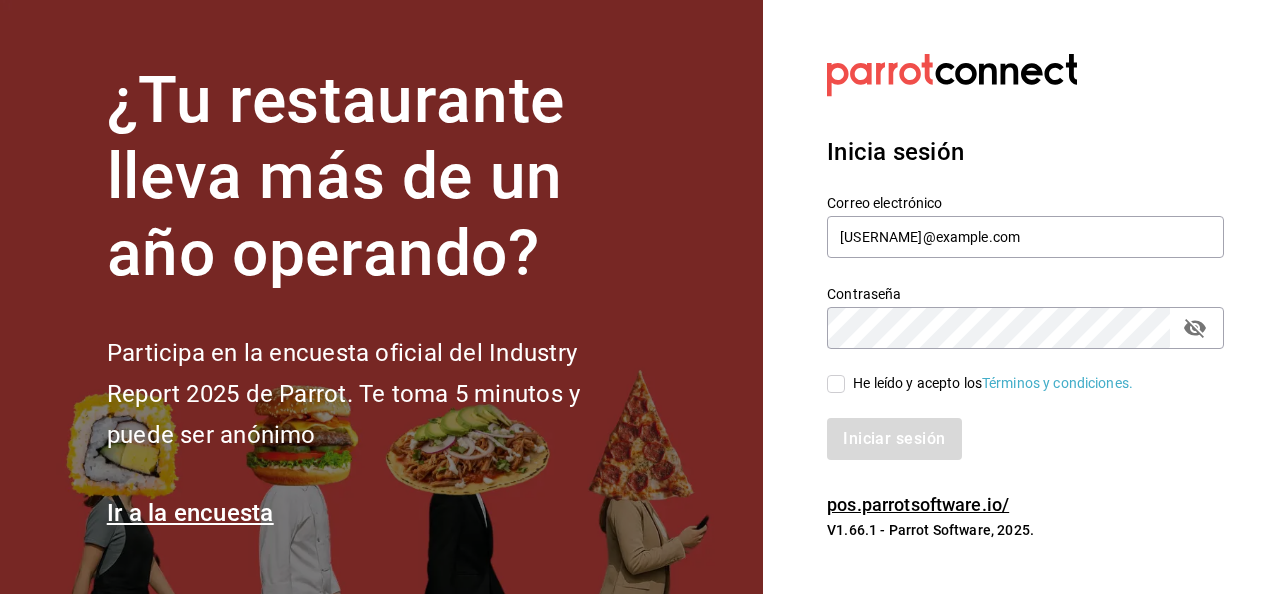 checkbox on "true" 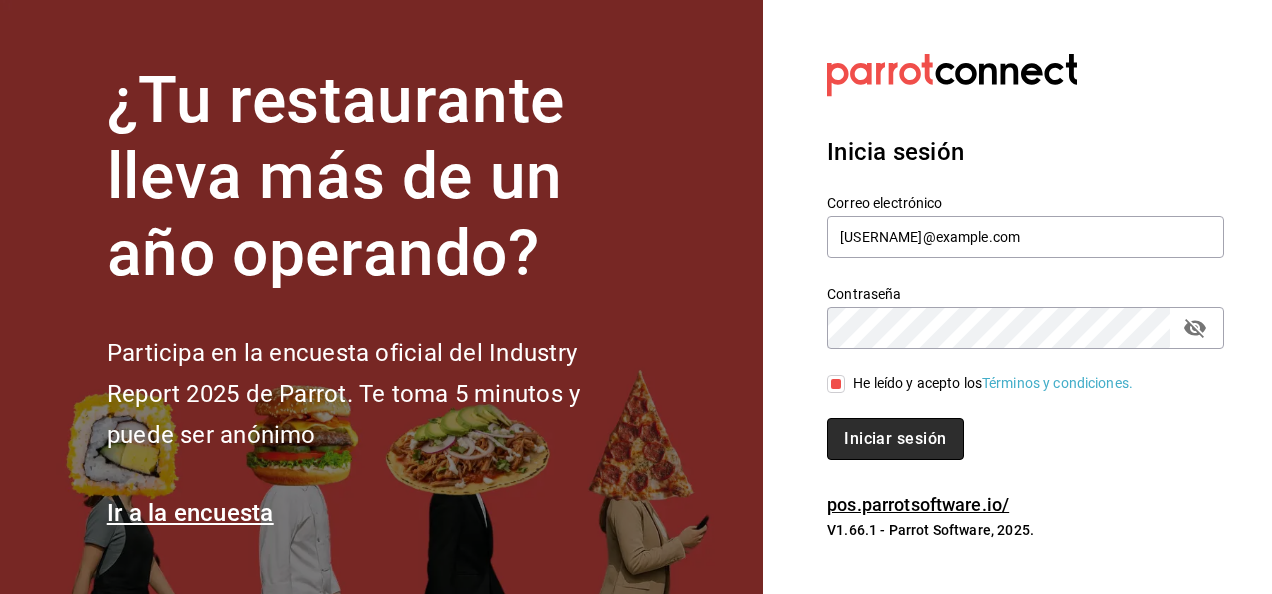 click on "Iniciar sesión" at bounding box center [895, 439] 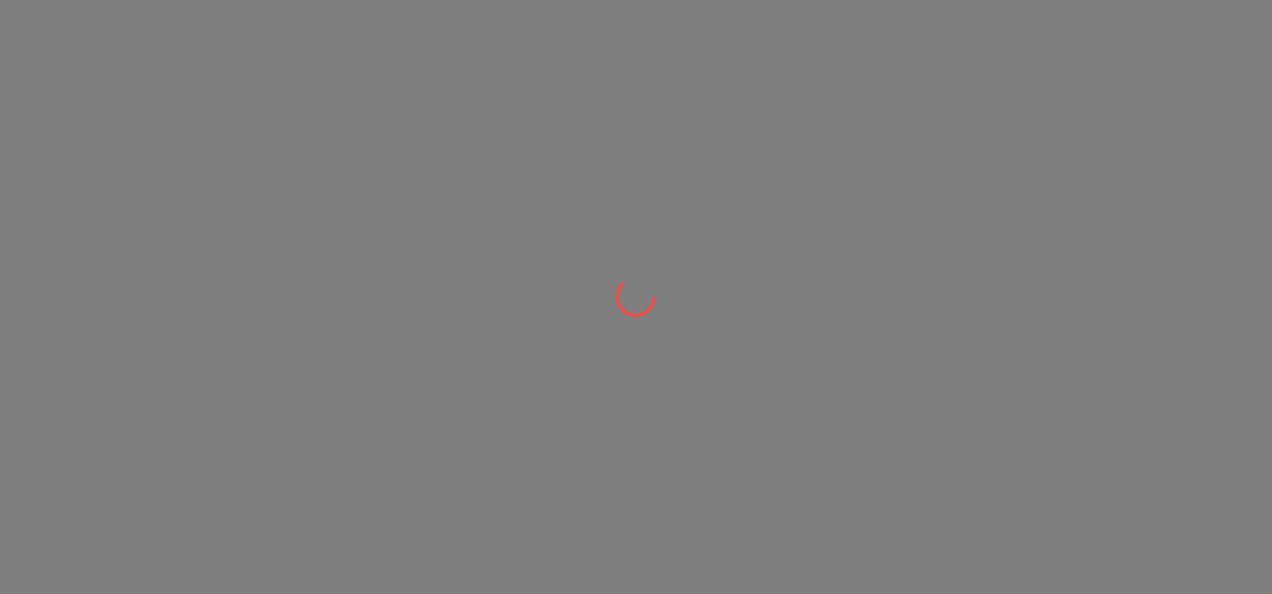 scroll, scrollTop: 0, scrollLeft: 0, axis: both 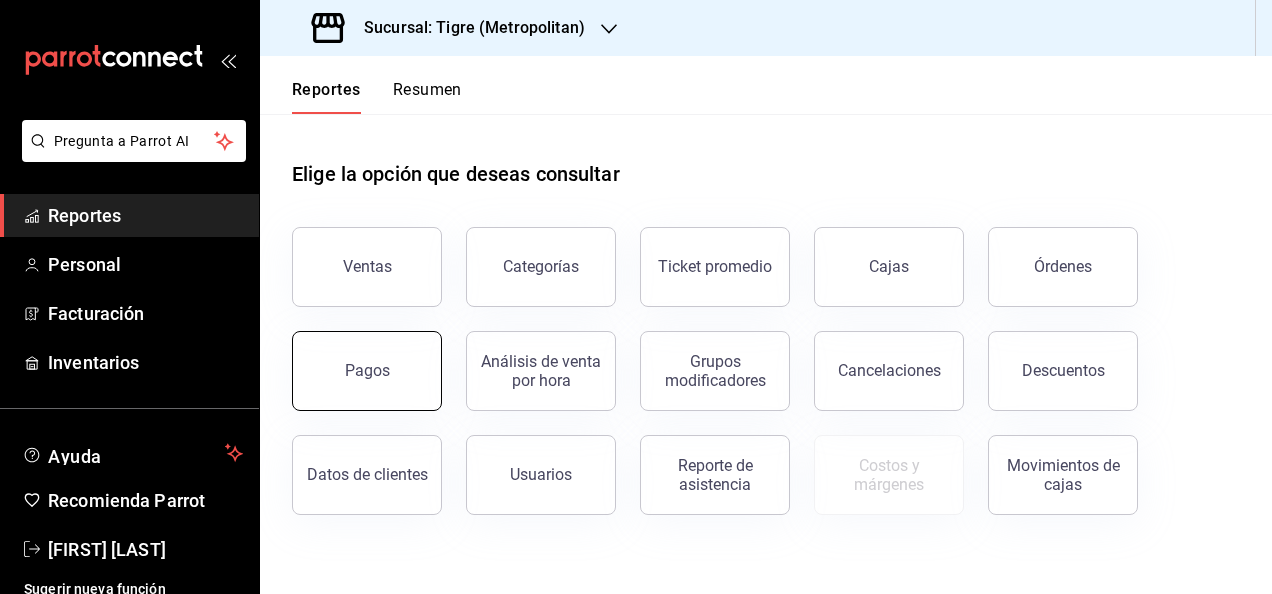 click on "Pagos" at bounding box center (367, 371) 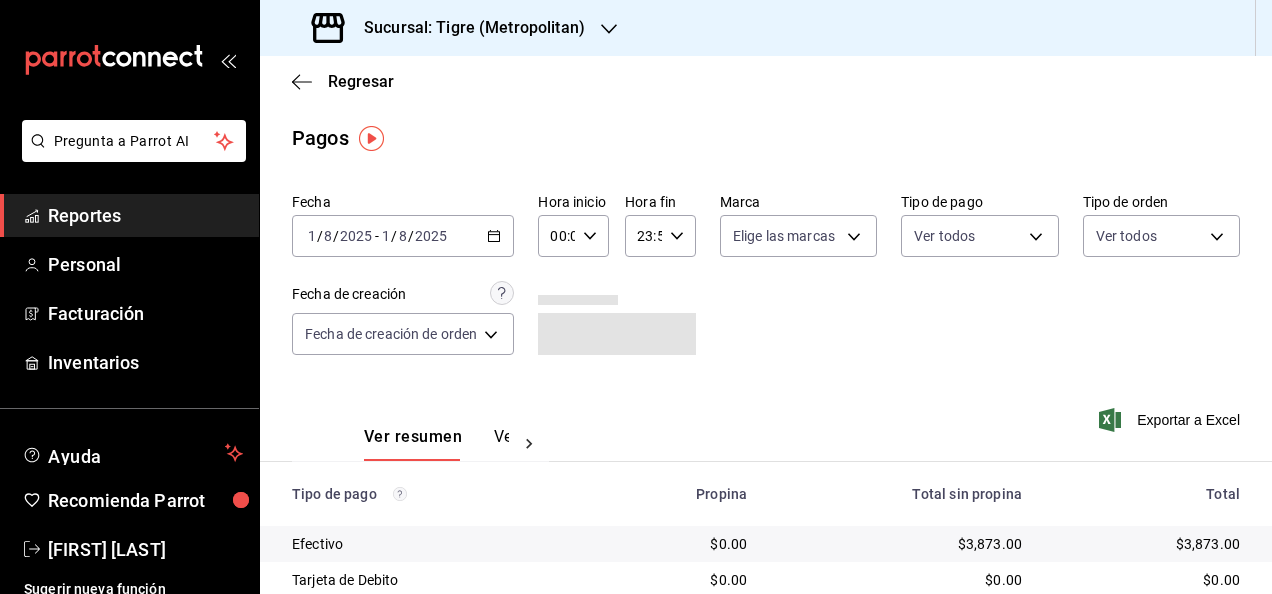 click on "2025-08-01 1 / 8 / 2025 - 2025-08-01 1 / 8 / 2025" at bounding box center (403, 236) 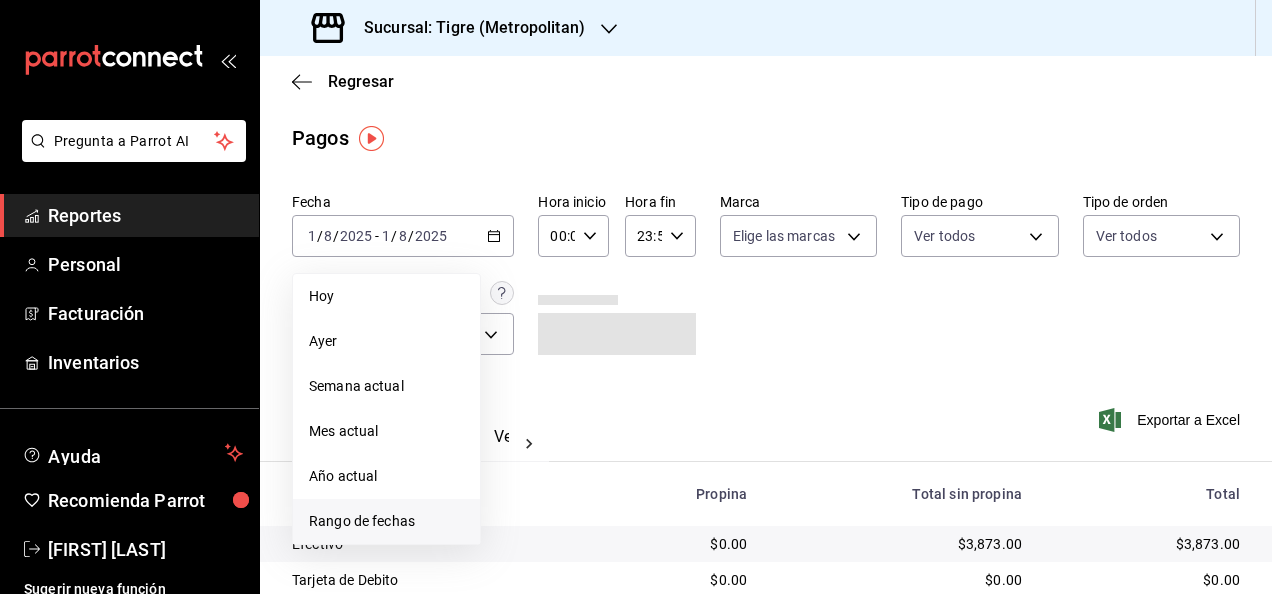 click on "Rango de fechas" at bounding box center [386, 521] 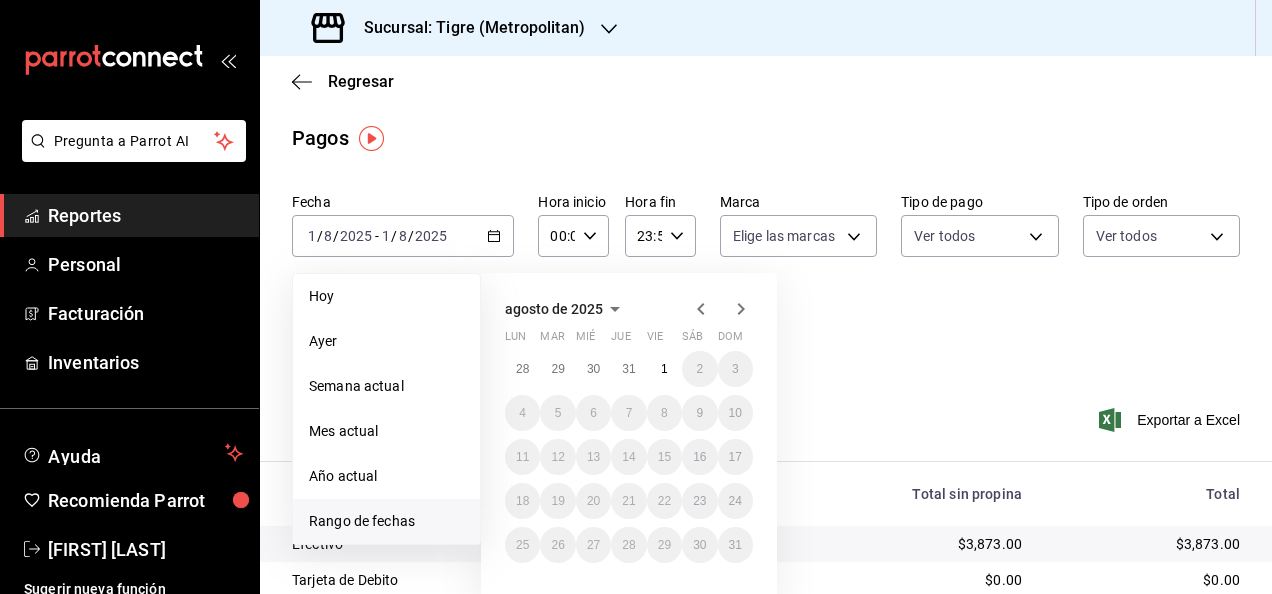 click 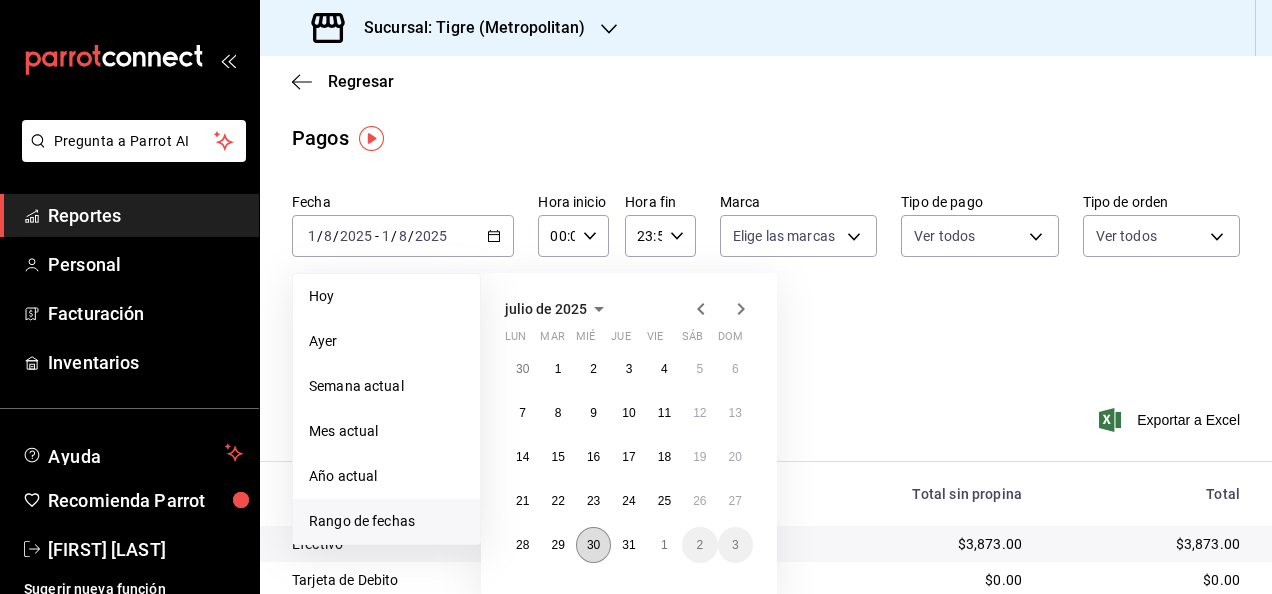 click on "30" at bounding box center (593, 545) 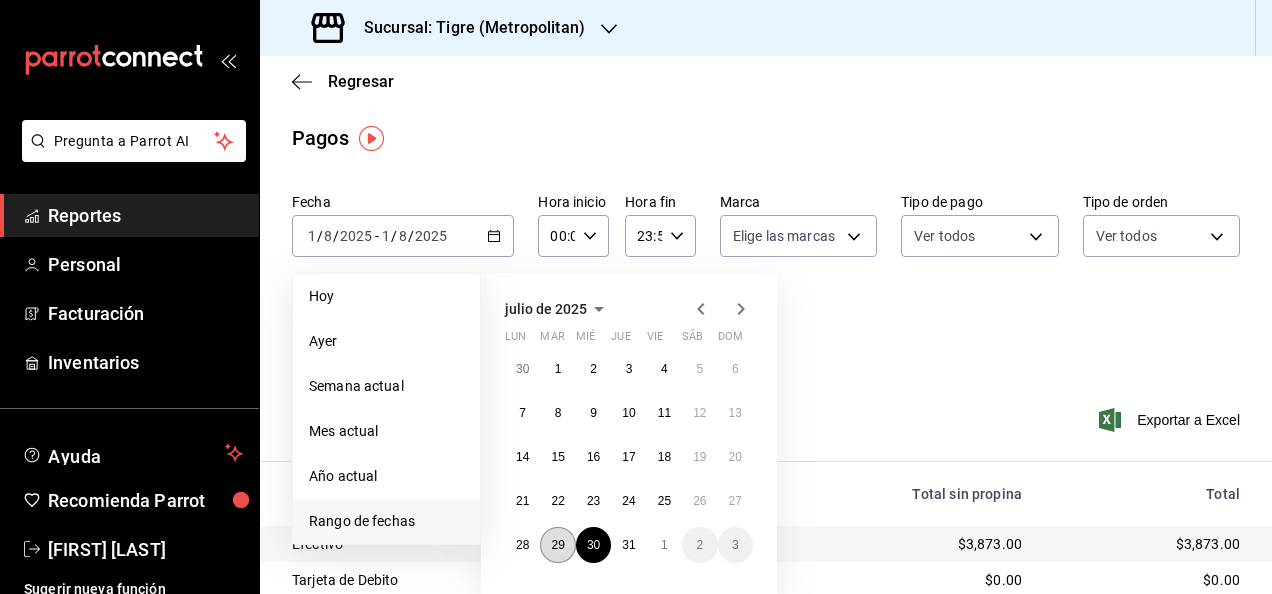 click on "29" at bounding box center [557, 545] 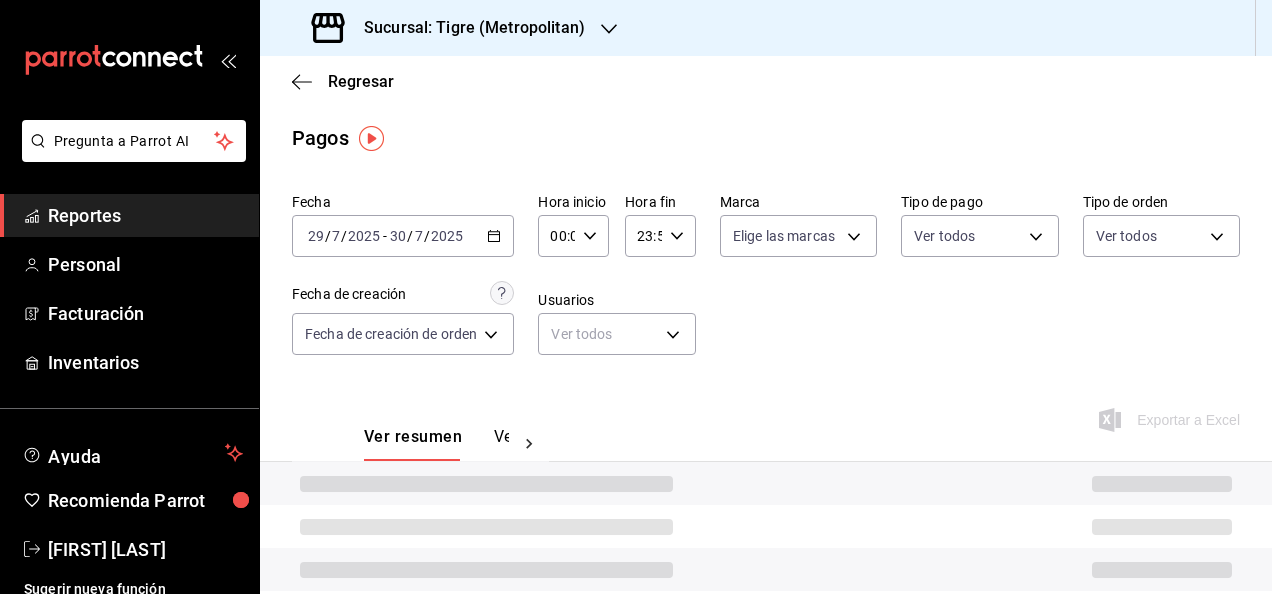 click on "2025-07-29 29 / 7 / 2025 - 2025-07-30 30 / 7 / 2025" at bounding box center [403, 236] 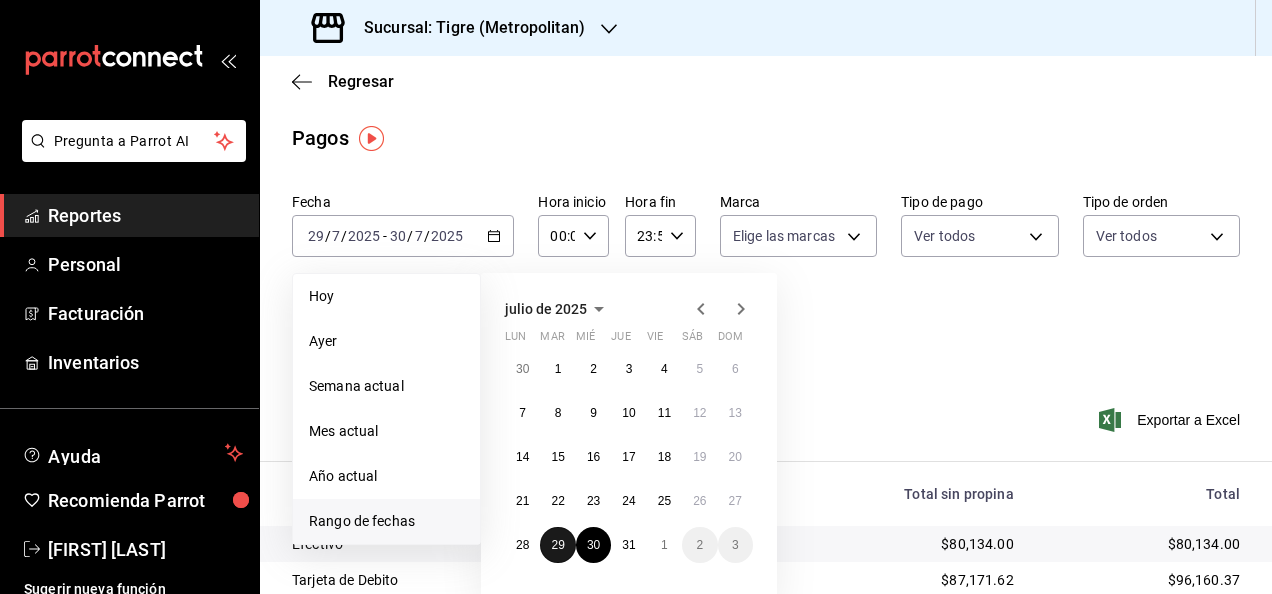 click on "29" at bounding box center (557, 545) 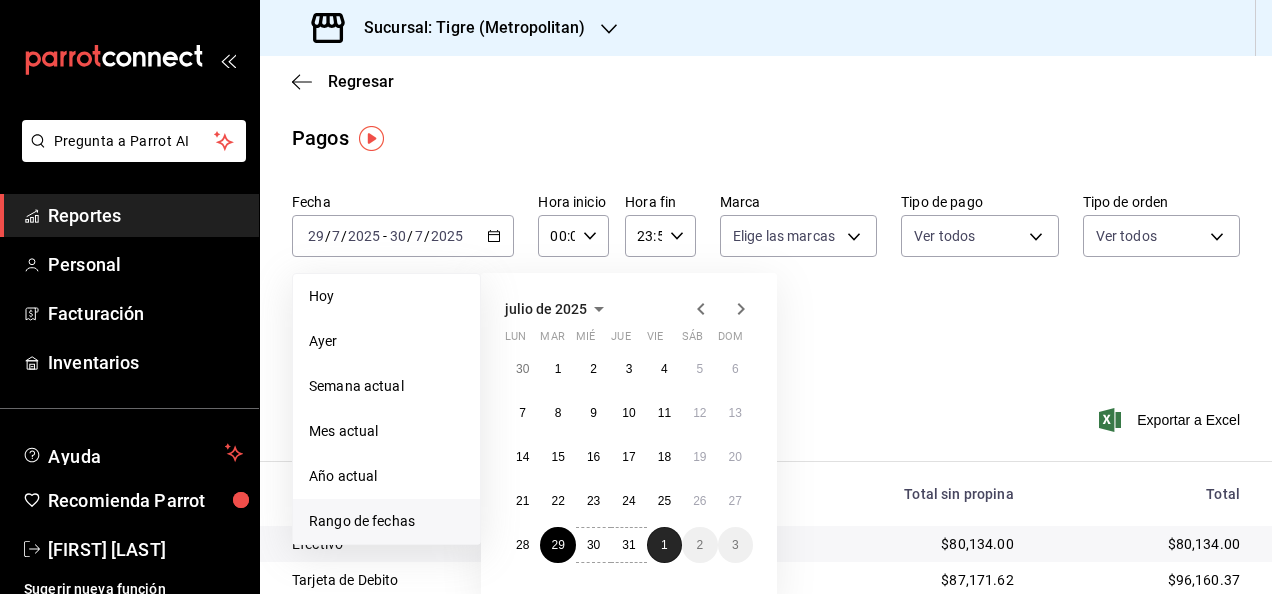 click on "1" at bounding box center [664, 545] 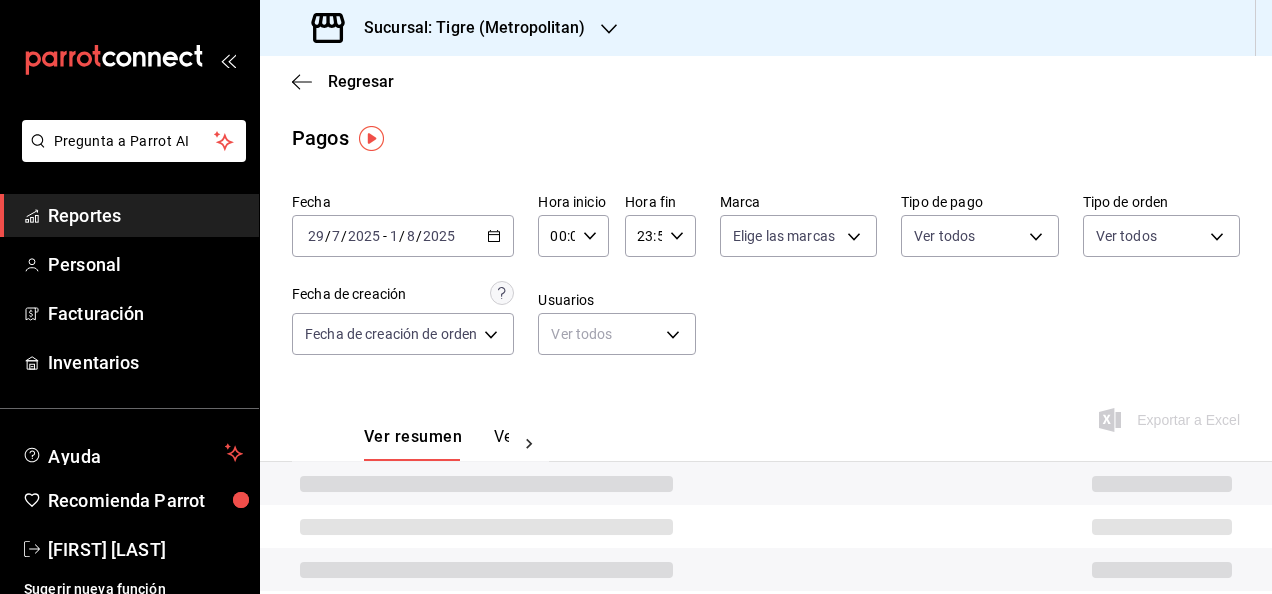 click on "00:00 Hora inicio" at bounding box center (573, 236) 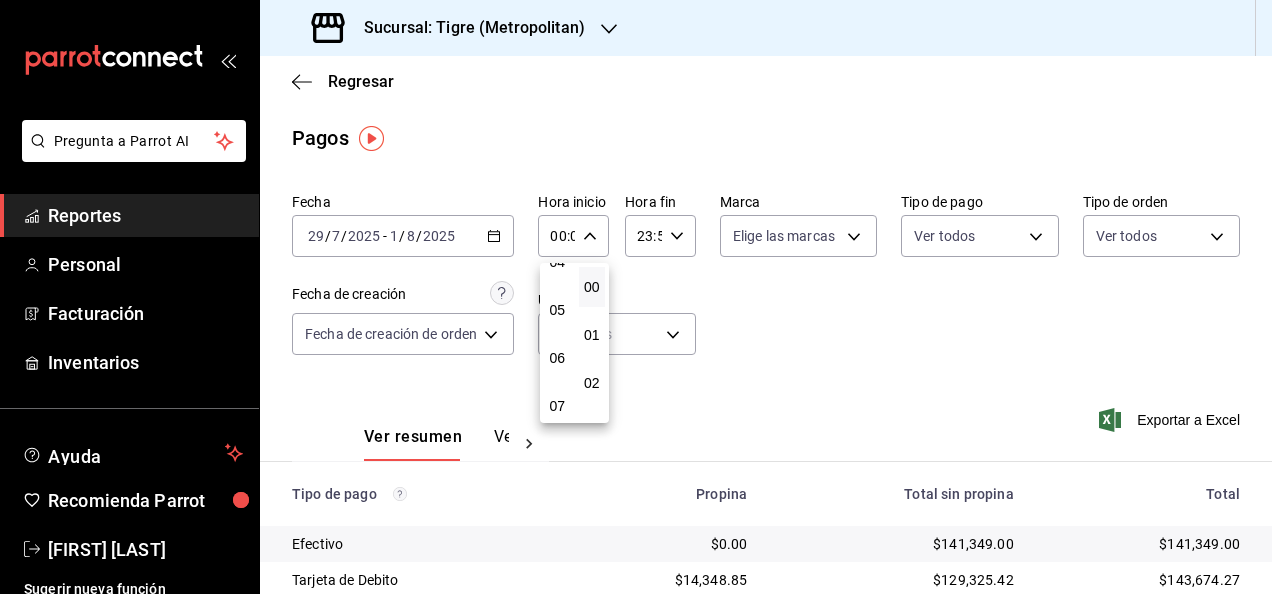scroll, scrollTop: 219, scrollLeft: 0, axis: vertical 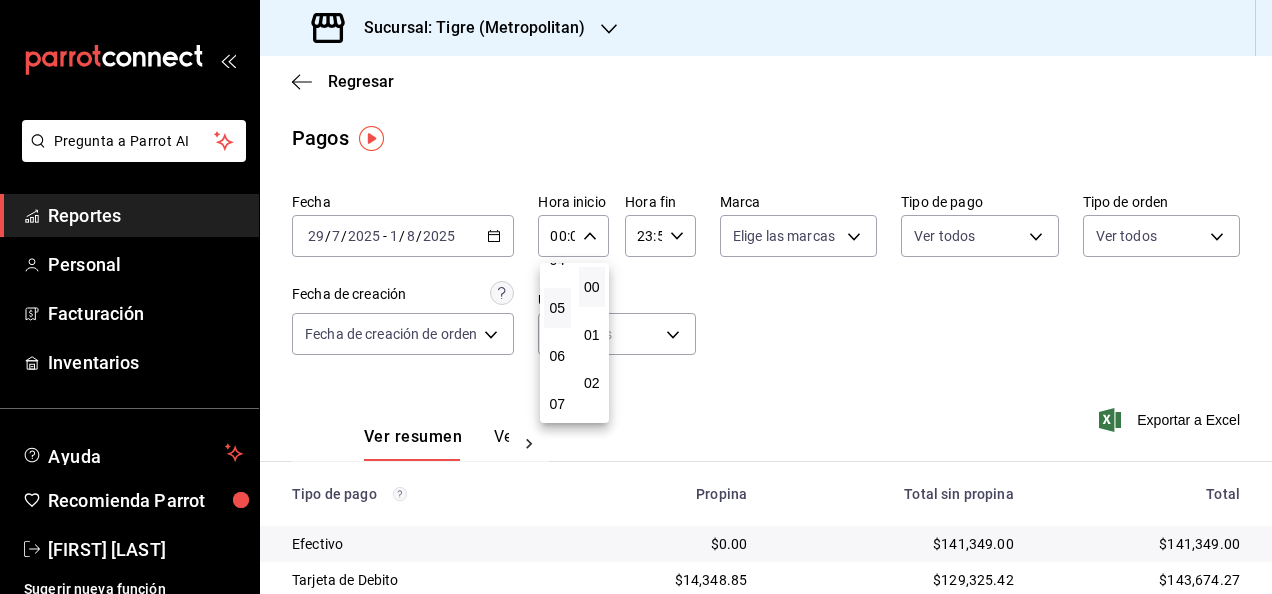 click on "05" at bounding box center [557, 308] 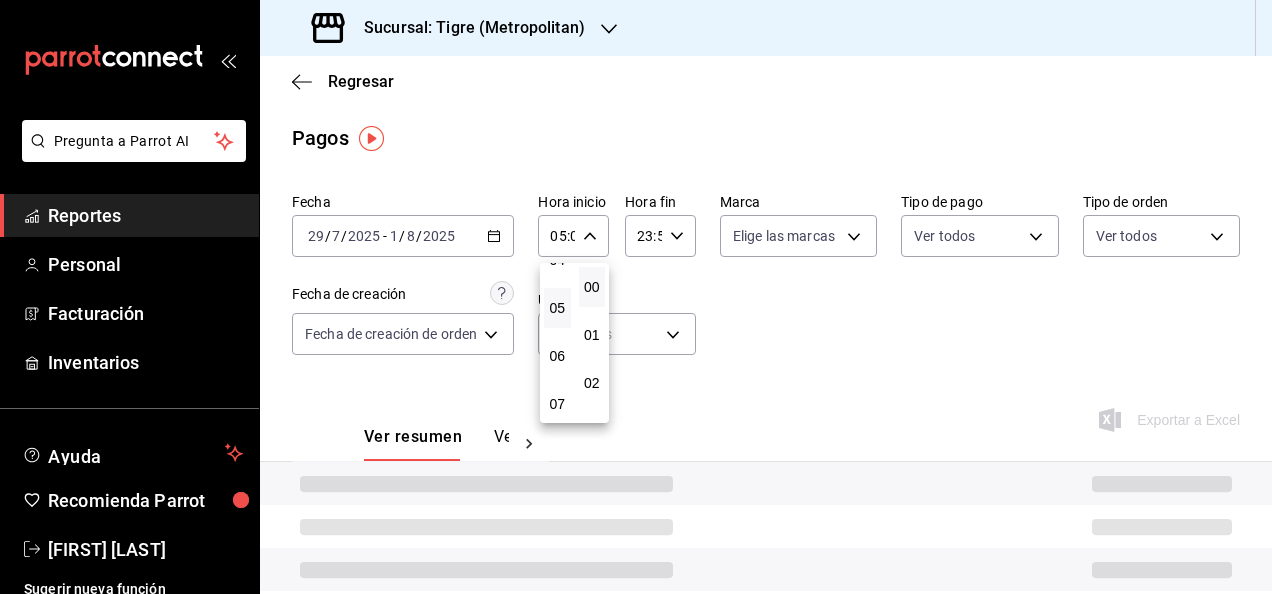 click at bounding box center [636, 297] 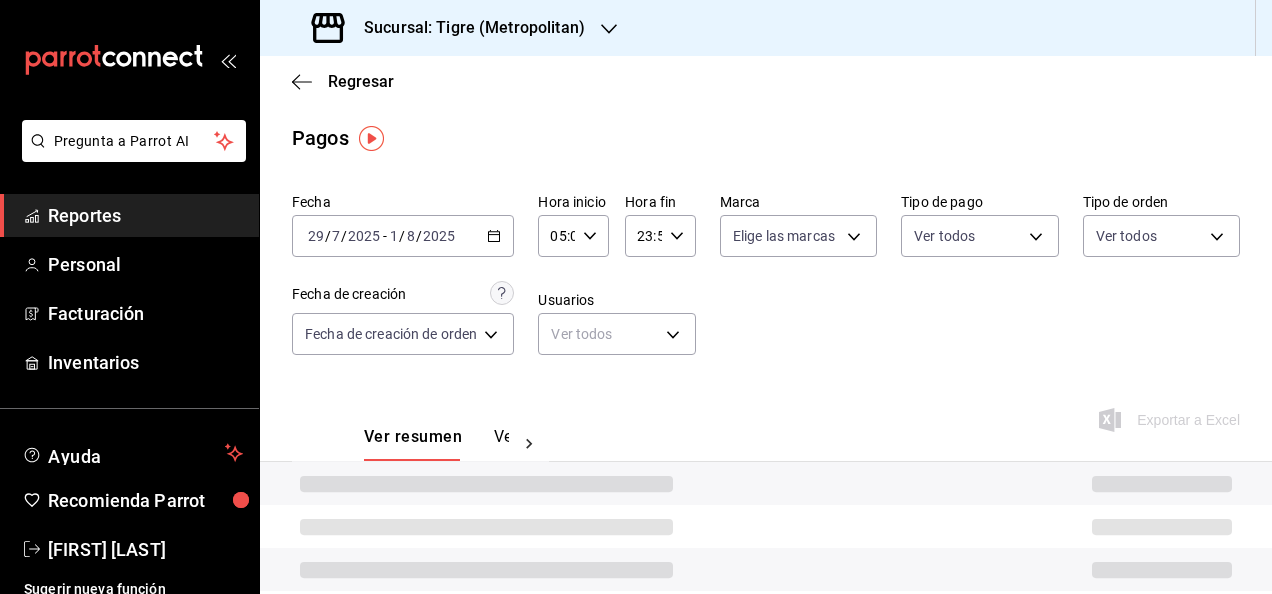click 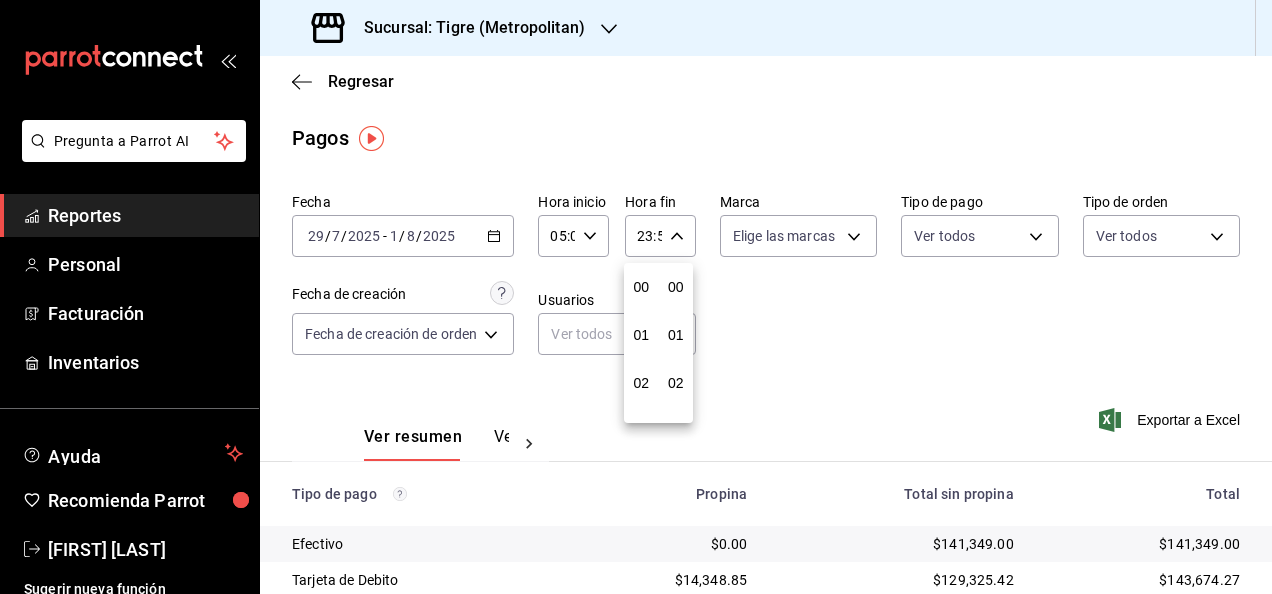 scroll, scrollTop: 992, scrollLeft: 0, axis: vertical 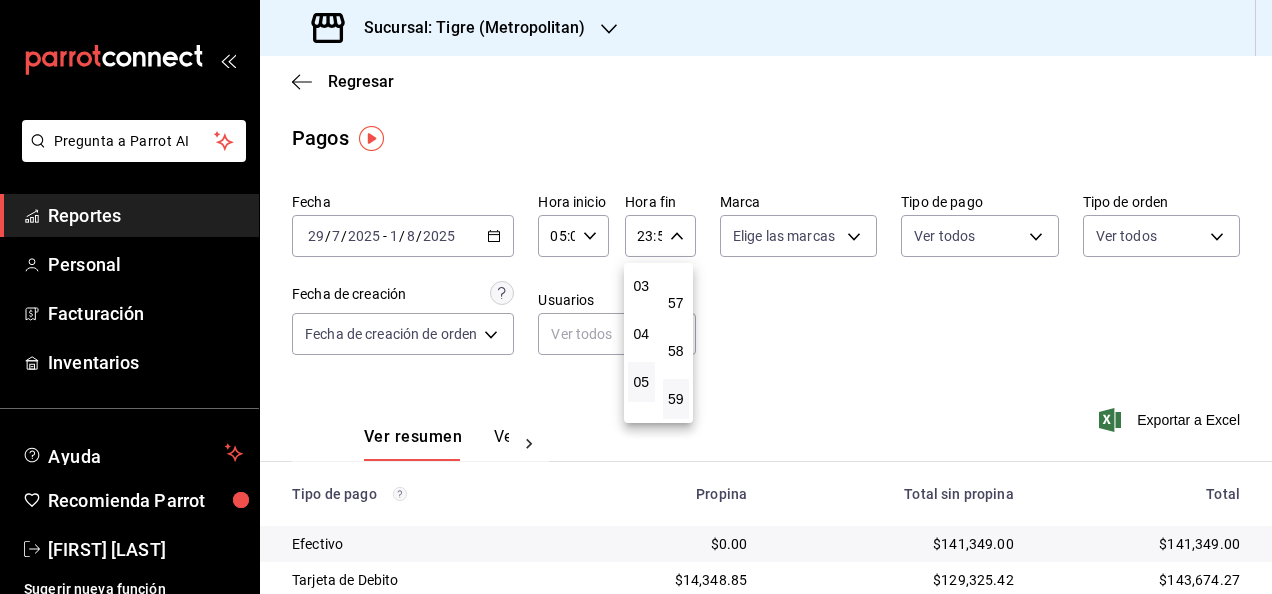 click on "05" at bounding box center [641, 382] 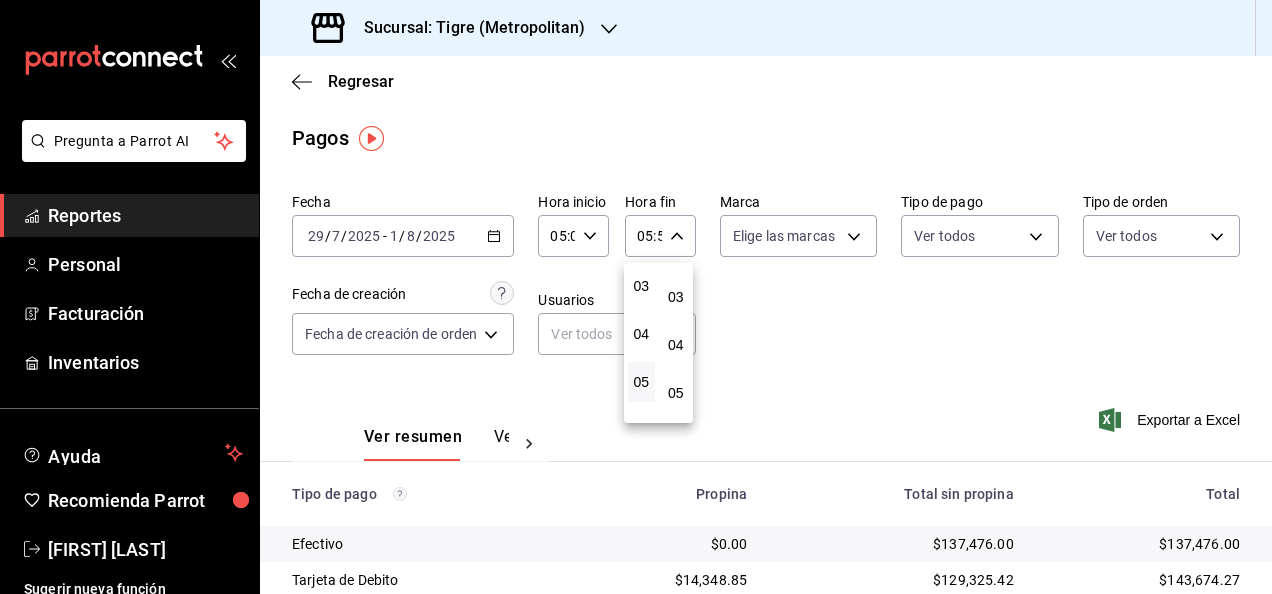 scroll, scrollTop: 17, scrollLeft: 0, axis: vertical 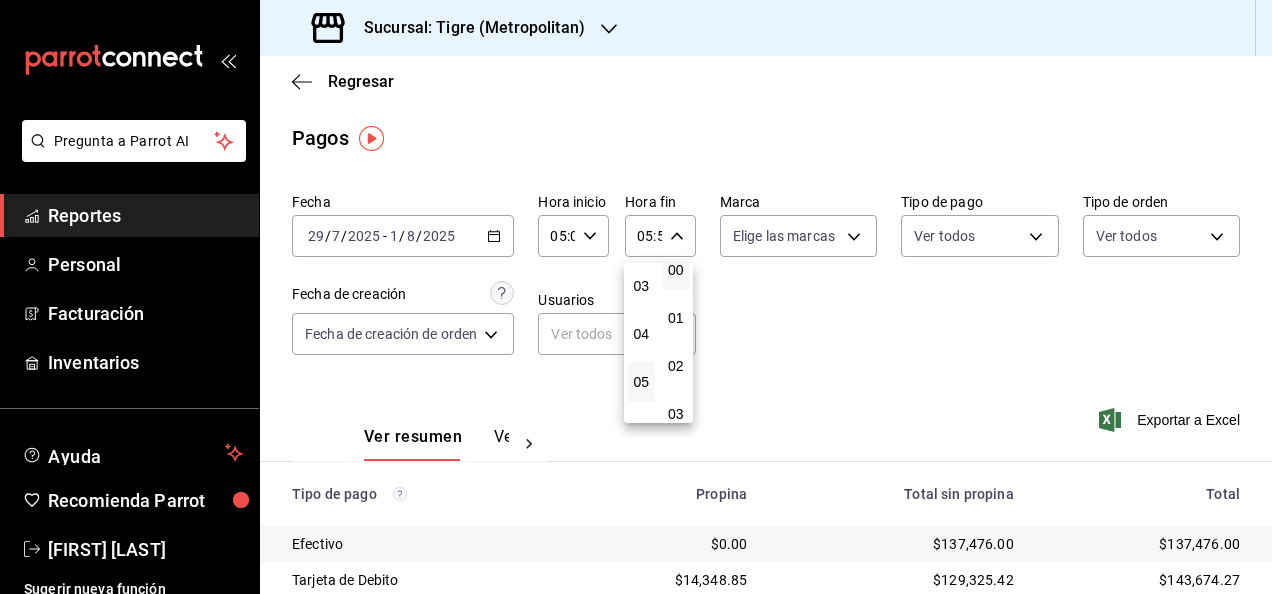 click on "00" at bounding box center [676, 270] 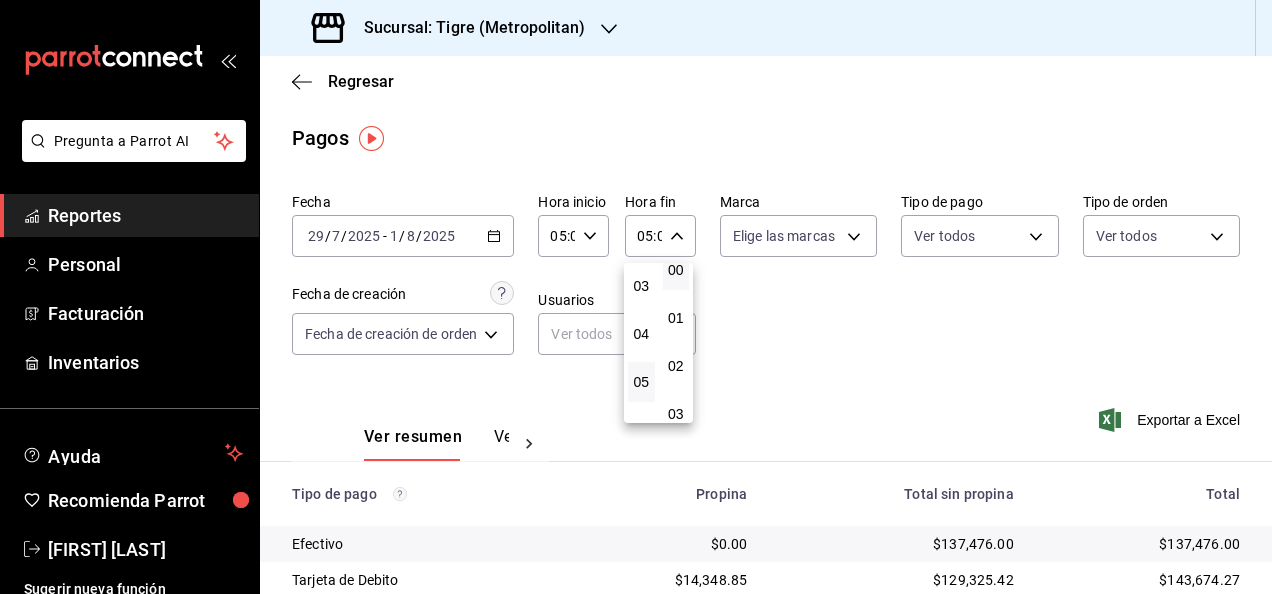 click at bounding box center [636, 297] 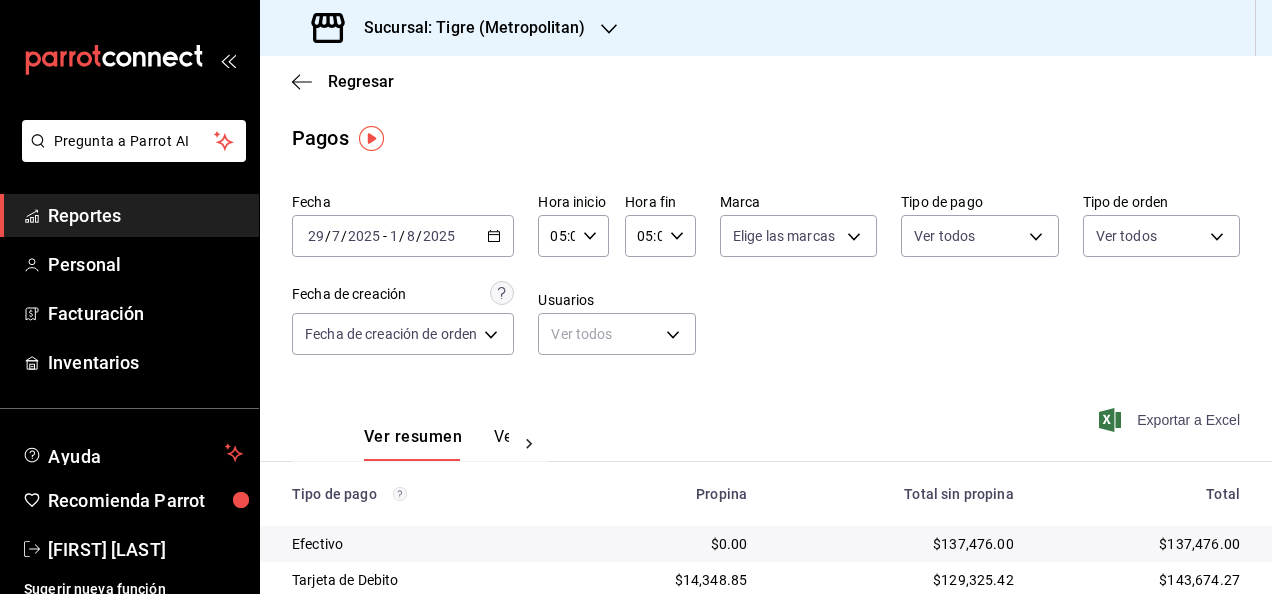 click on "Exportar a Excel" at bounding box center (1171, 420) 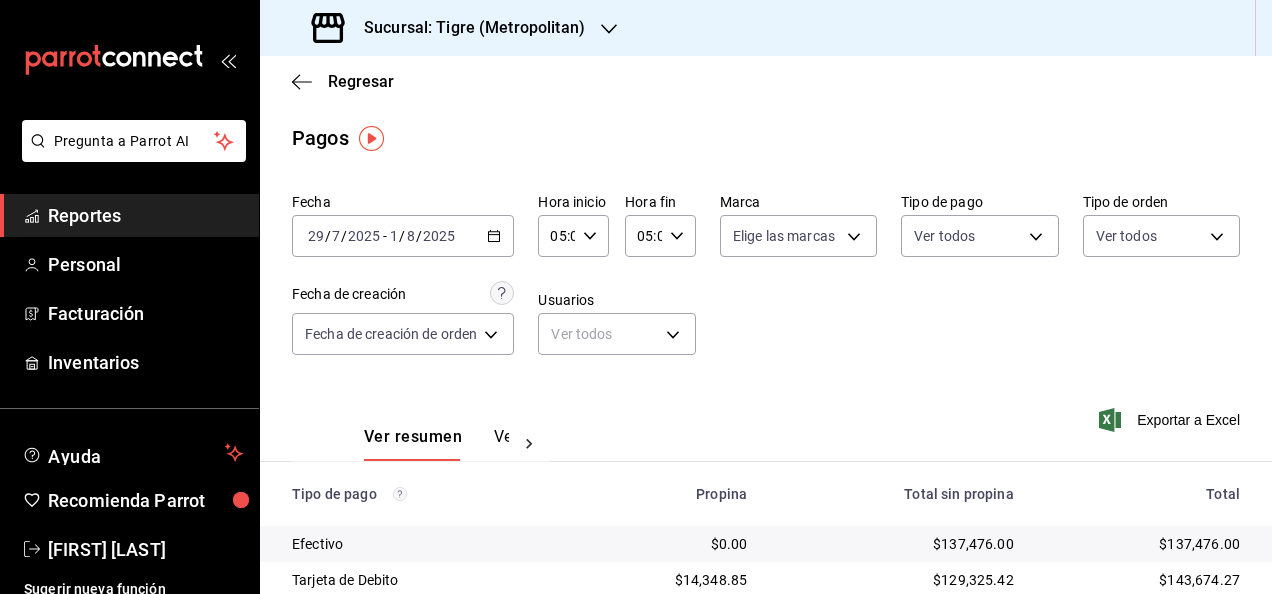 click on "Regresar" at bounding box center (766, 81) 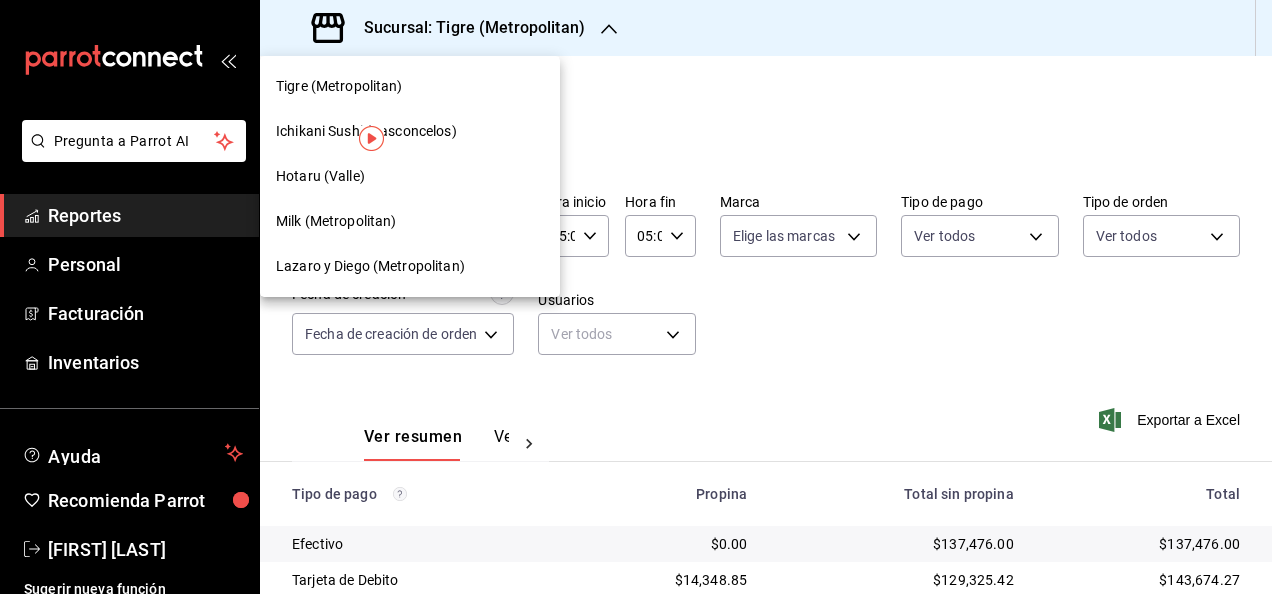 click on "Ichikani Sushi (Vasconcelos)" at bounding box center (366, 131) 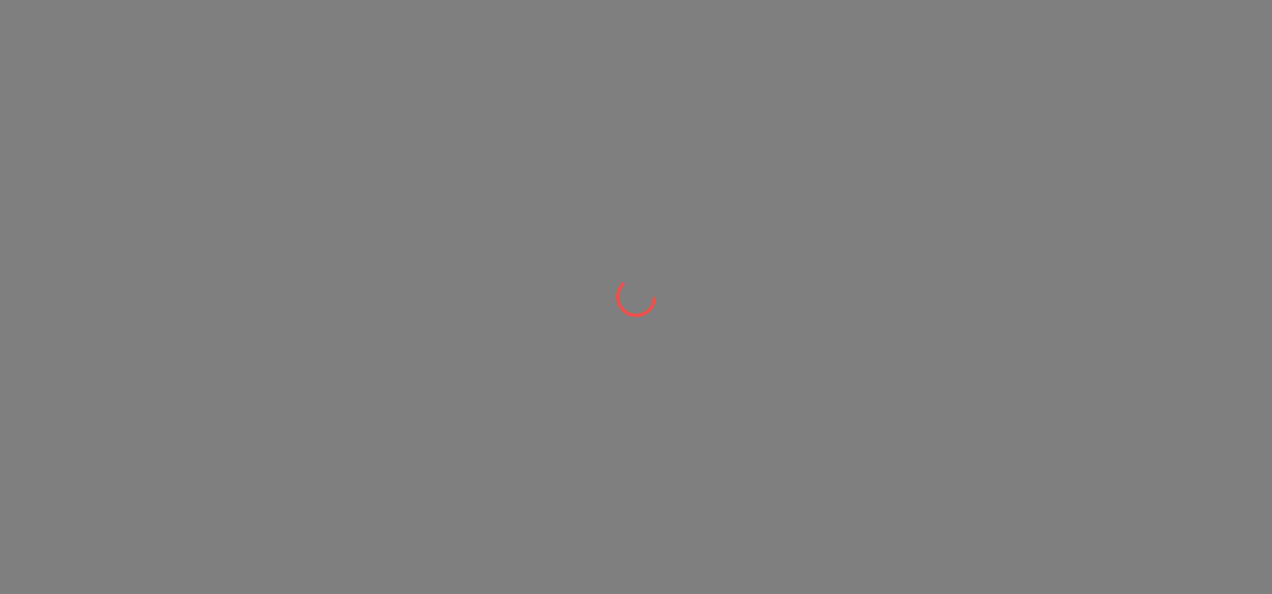 click at bounding box center (636, 297) 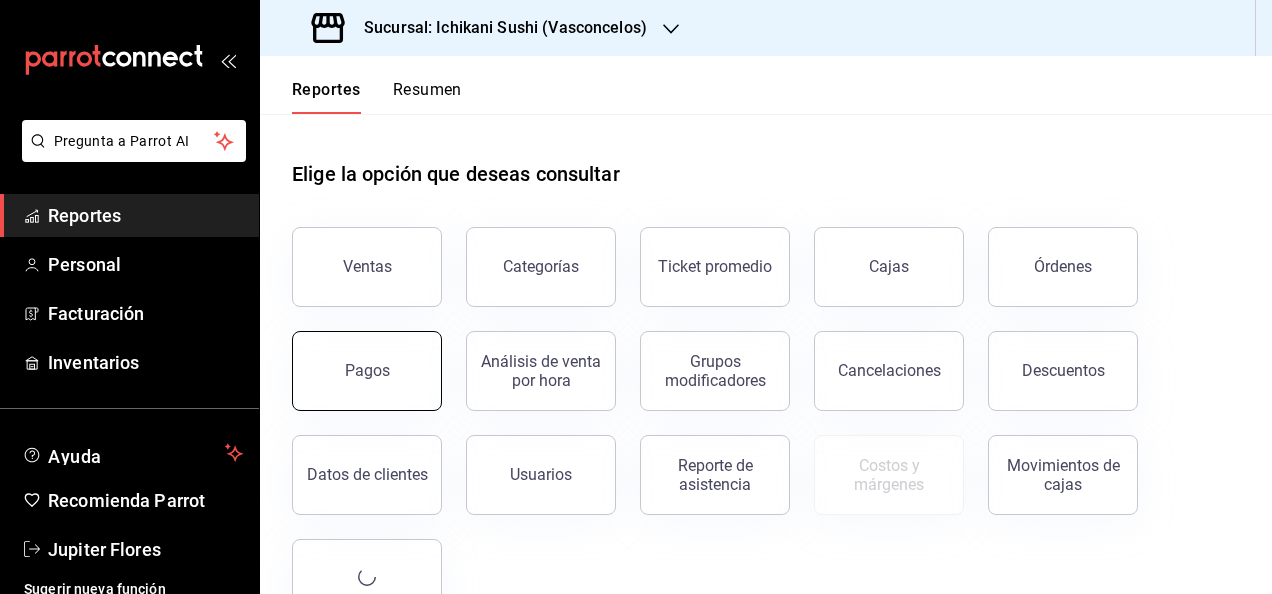 click on "Pagos" at bounding box center (367, 370) 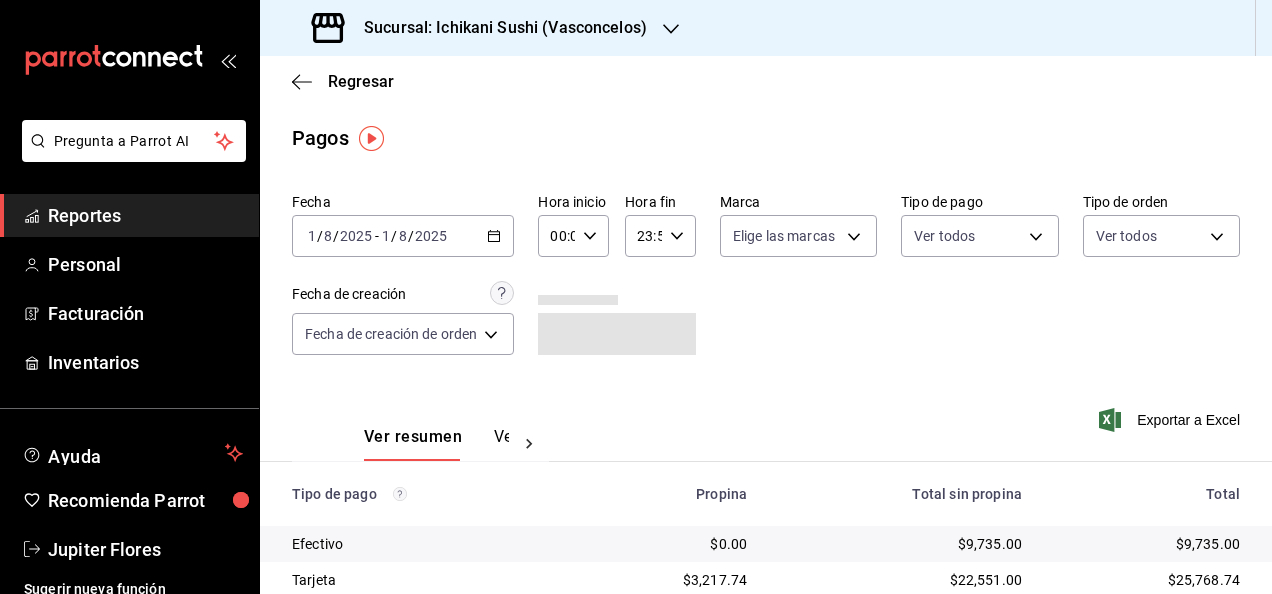 click 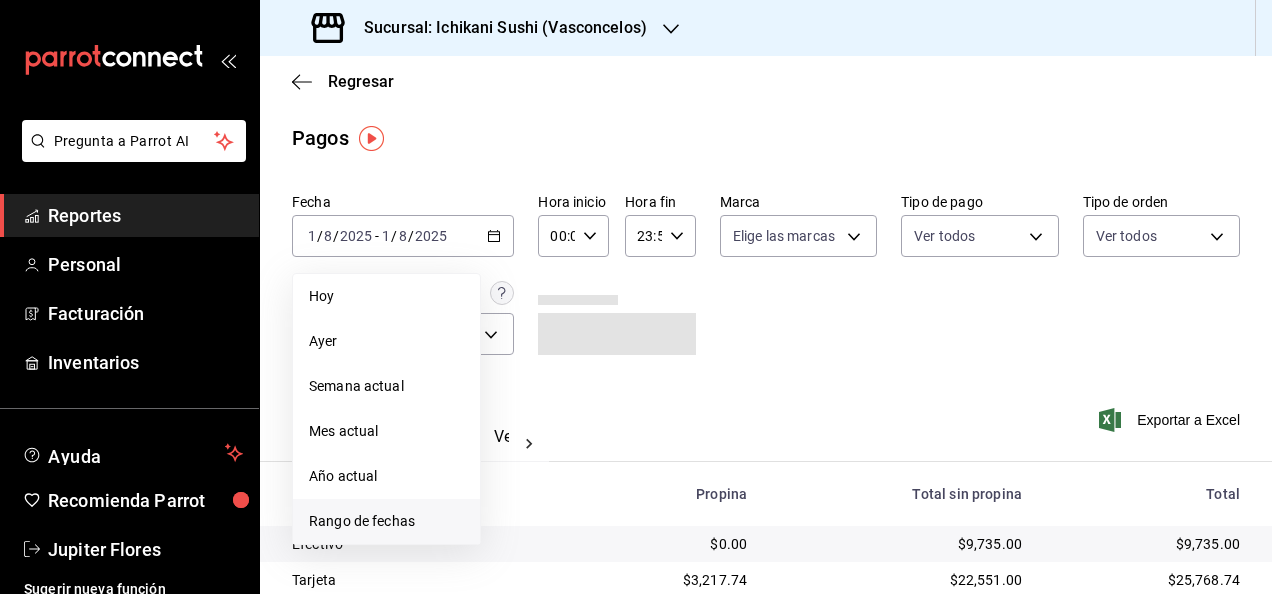 click on "Rango de fechas" at bounding box center [386, 521] 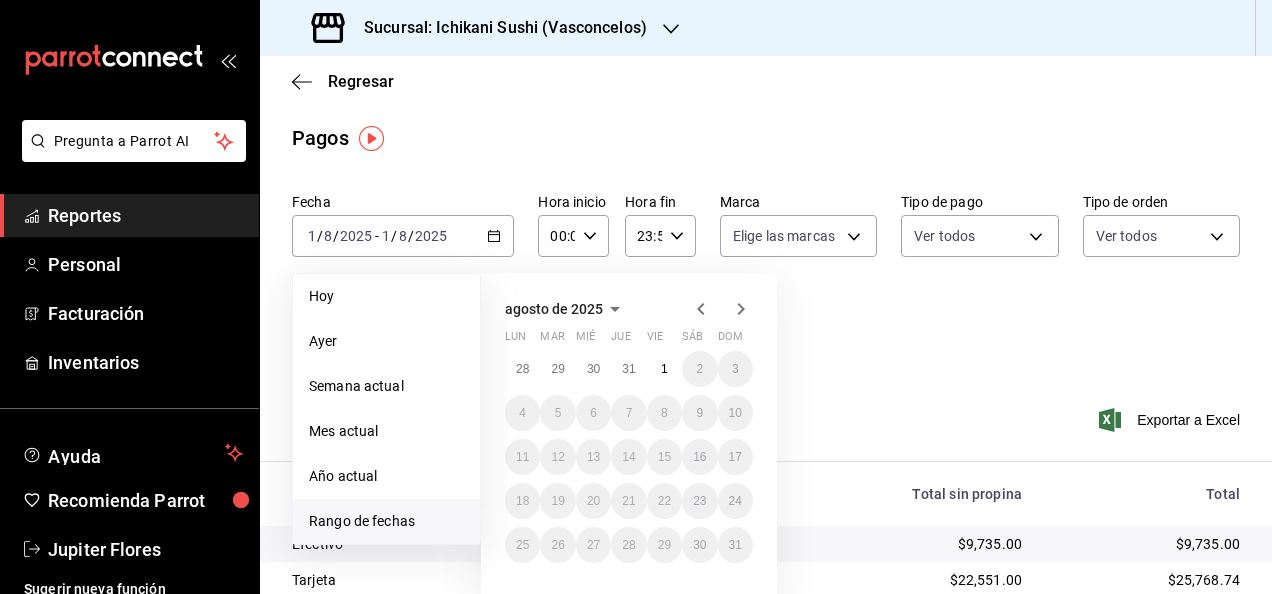 click 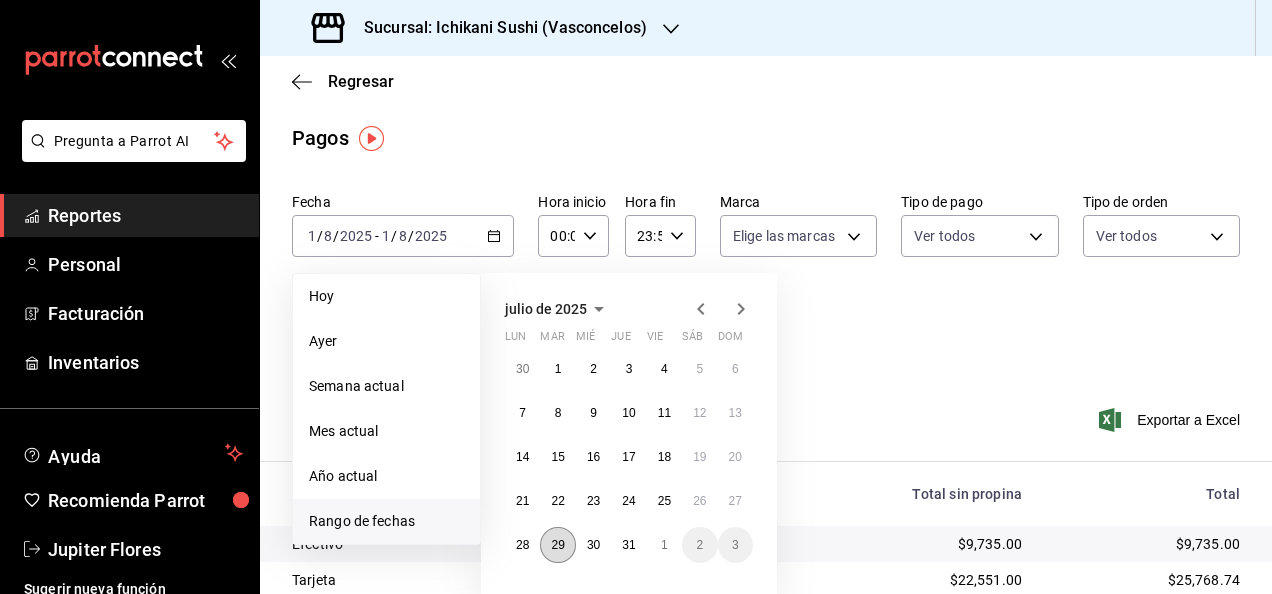 click on "29" at bounding box center [557, 545] 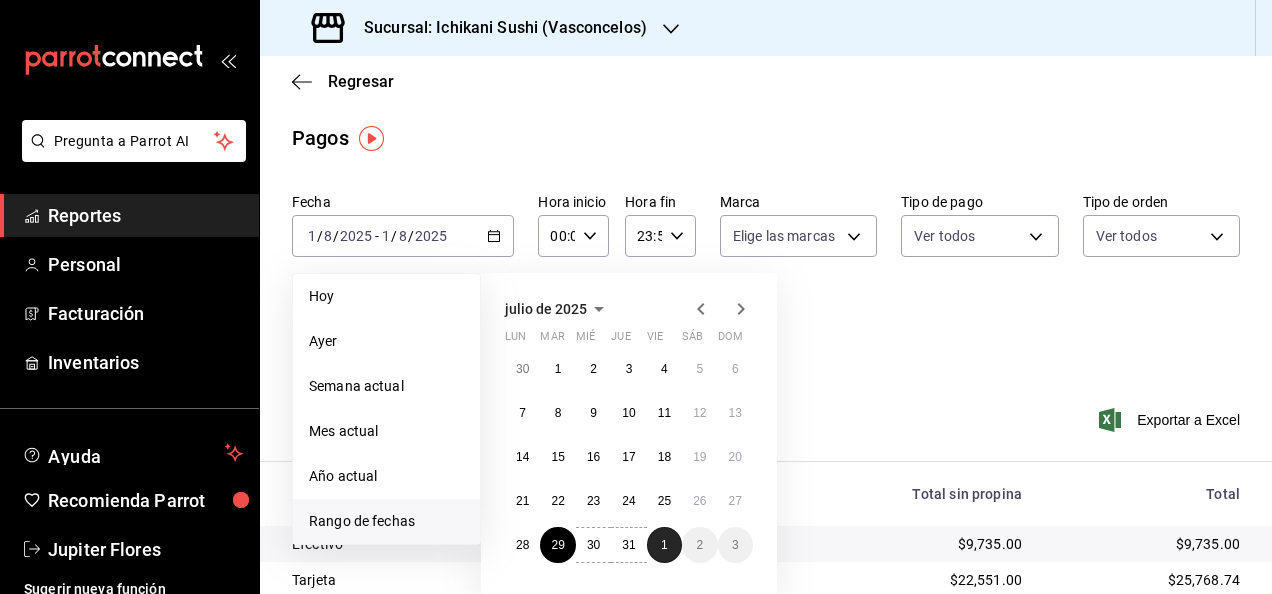 click on "1" at bounding box center [664, 545] 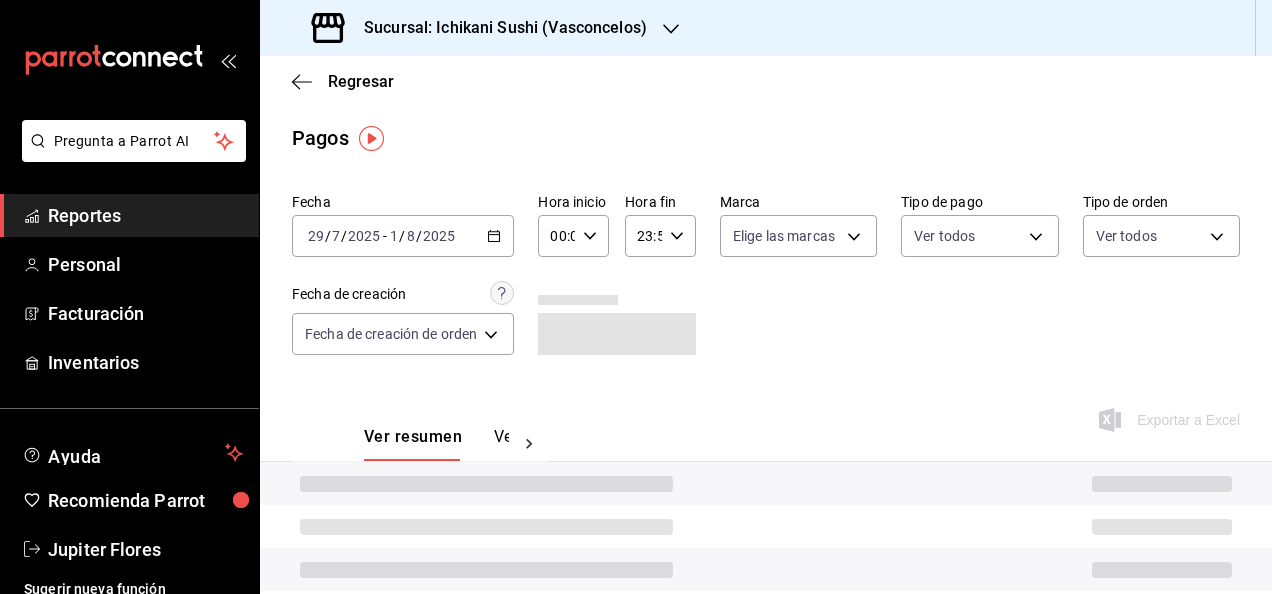 click on "00:00 Hora inicio" at bounding box center [573, 236] 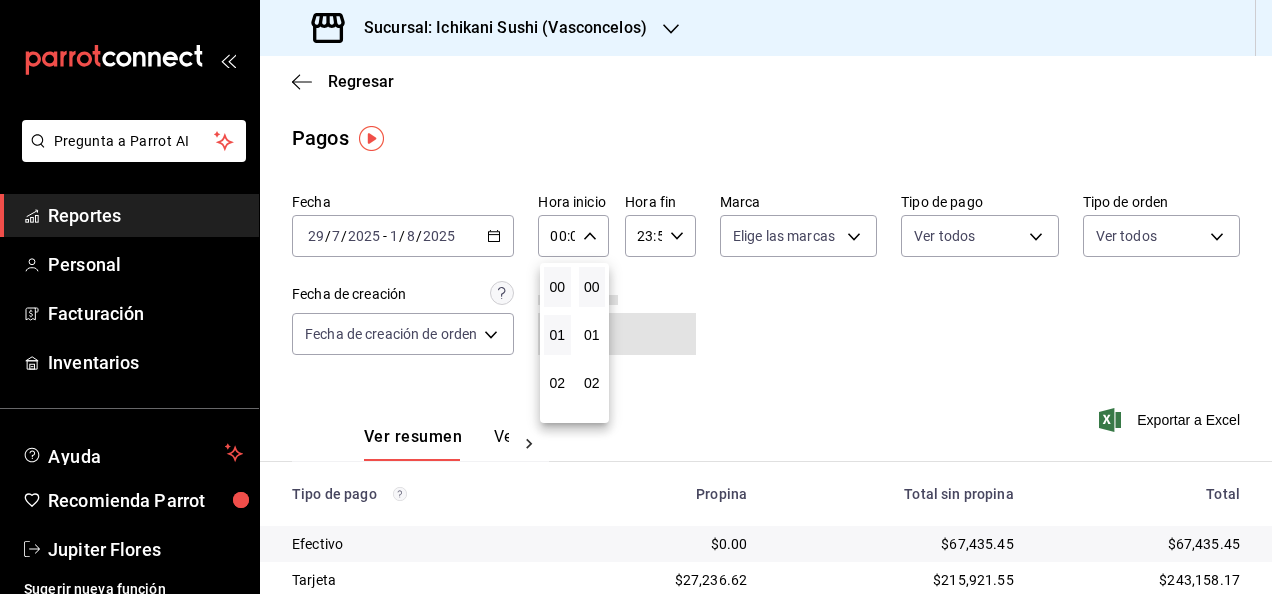 scroll, scrollTop: 150, scrollLeft: 0, axis: vertical 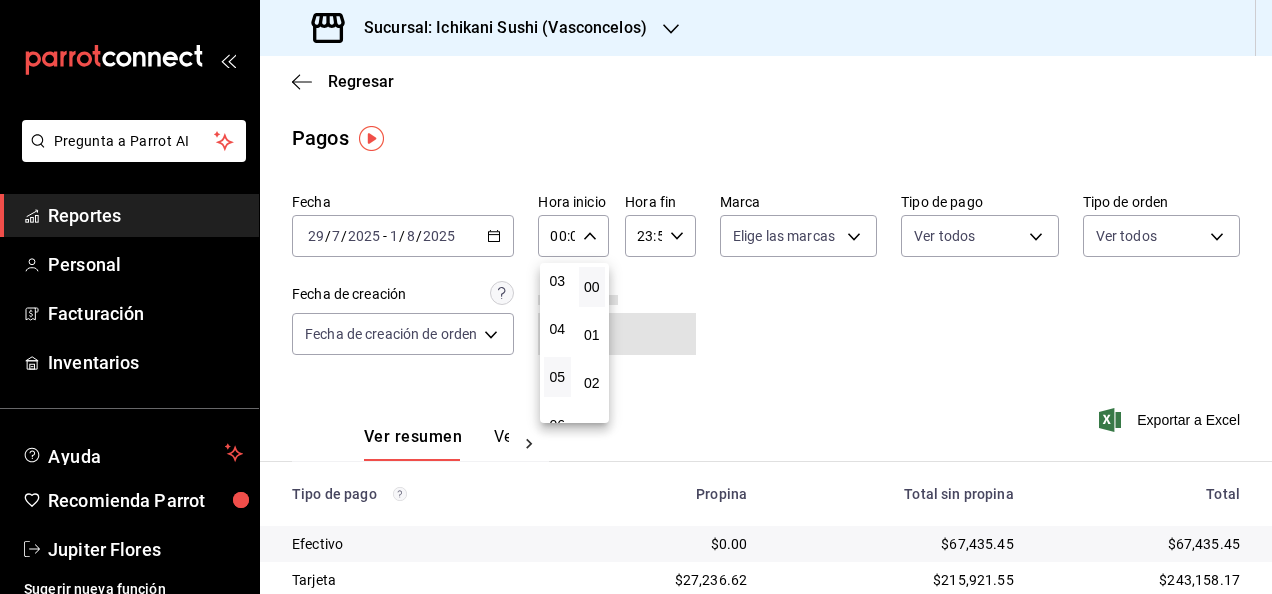 click on "05" at bounding box center (557, 377) 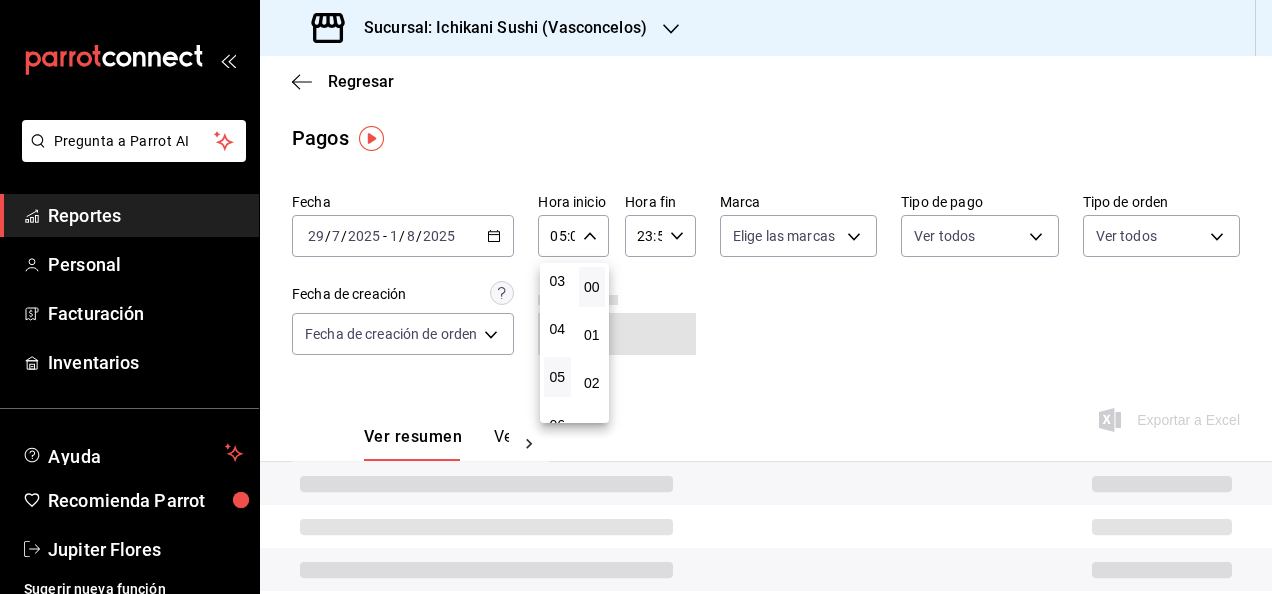 click at bounding box center (636, 297) 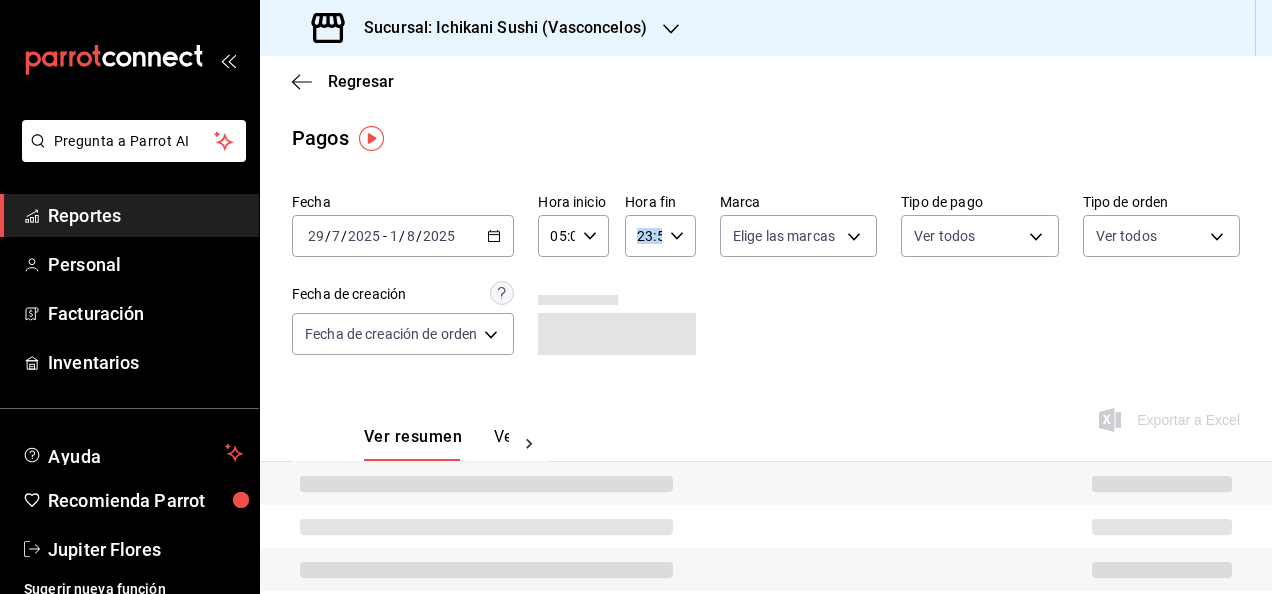 click on "23:59 Hora fin" at bounding box center [660, 236] 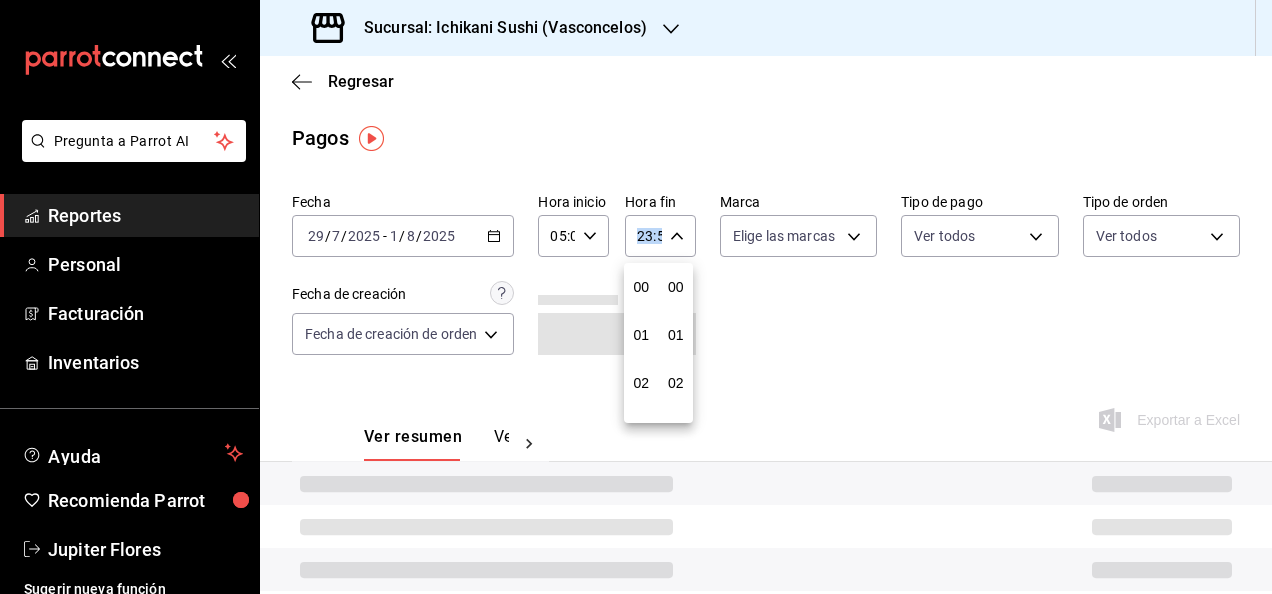 scroll, scrollTop: 992, scrollLeft: 0, axis: vertical 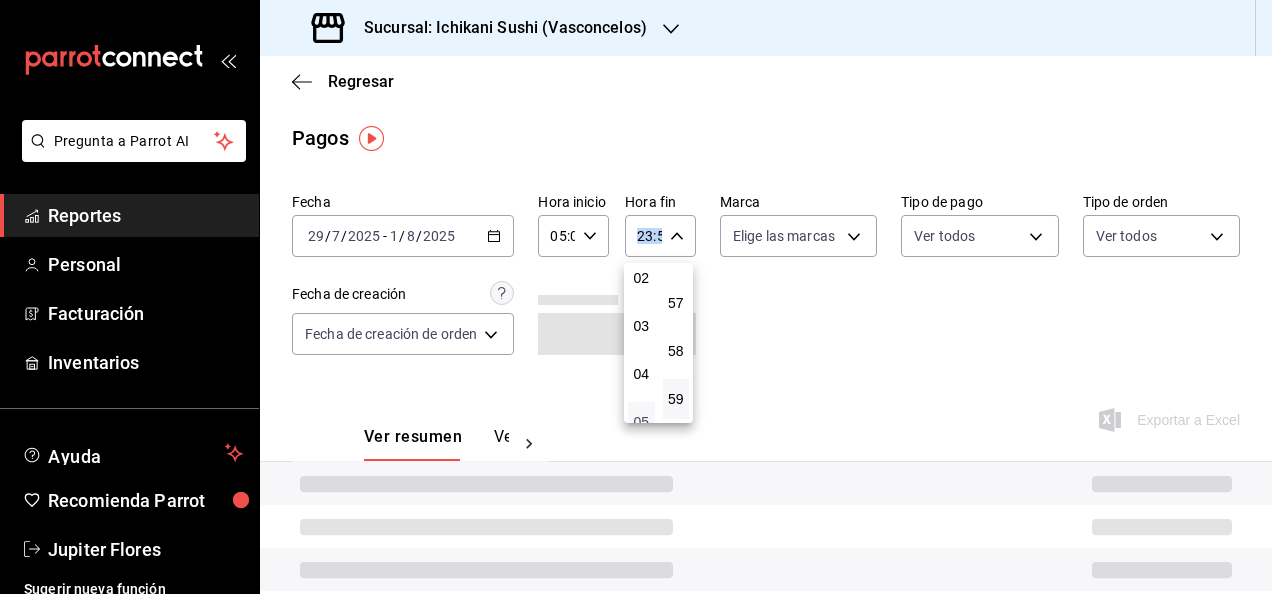 drag, startPoint x: 664, startPoint y: 249, endPoint x: 642, endPoint y: 416, distance: 168.44287 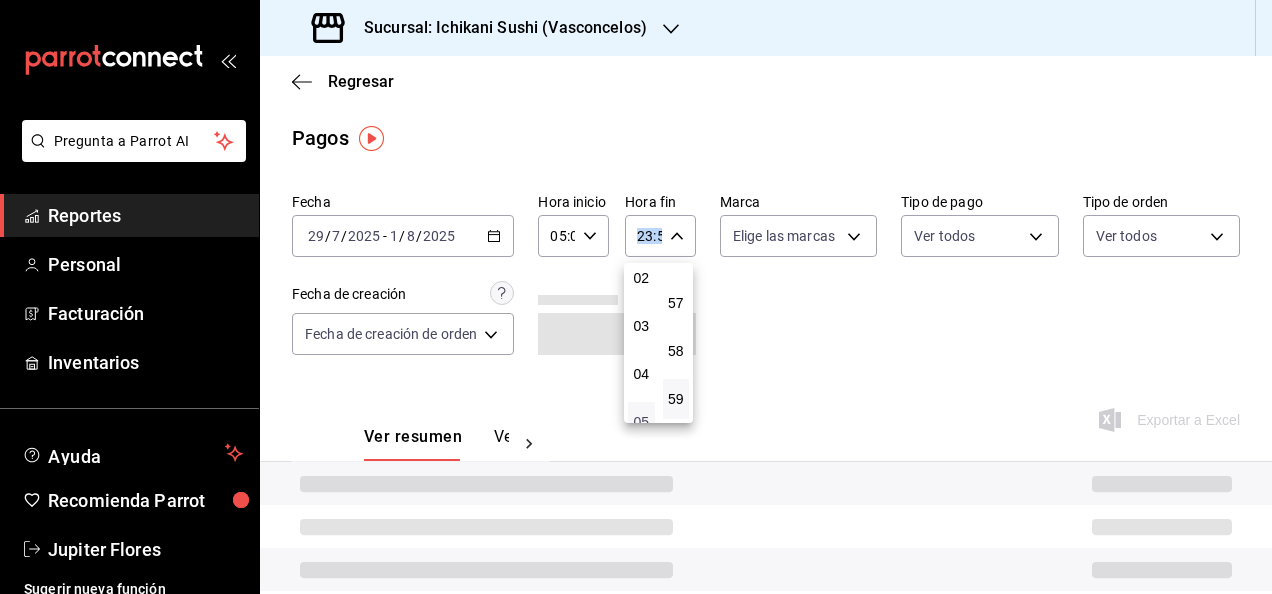 click on "05" at bounding box center (641, 422) 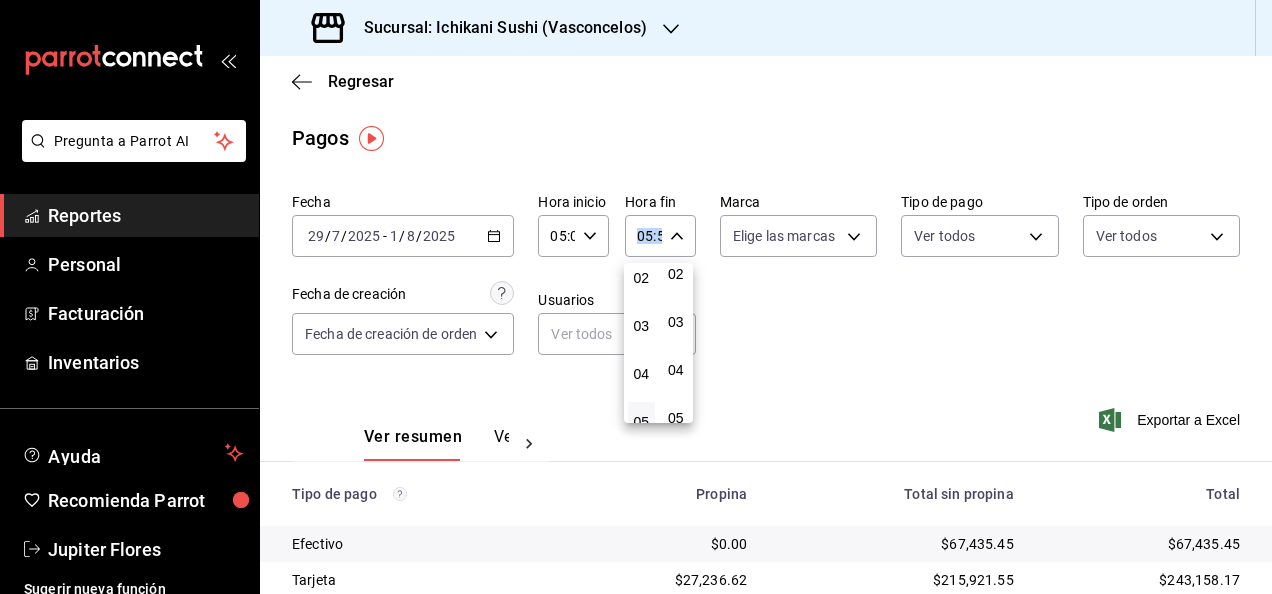 scroll, scrollTop: 0, scrollLeft: 0, axis: both 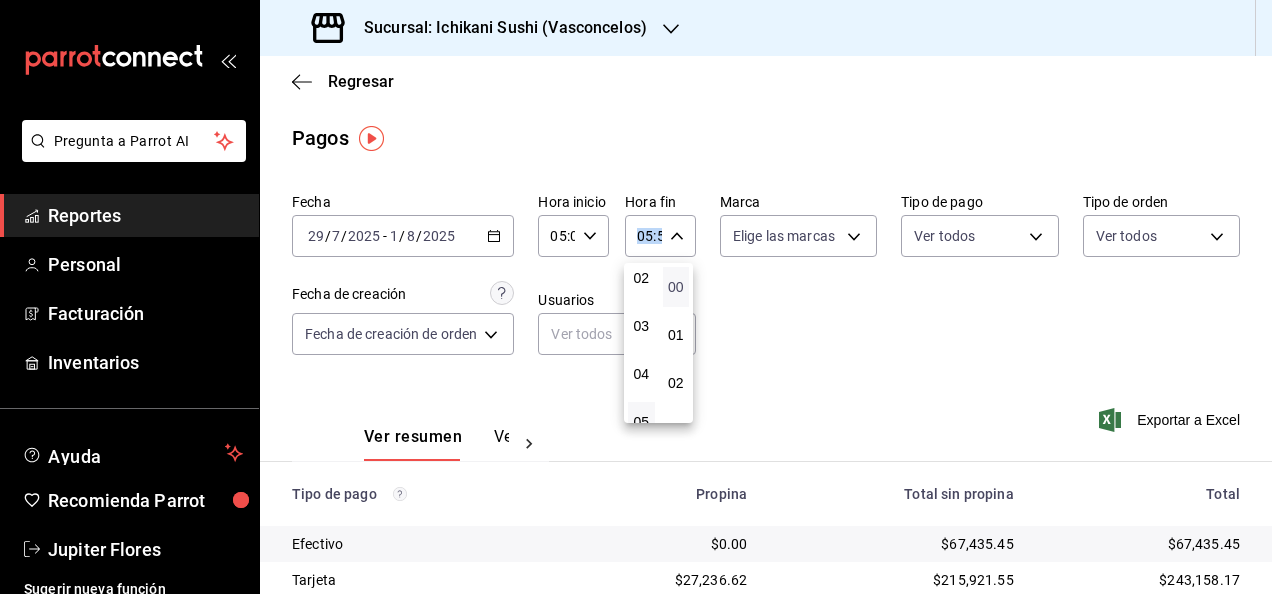 click on "00" at bounding box center [676, 287] 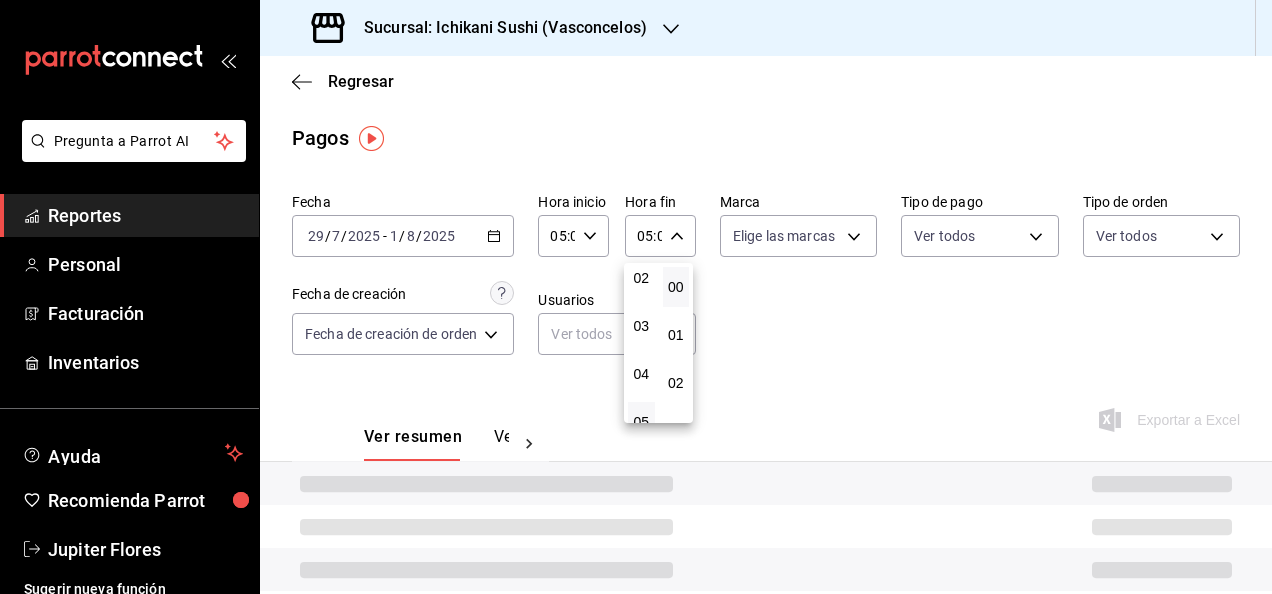 click at bounding box center [636, 297] 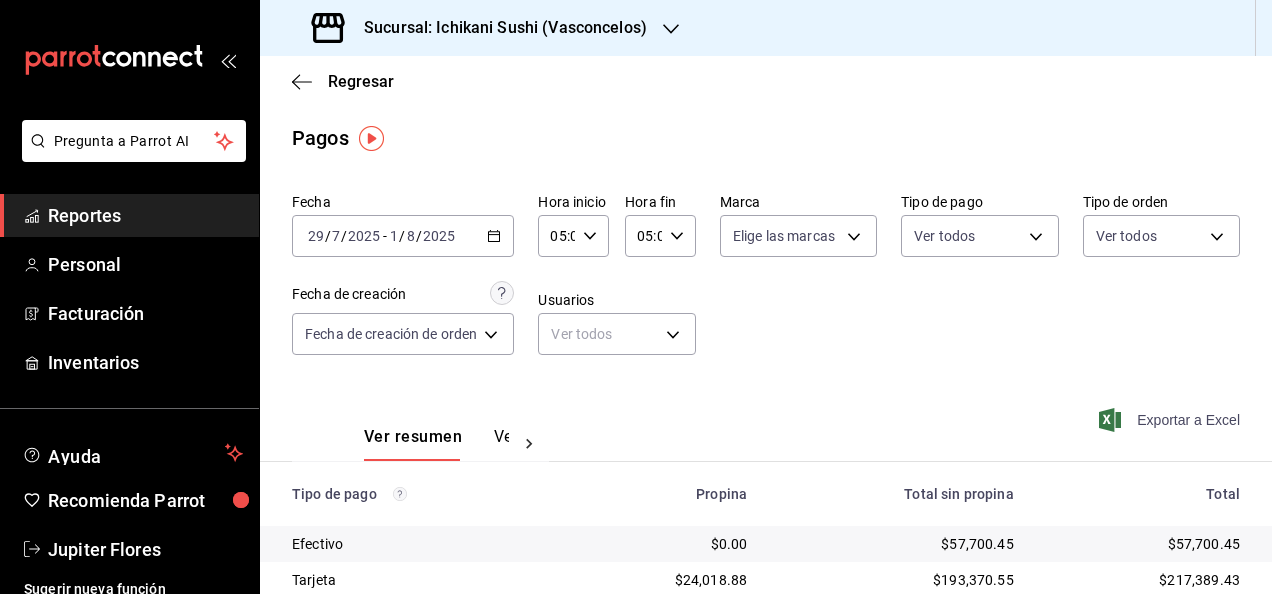 click on "Exportar a Excel" at bounding box center (1171, 420) 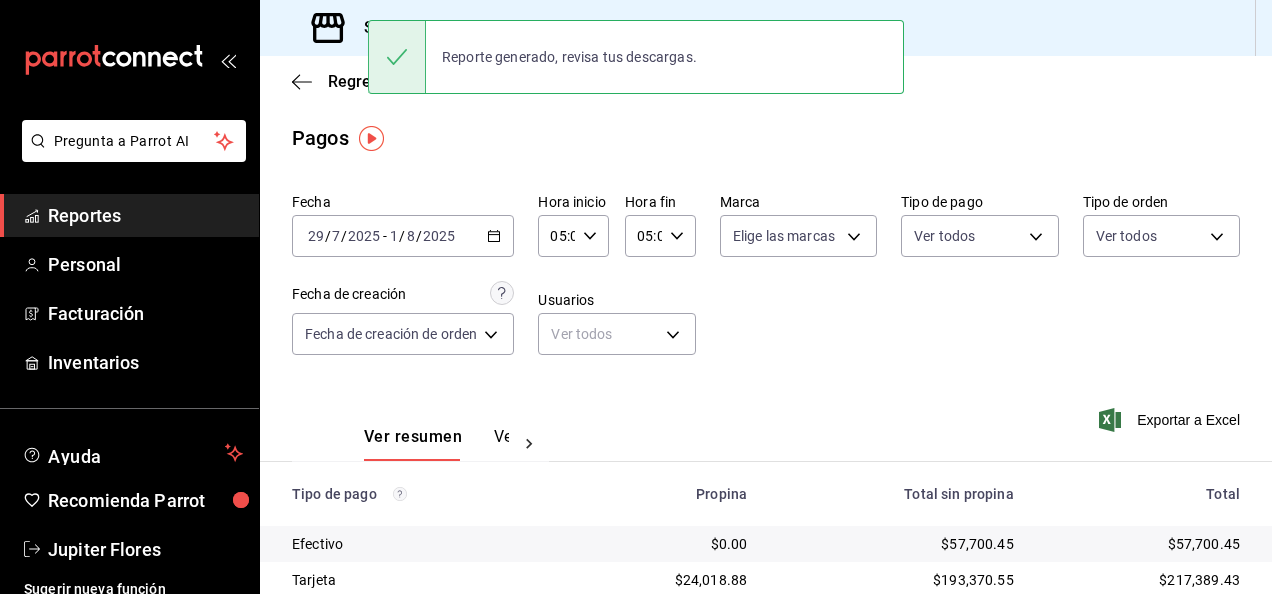 click on "Pagos" at bounding box center [766, 138] 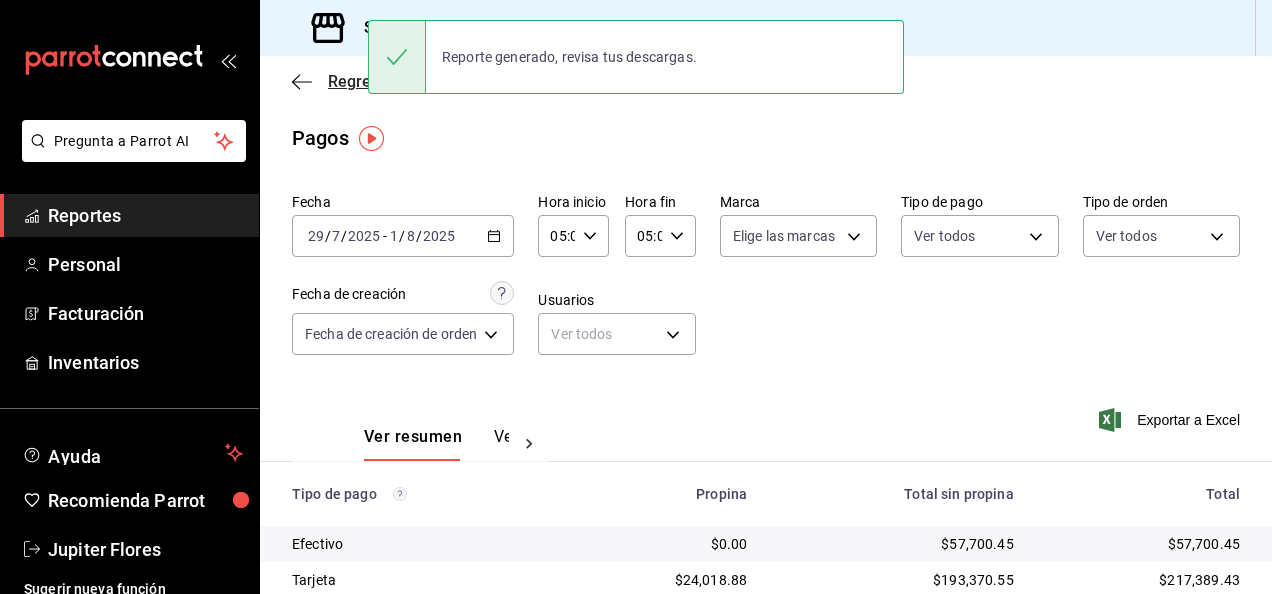 click on "Regresar" at bounding box center (343, 81) 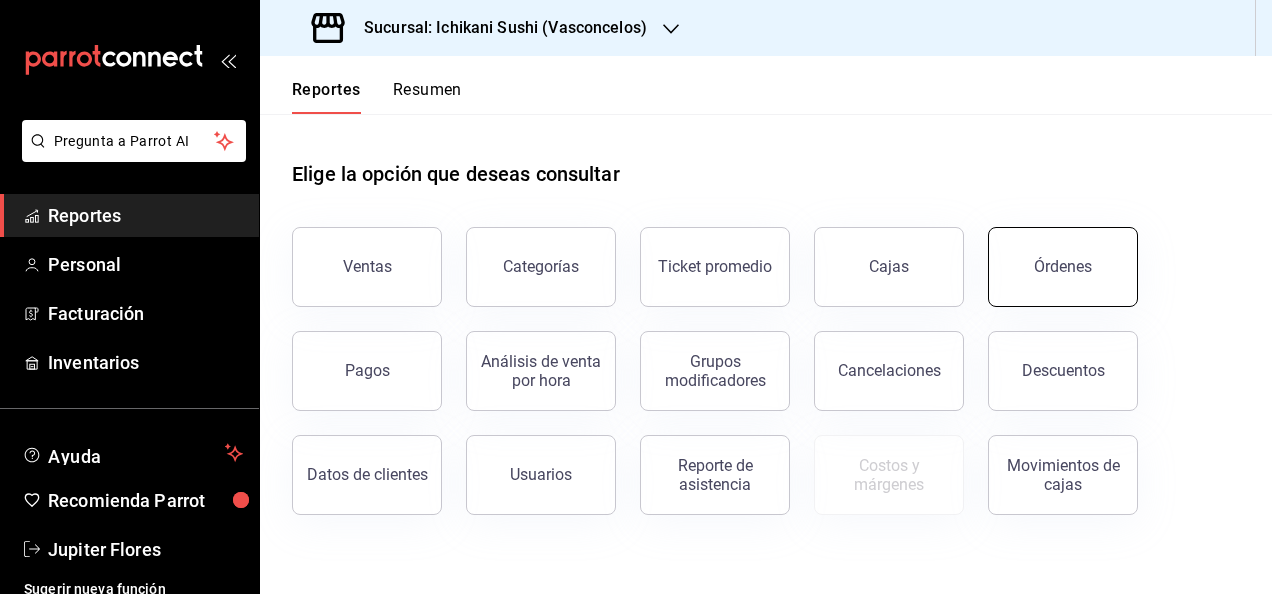 click on "Órdenes" at bounding box center (1063, 267) 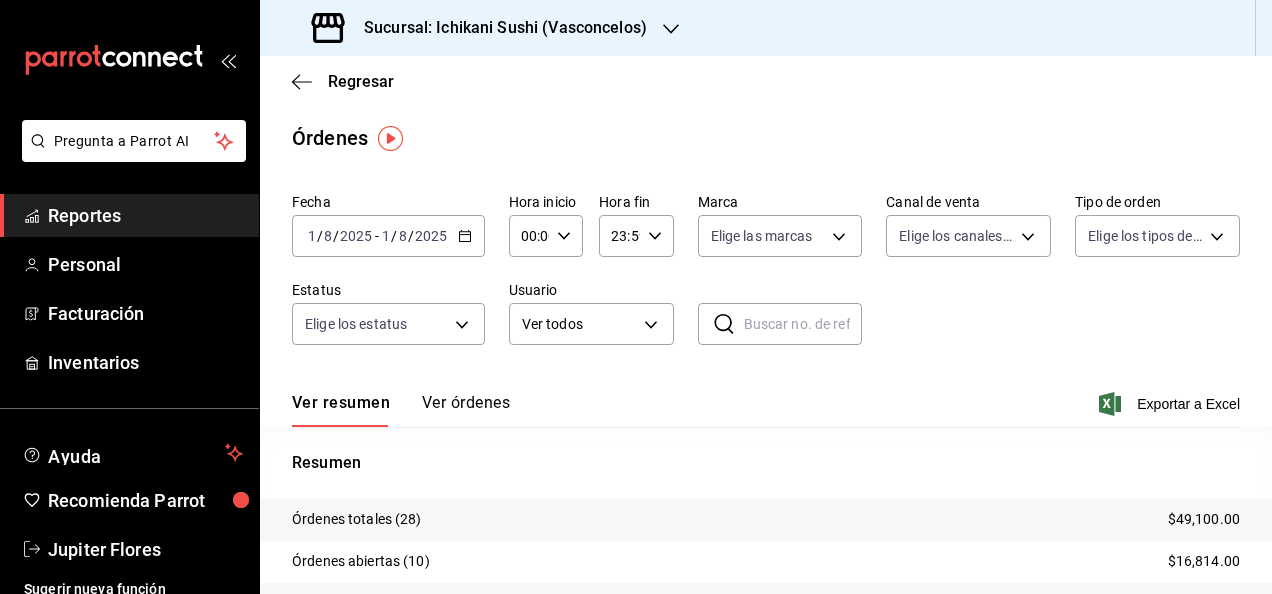 click 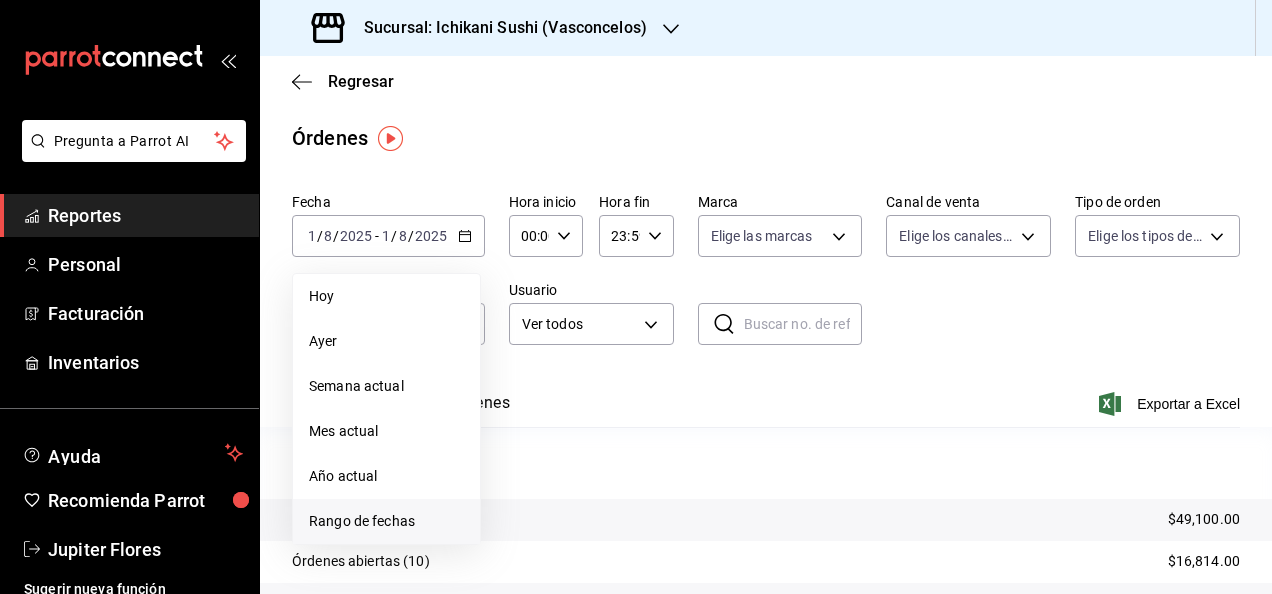 click on "Rango de fechas" at bounding box center (386, 521) 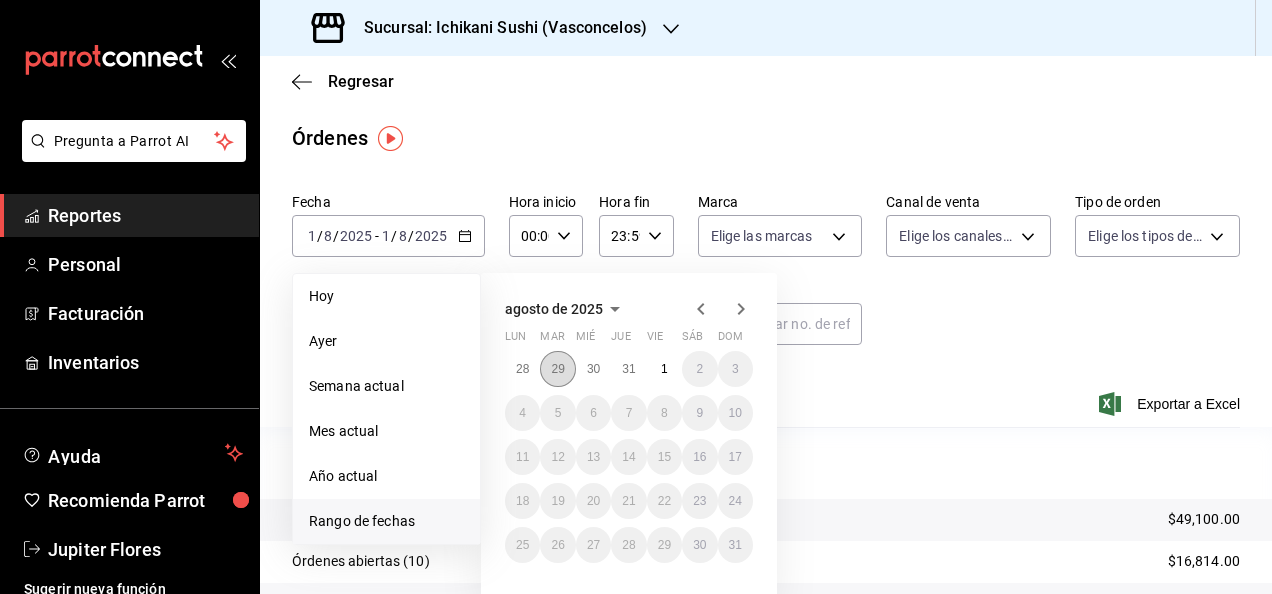 click on "29" at bounding box center (557, 369) 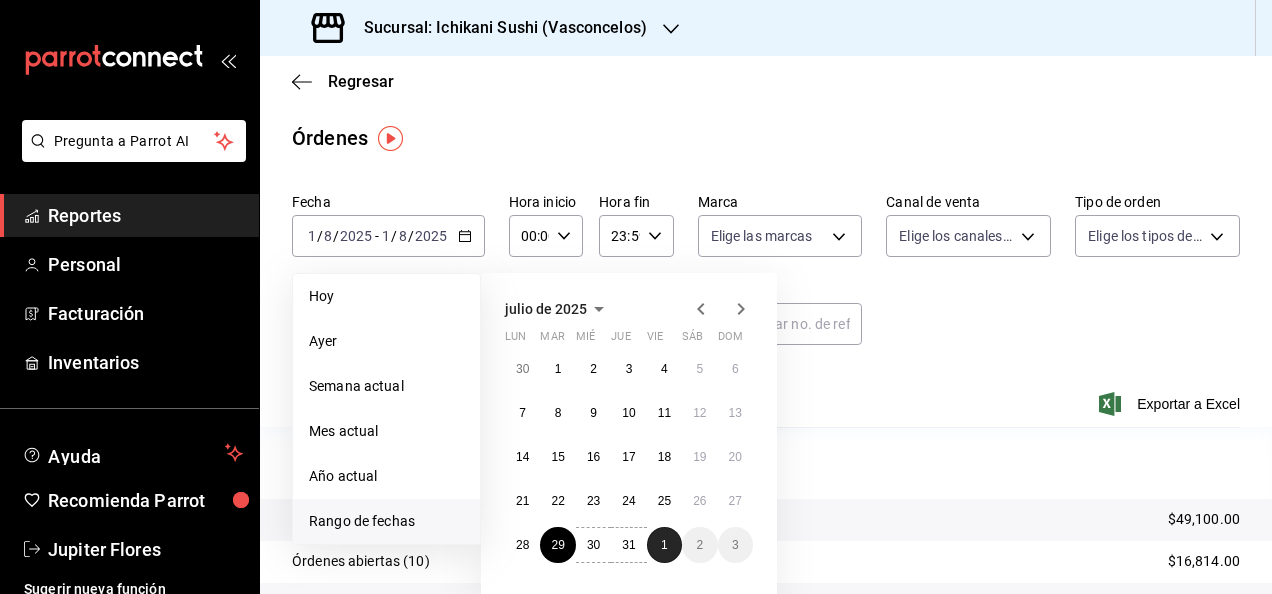 click on "1" at bounding box center [664, 545] 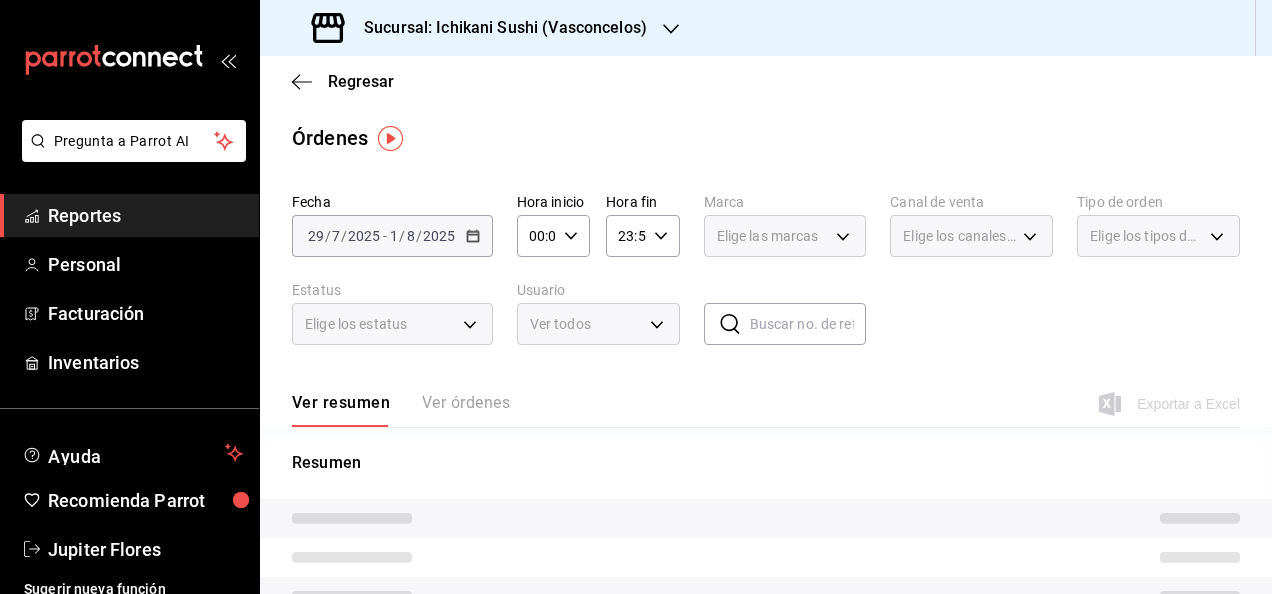 click 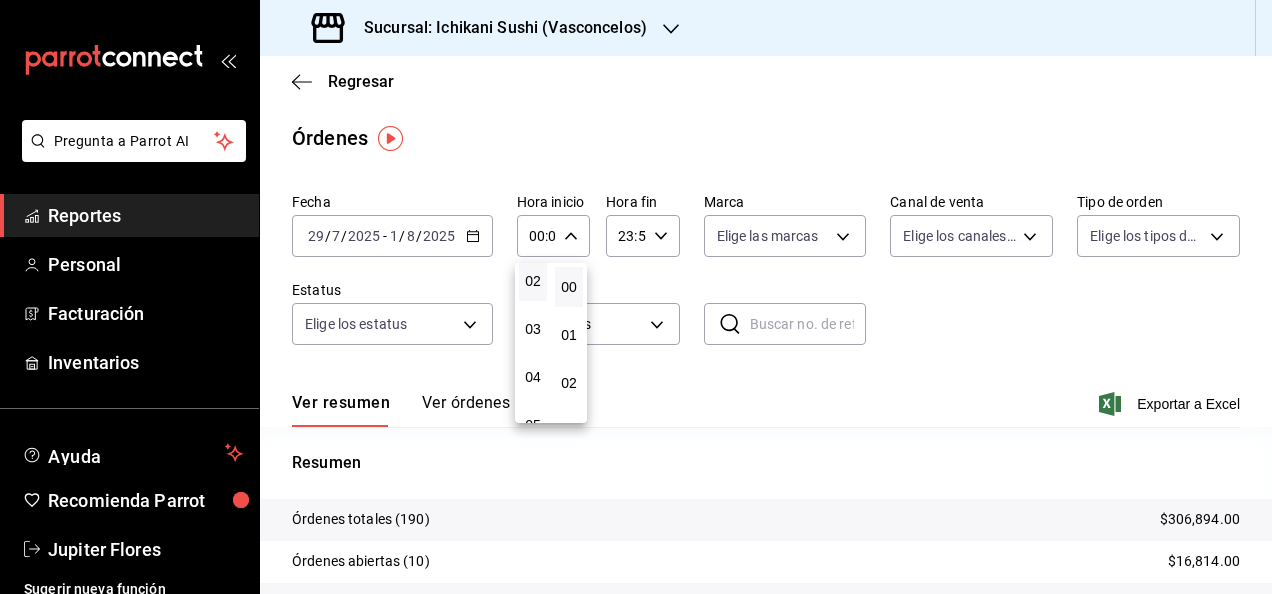 scroll, scrollTop: 111, scrollLeft: 0, axis: vertical 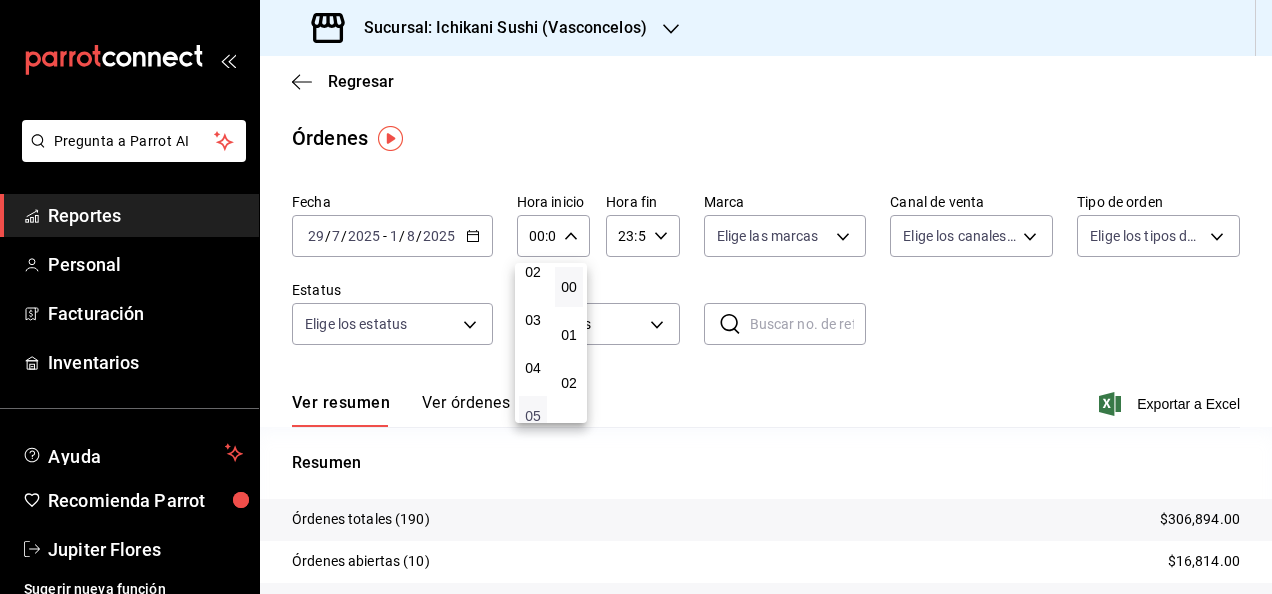click on "05" at bounding box center [533, 416] 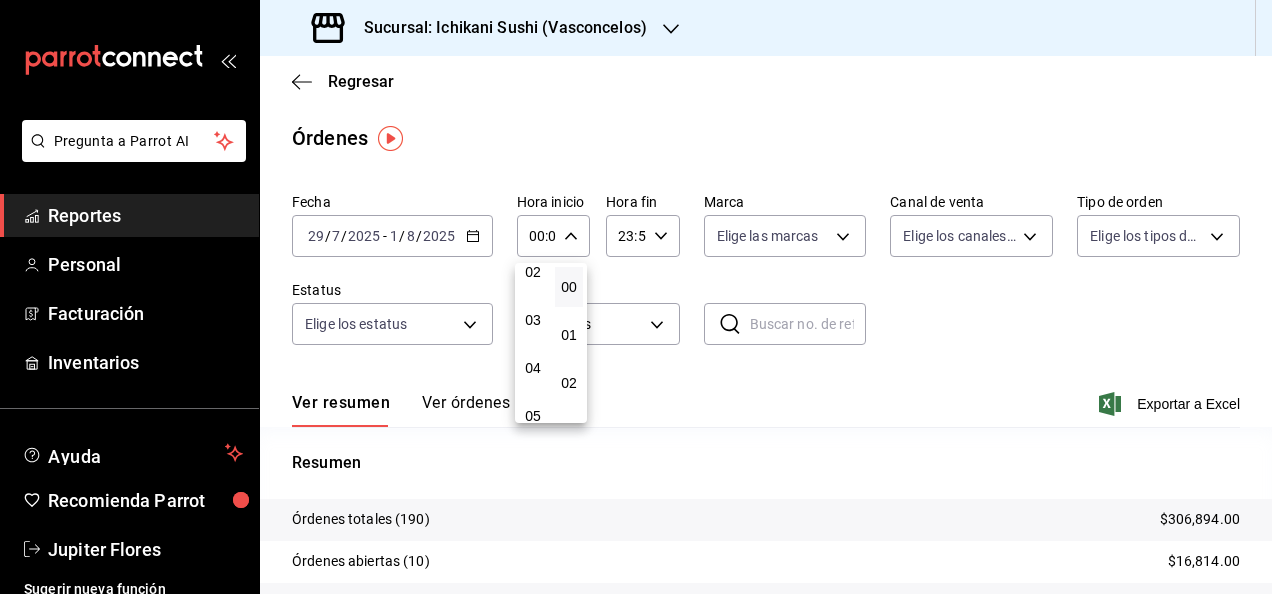 type on "05:00" 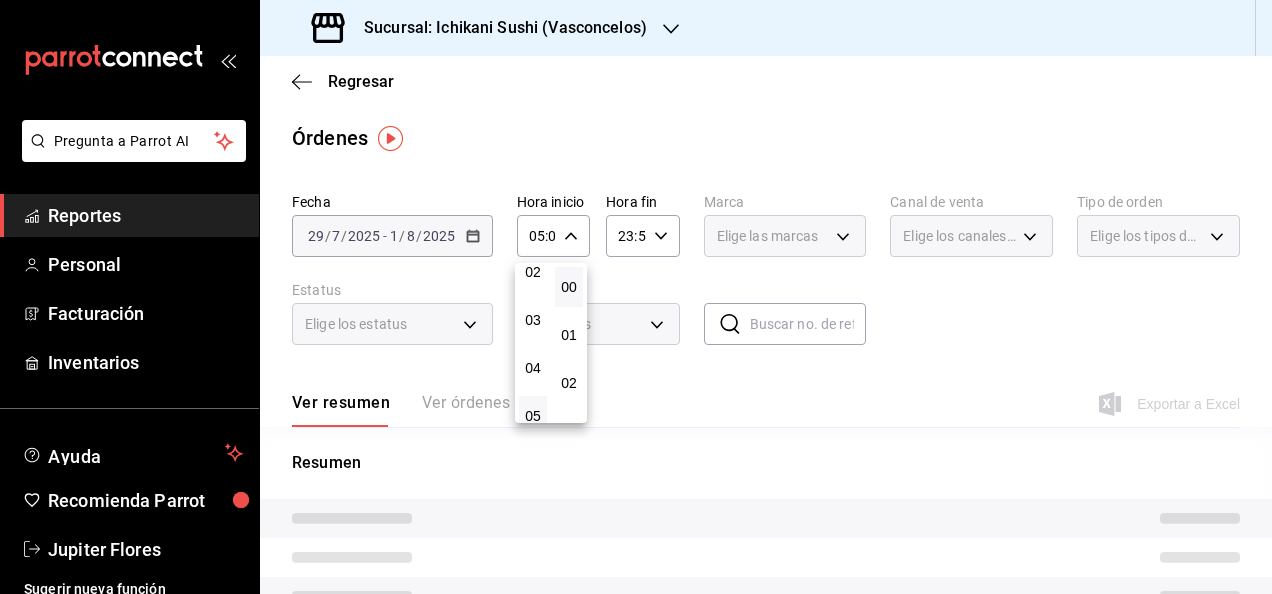 click at bounding box center [636, 297] 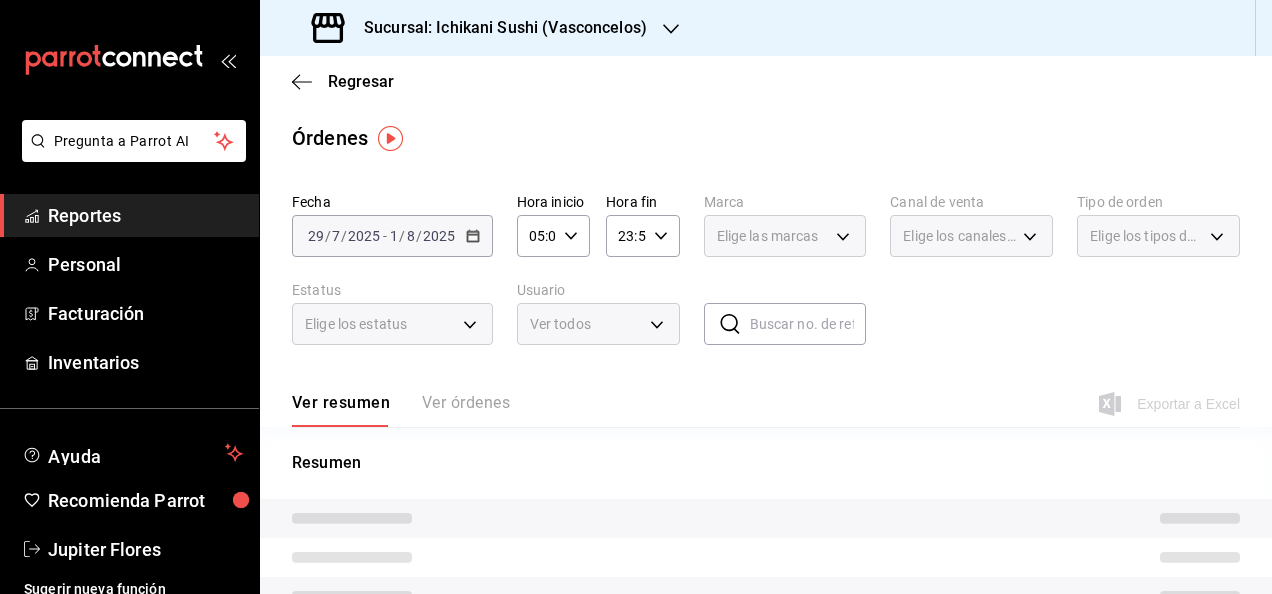 click on "23:59 Hora fin" at bounding box center (642, 236) 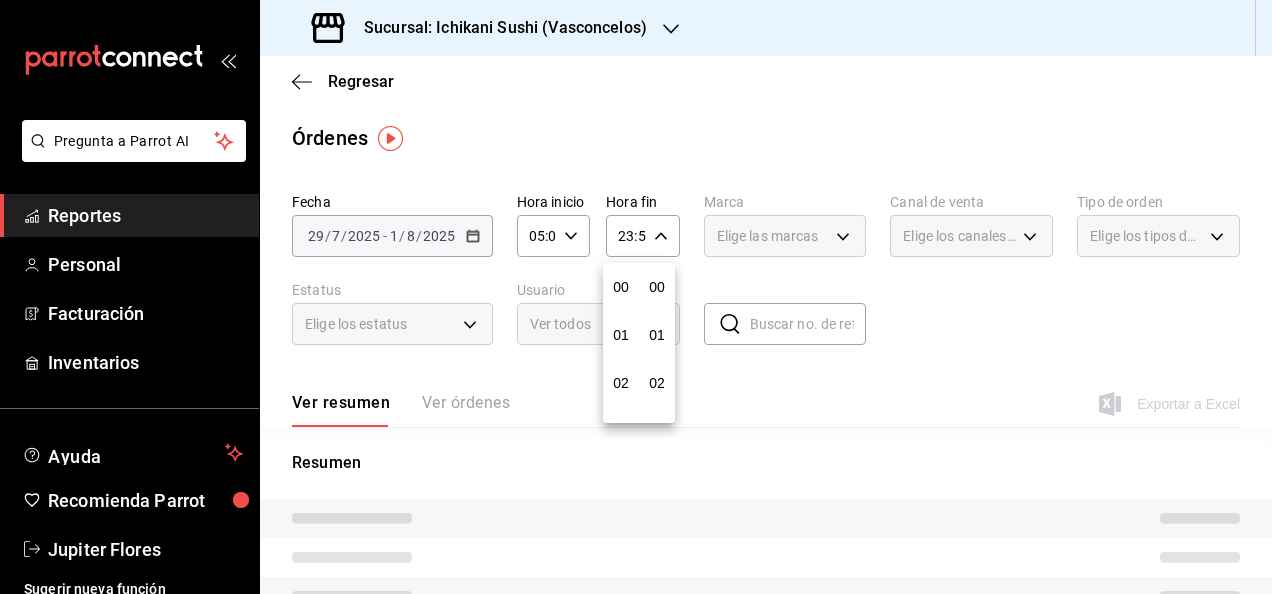scroll, scrollTop: 992, scrollLeft: 0, axis: vertical 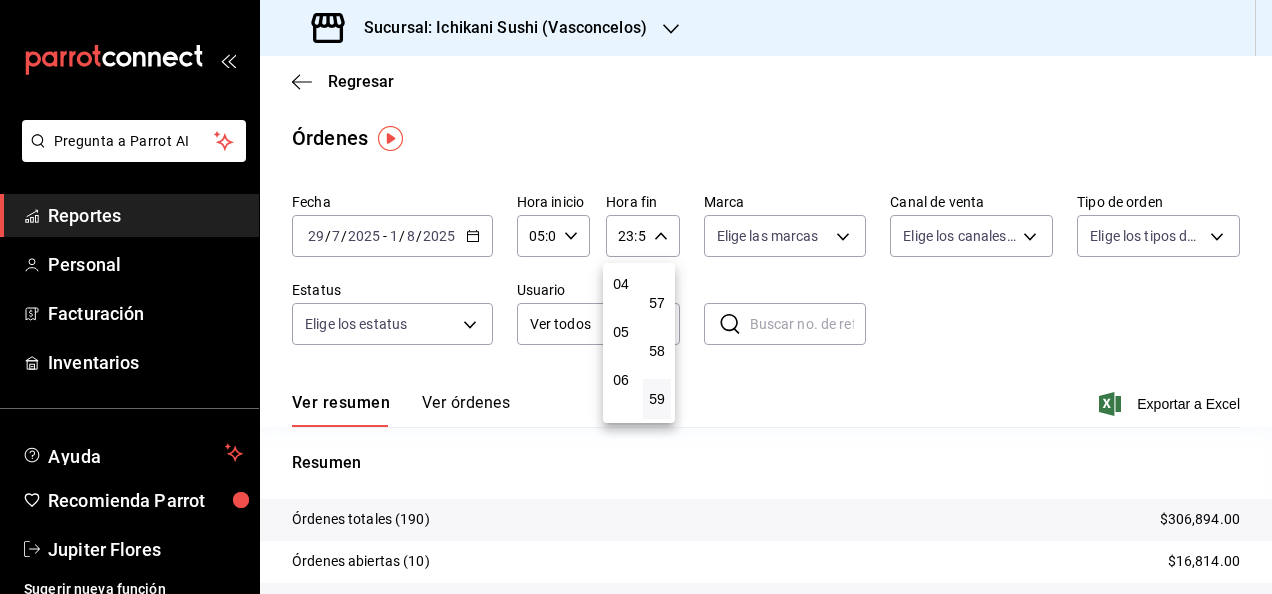 click on "05" at bounding box center (621, 332) 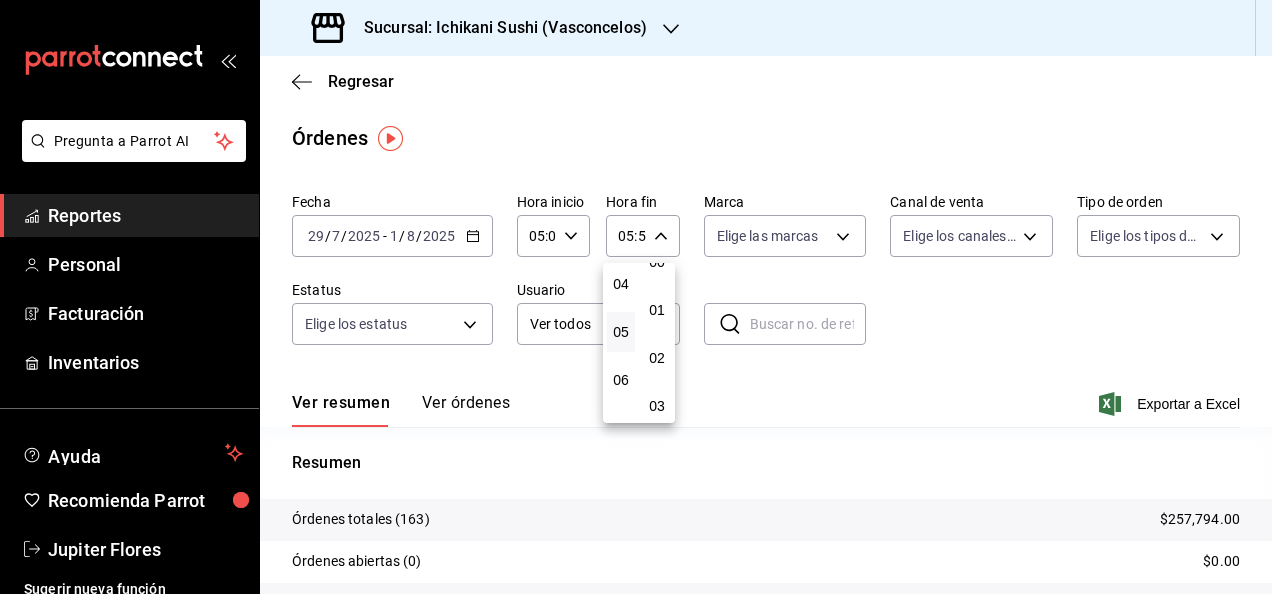 scroll, scrollTop: 0, scrollLeft: 0, axis: both 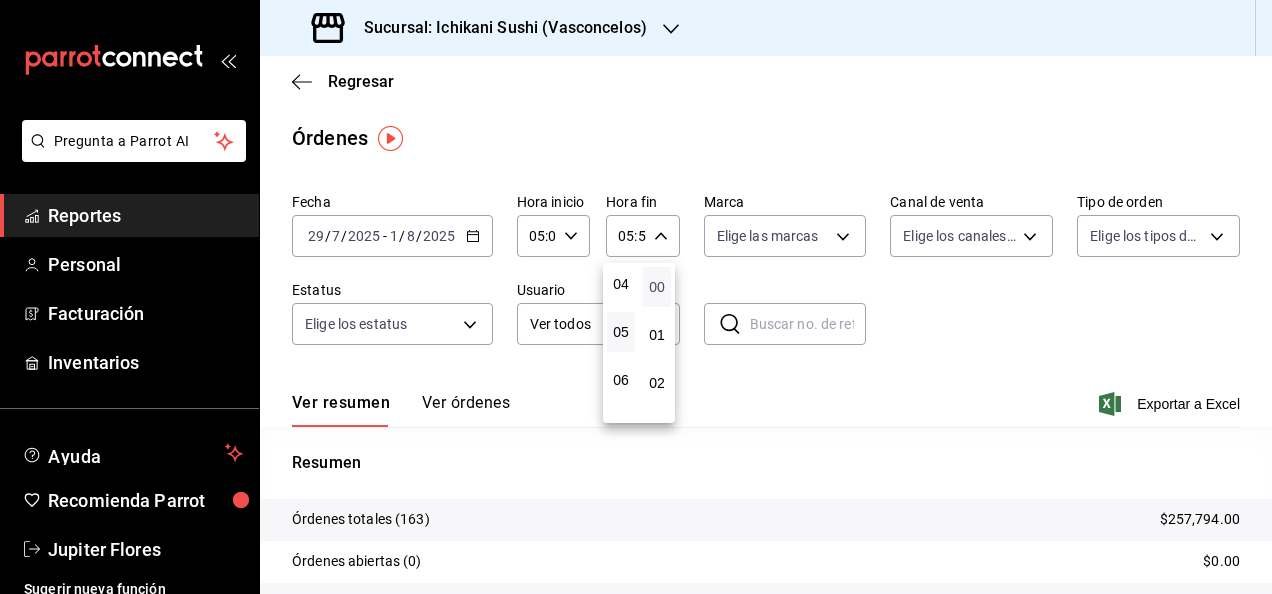 click on "00" at bounding box center [657, 287] 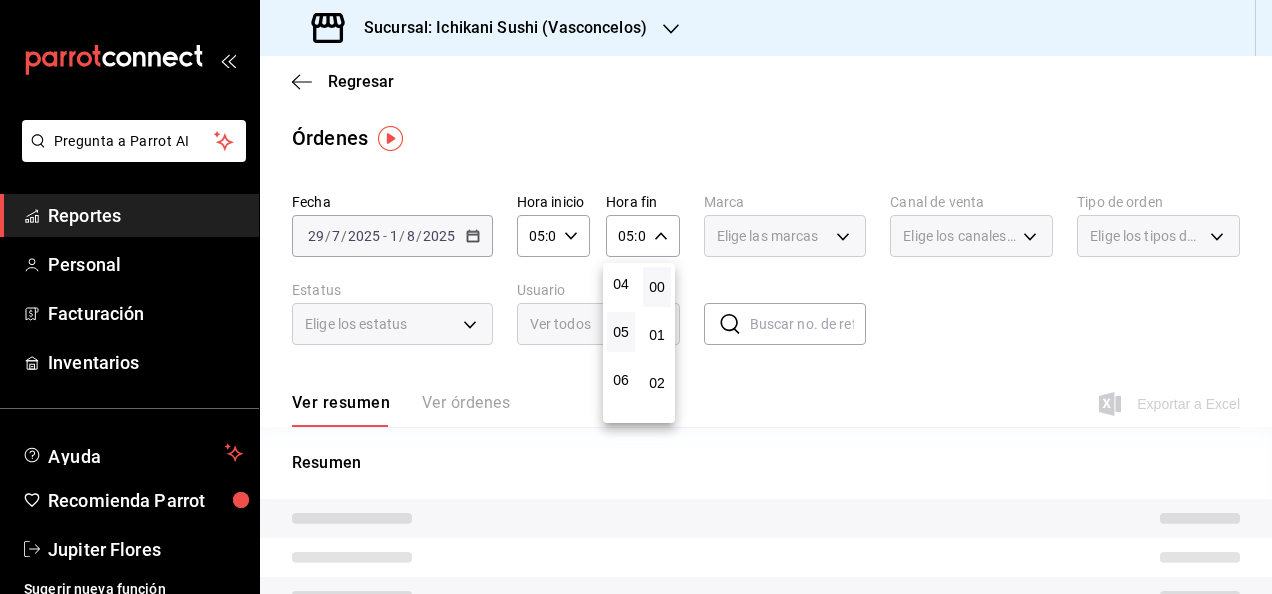 click at bounding box center [636, 297] 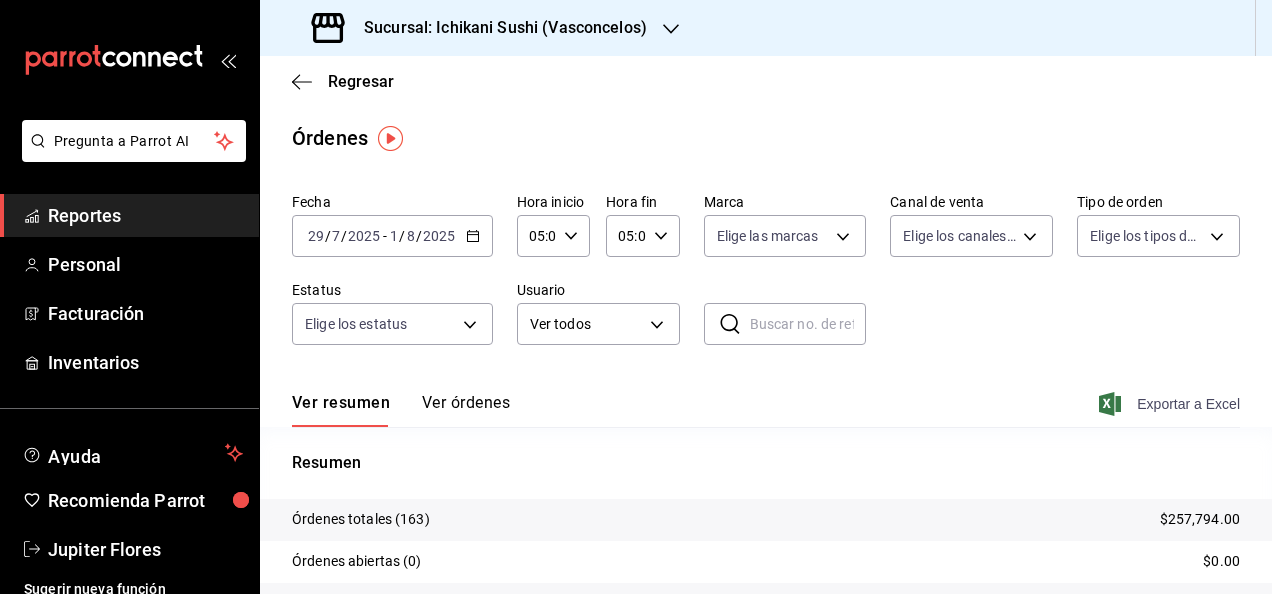 click on "Exportar a Excel" at bounding box center [1171, 404] 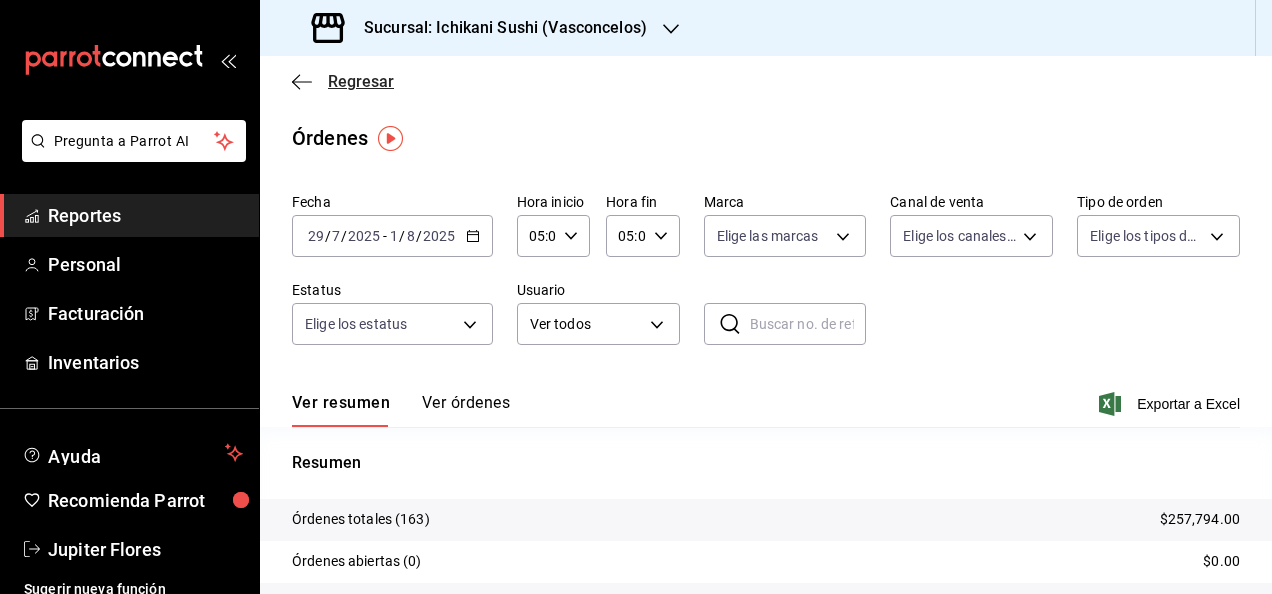 click 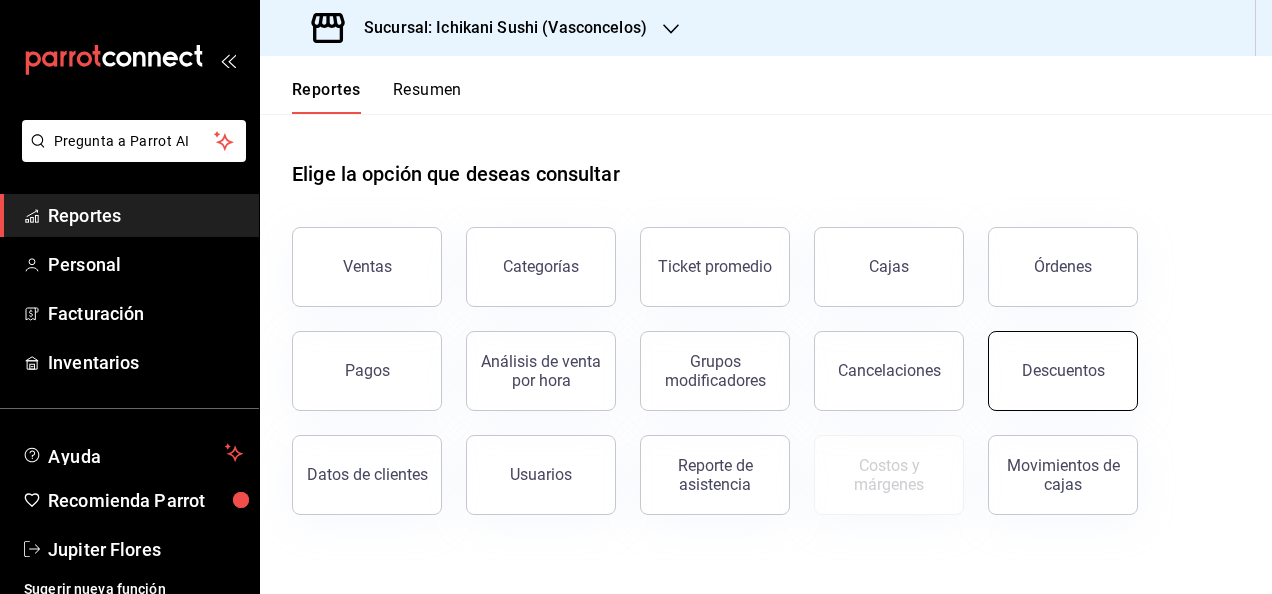 click on "Descuentos" at bounding box center (1063, 370) 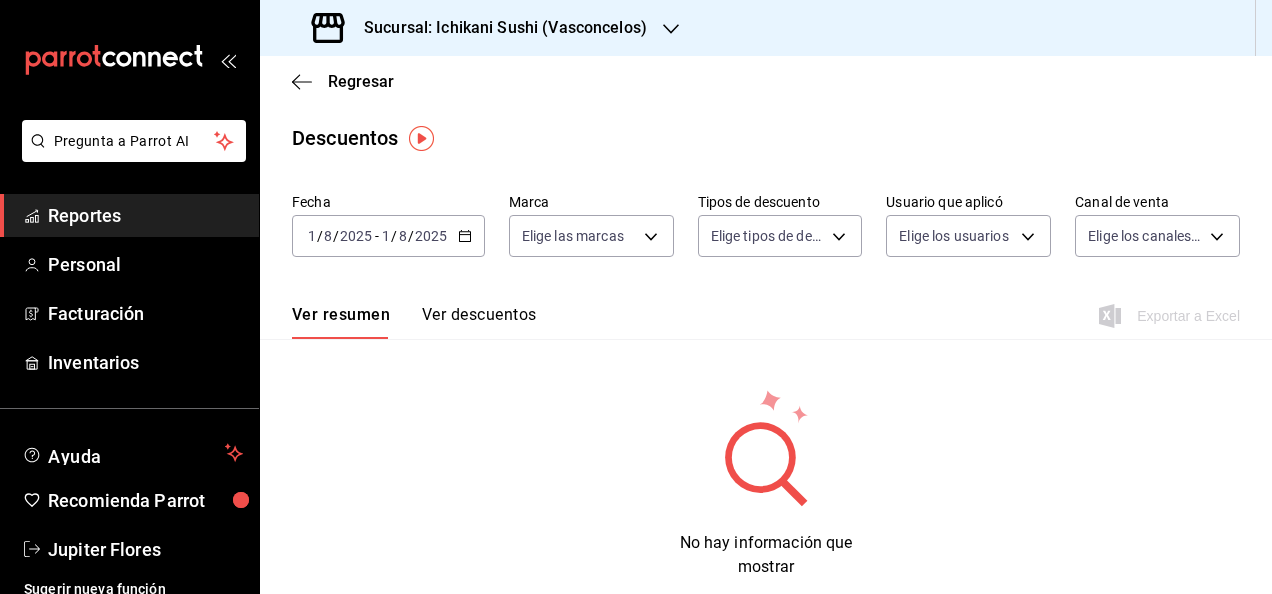 click 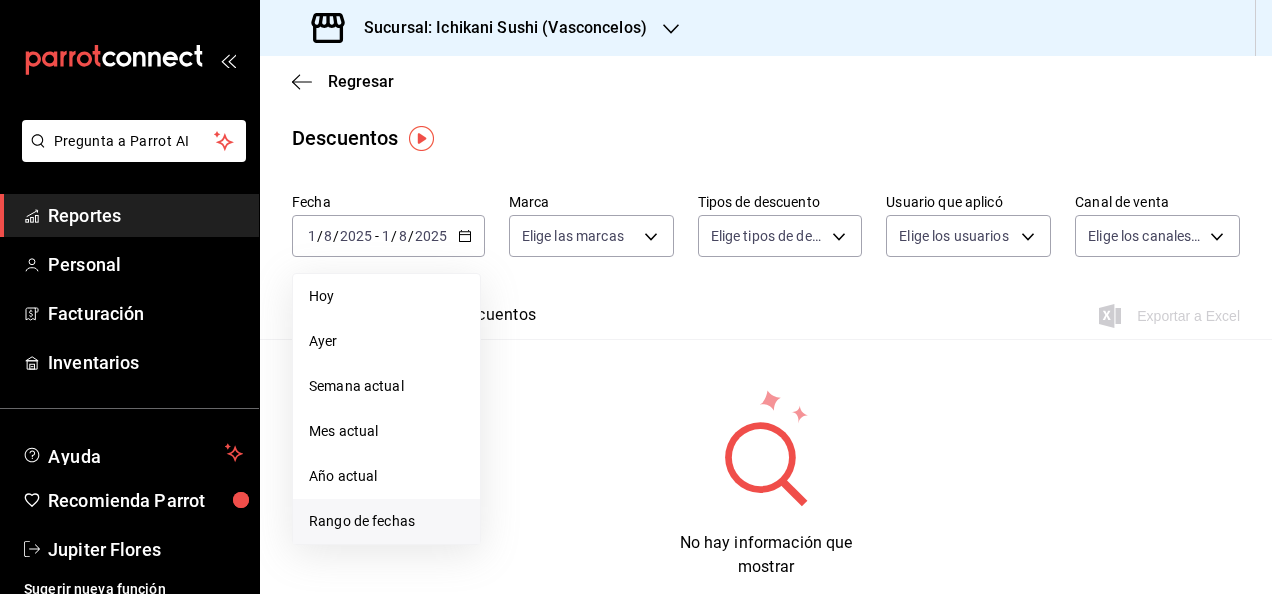 click on "Rango de fechas" at bounding box center [386, 521] 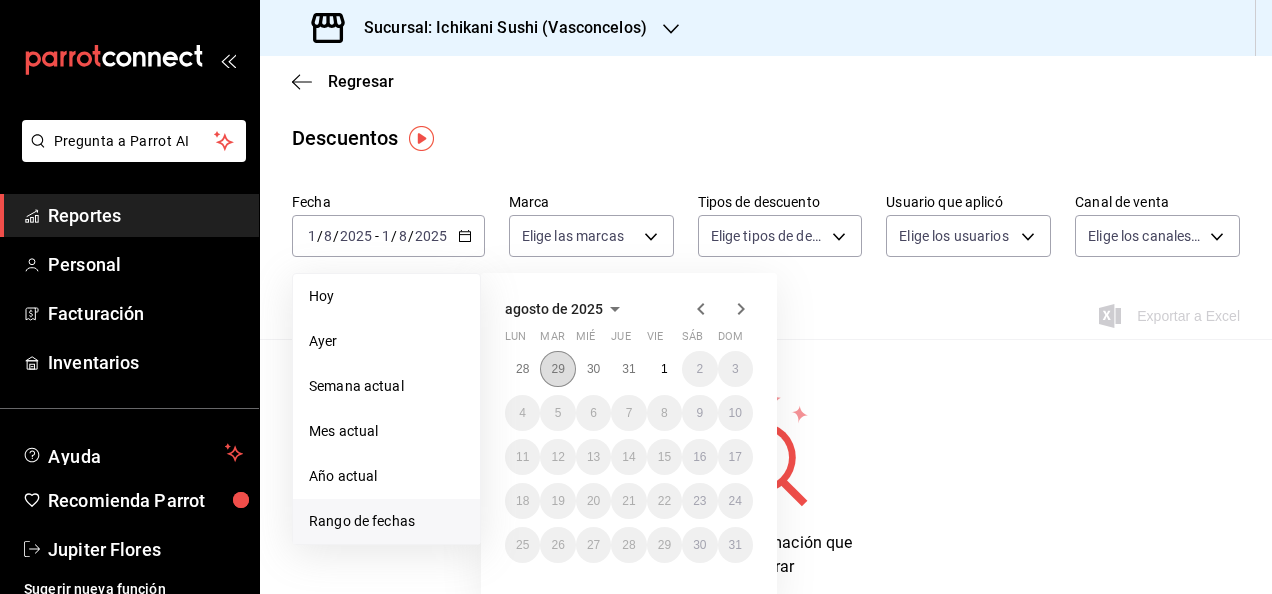 click on "29" at bounding box center (557, 369) 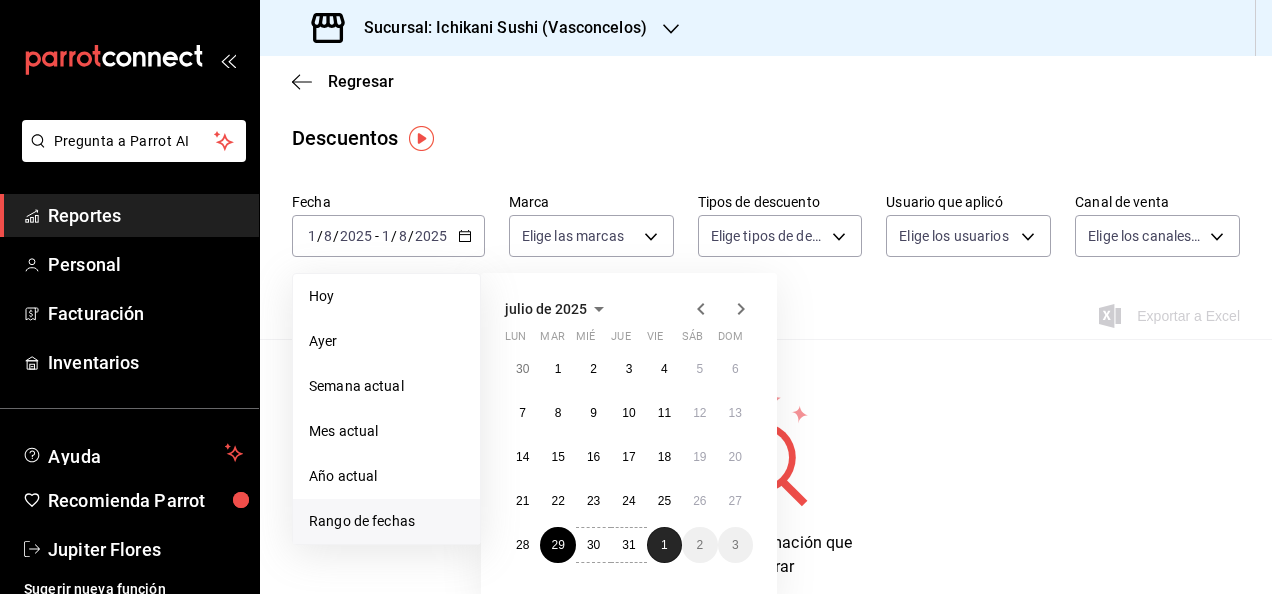 click on "1" at bounding box center [664, 545] 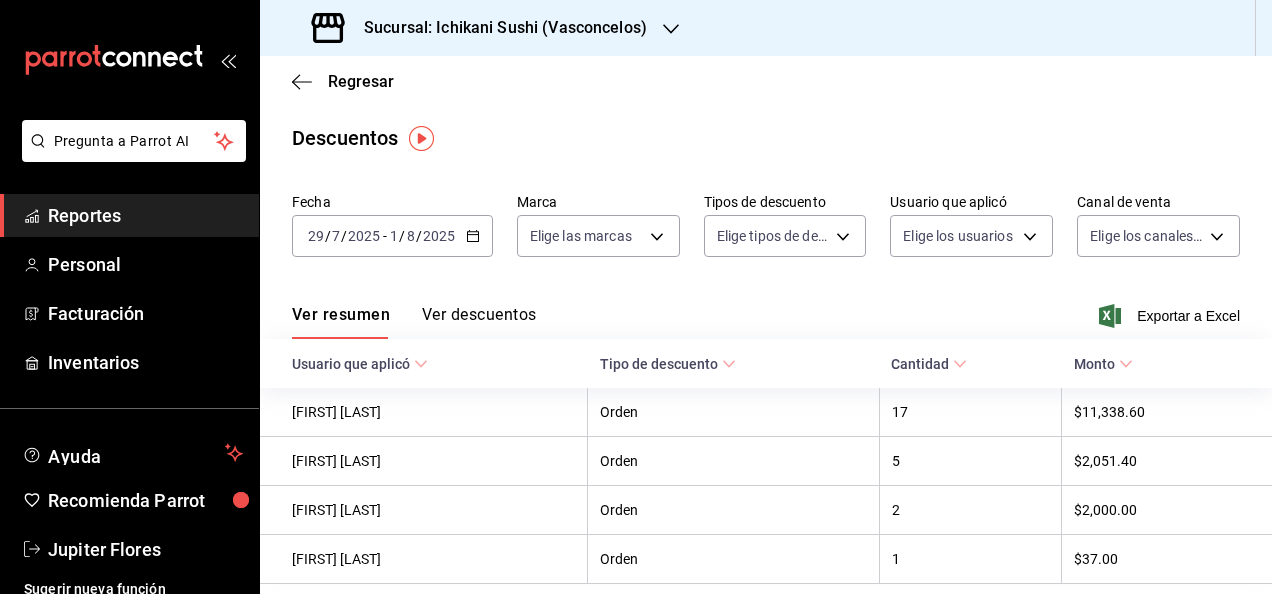 scroll, scrollTop: 72, scrollLeft: 0, axis: vertical 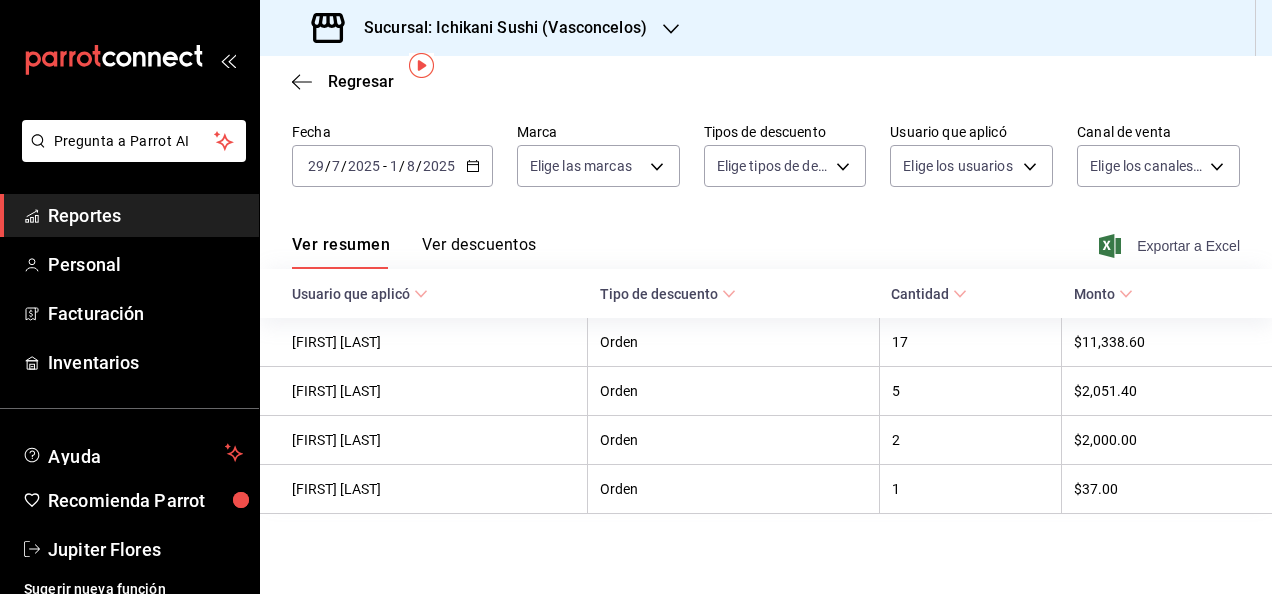 click on "Exportar a Excel" at bounding box center [1171, 246] 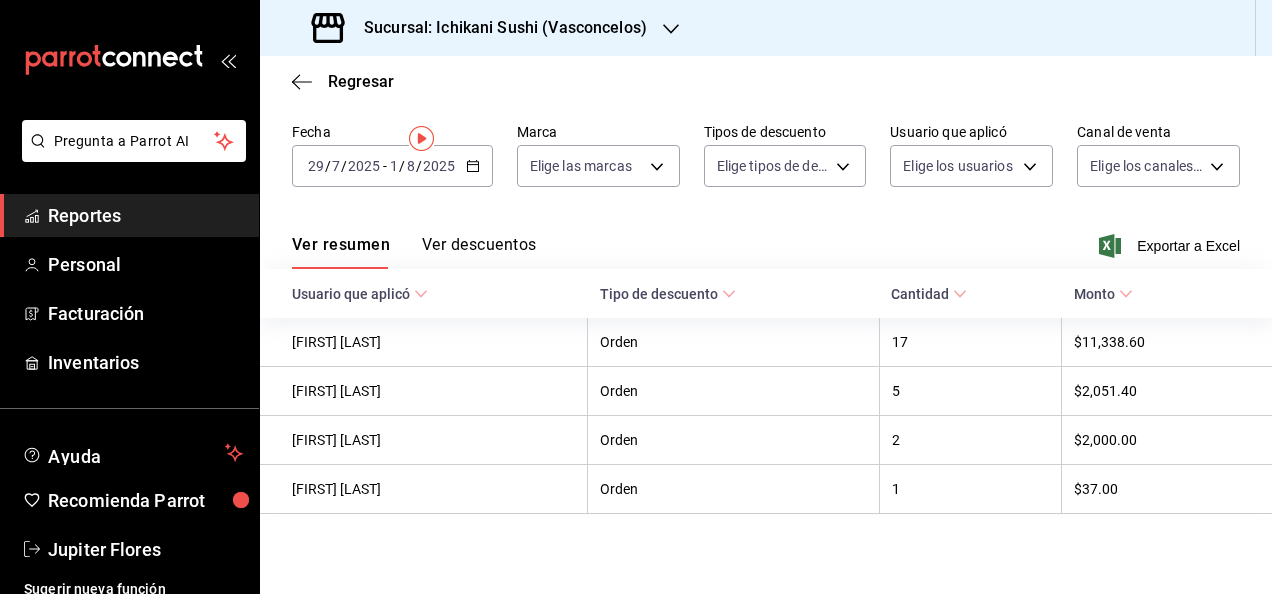 scroll, scrollTop: 0, scrollLeft: 0, axis: both 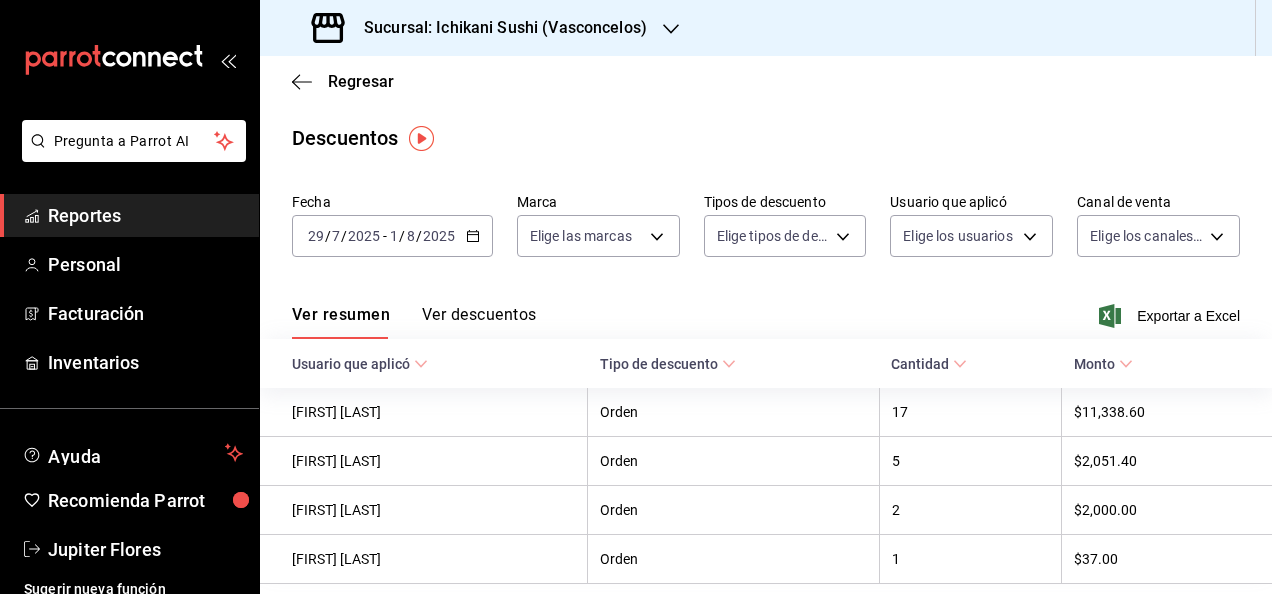 click on "Sucursal: Ichikani Sushi (Vasconcelos)" at bounding box center (481, 28) 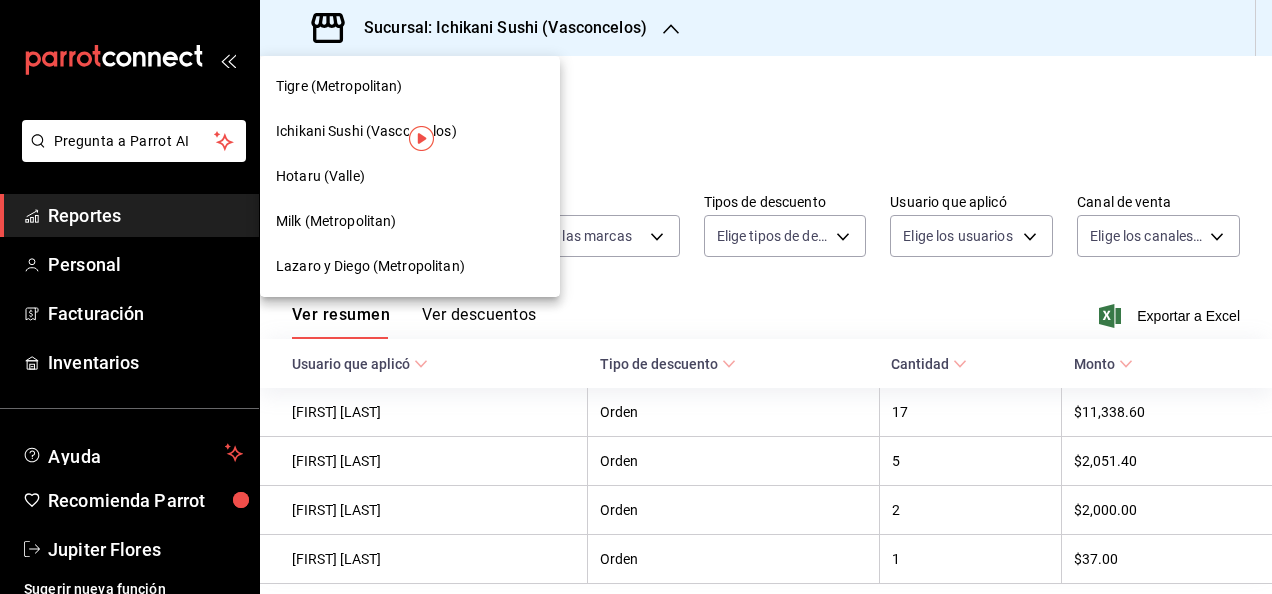 click on "Hotaru (Valle)" at bounding box center (410, 176) 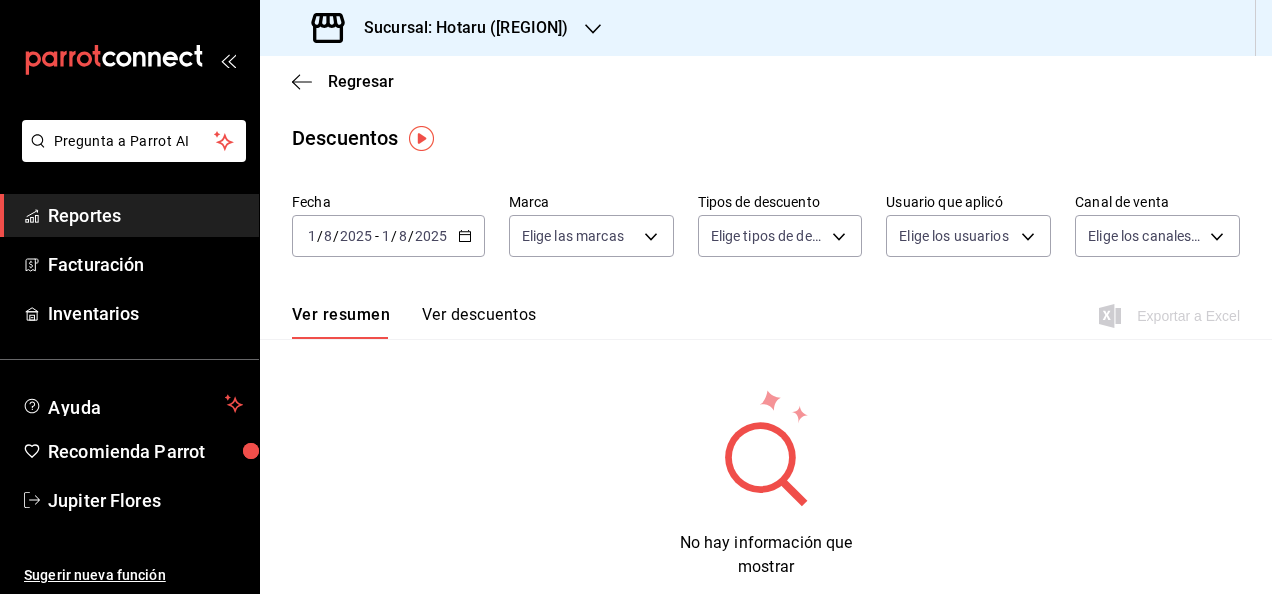 click on "2025-08-01 1 / 8 / 2025 - 2025-08-01 1 / 8 / 2025" at bounding box center [388, 236] 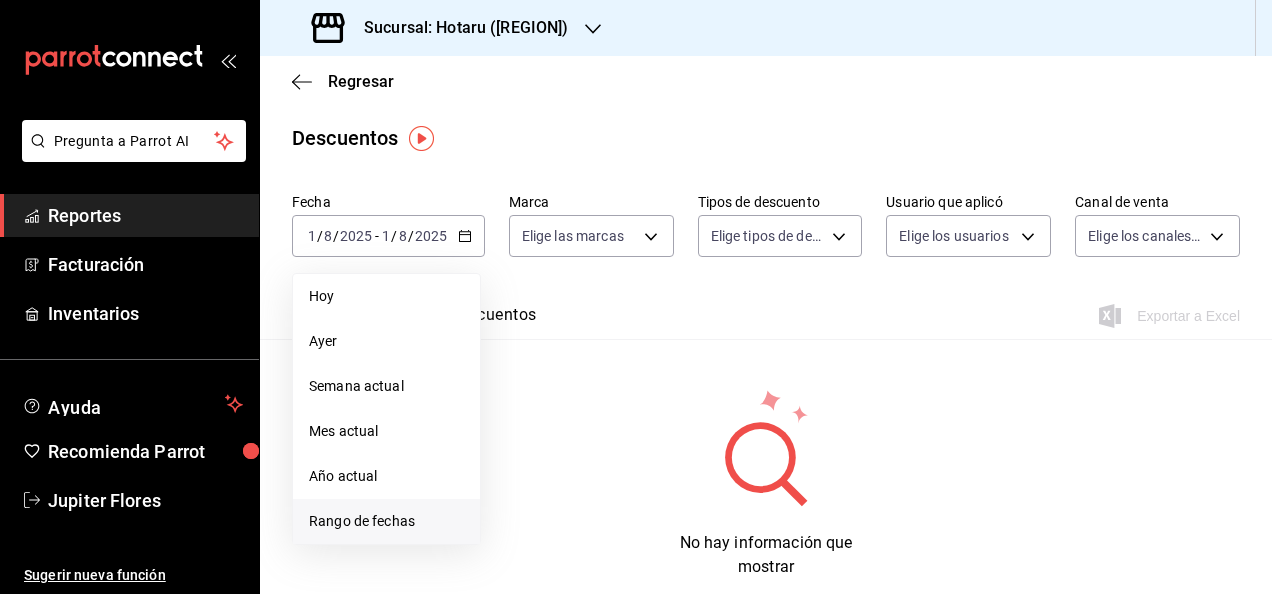 click on "Rango de fechas" at bounding box center [386, 521] 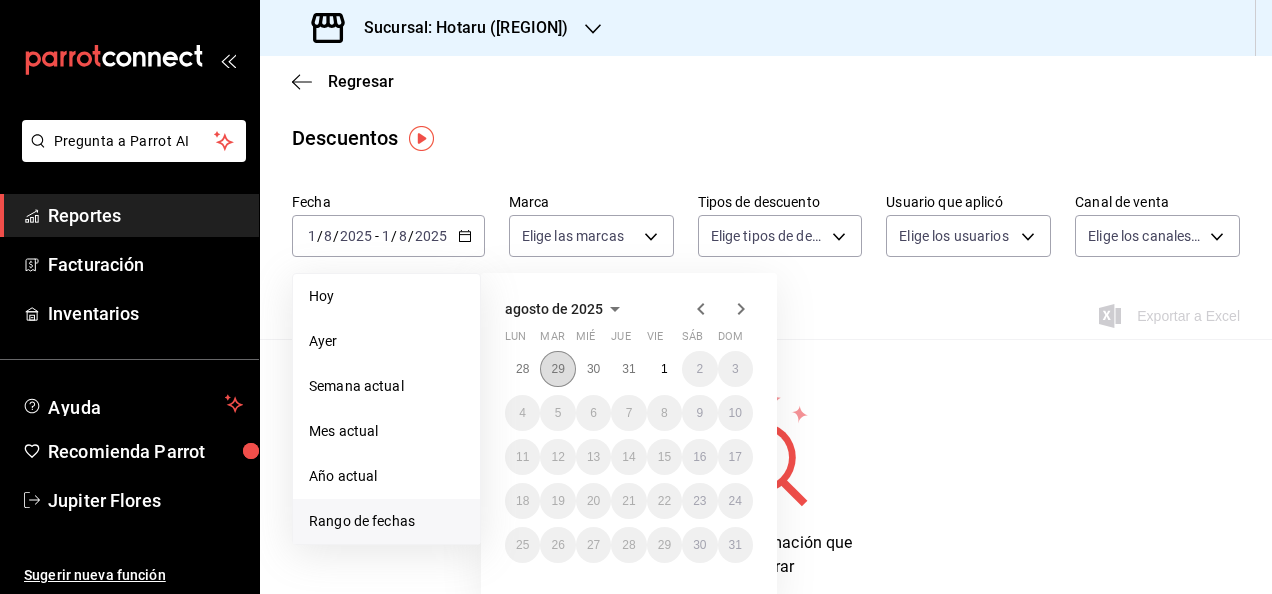 click on "29" at bounding box center (557, 369) 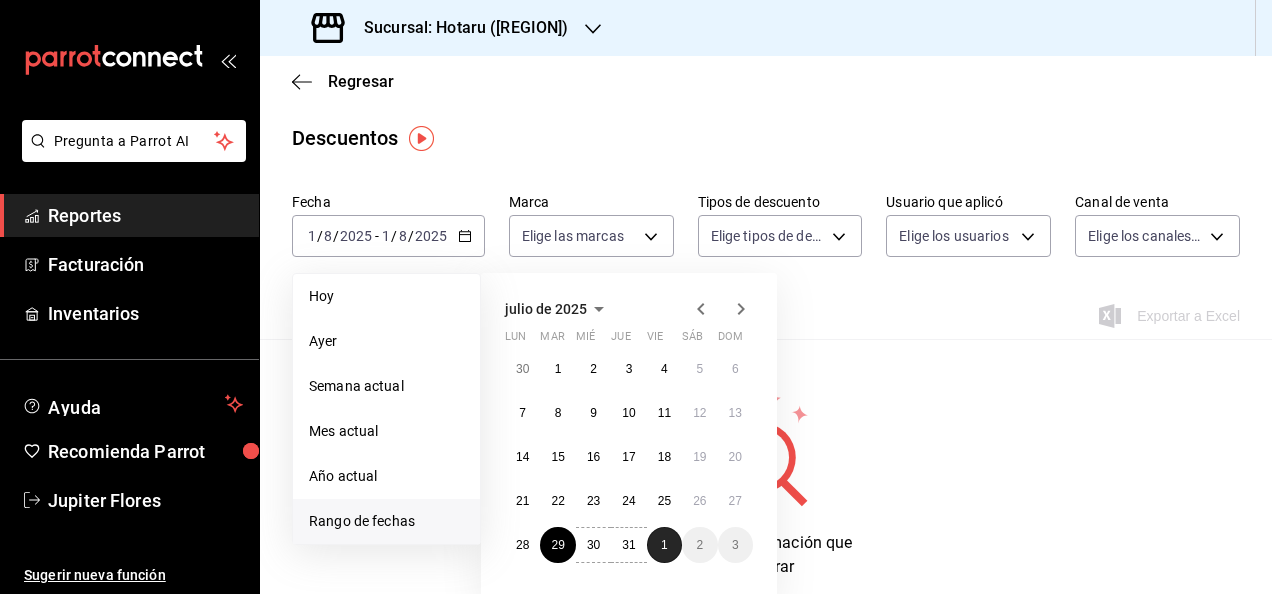 click on "1" at bounding box center (664, 545) 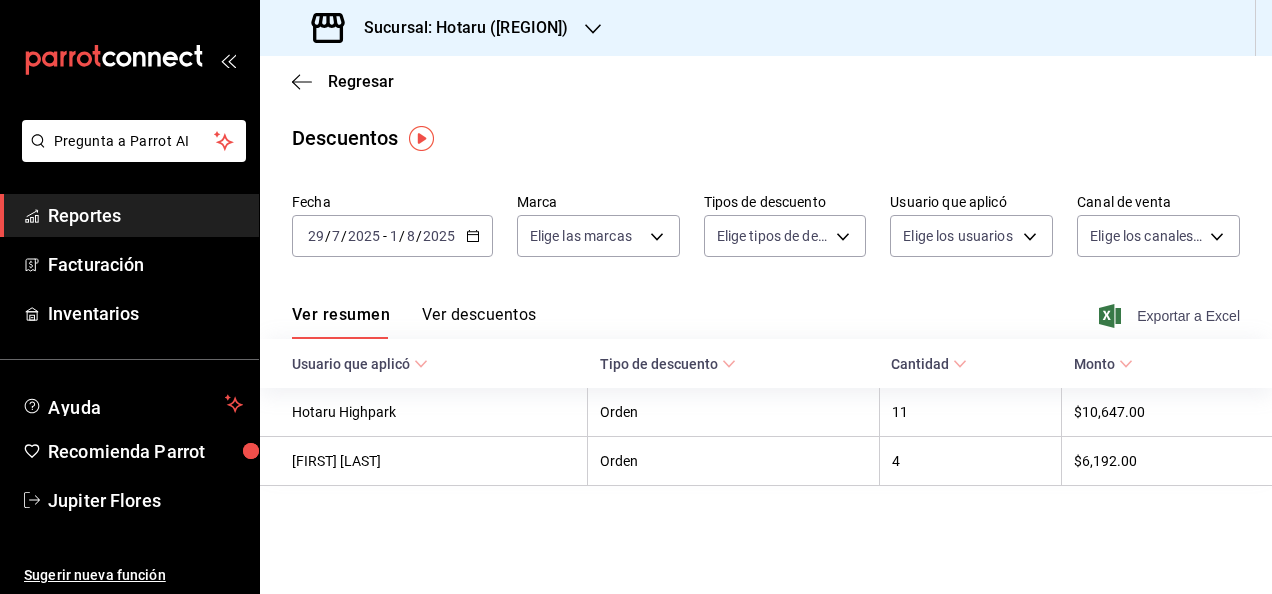 click on "Exportar a Excel" at bounding box center (1171, 316) 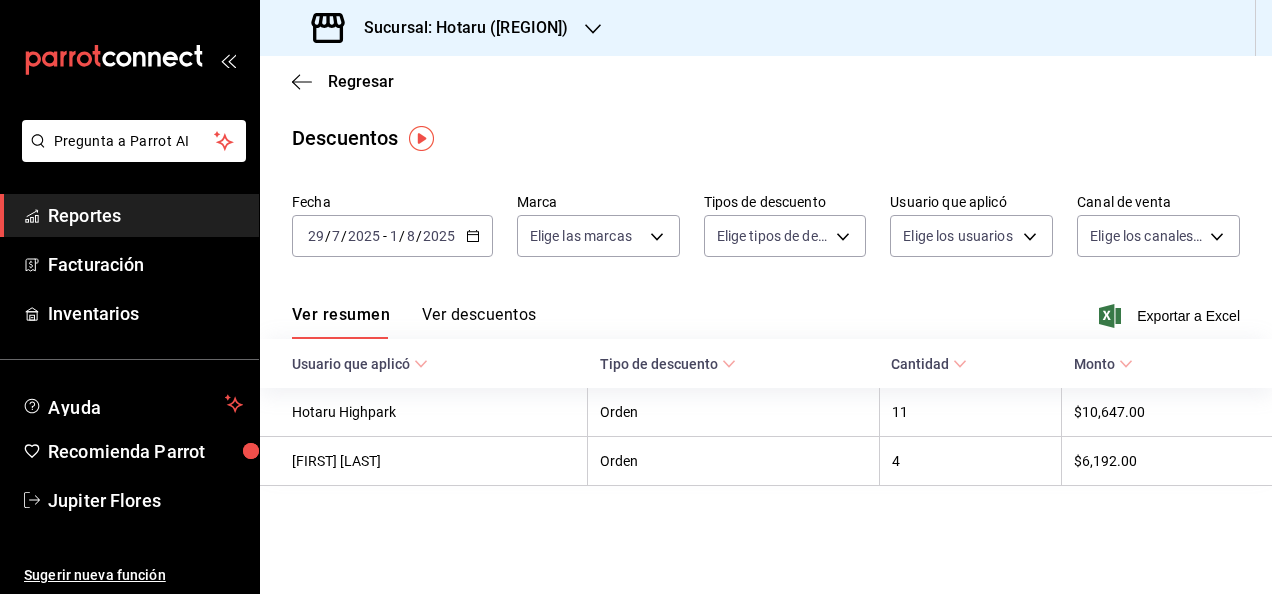 click on "Regresar" at bounding box center [766, 81] 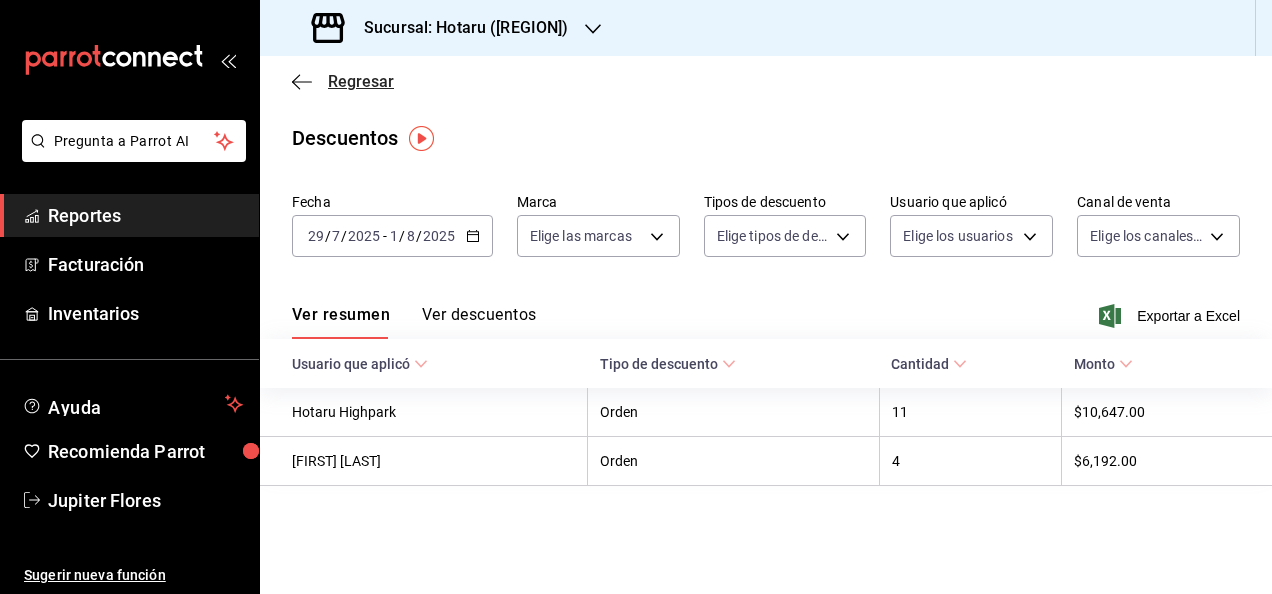 click 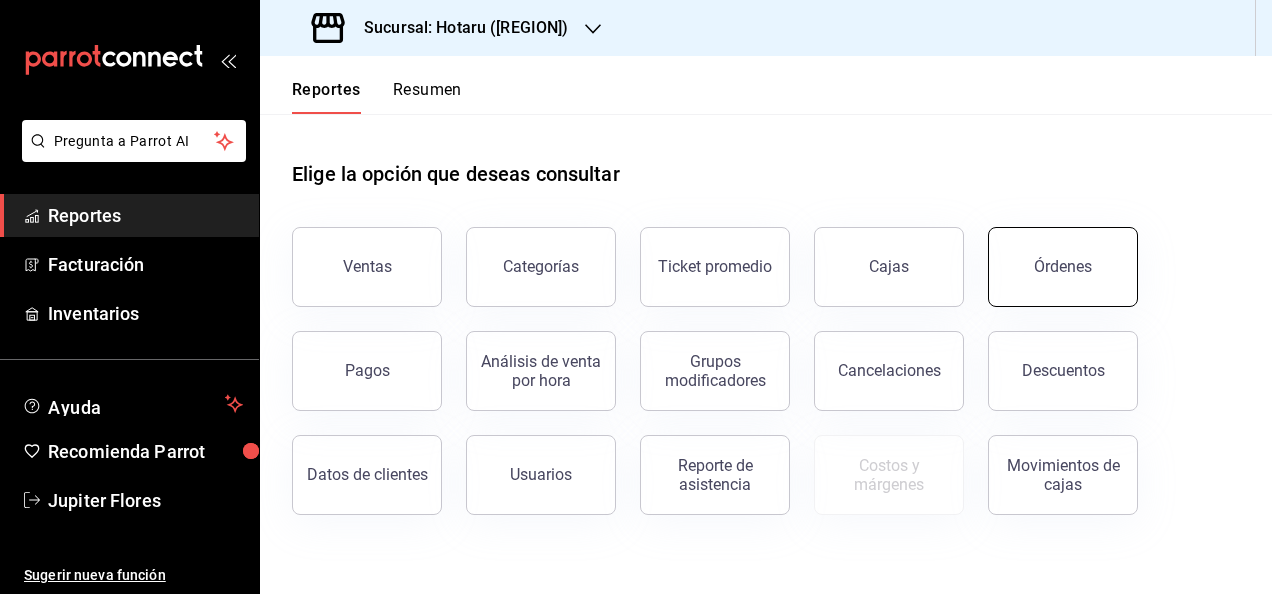 click on "Órdenes" at bounding box center (1063, 266) 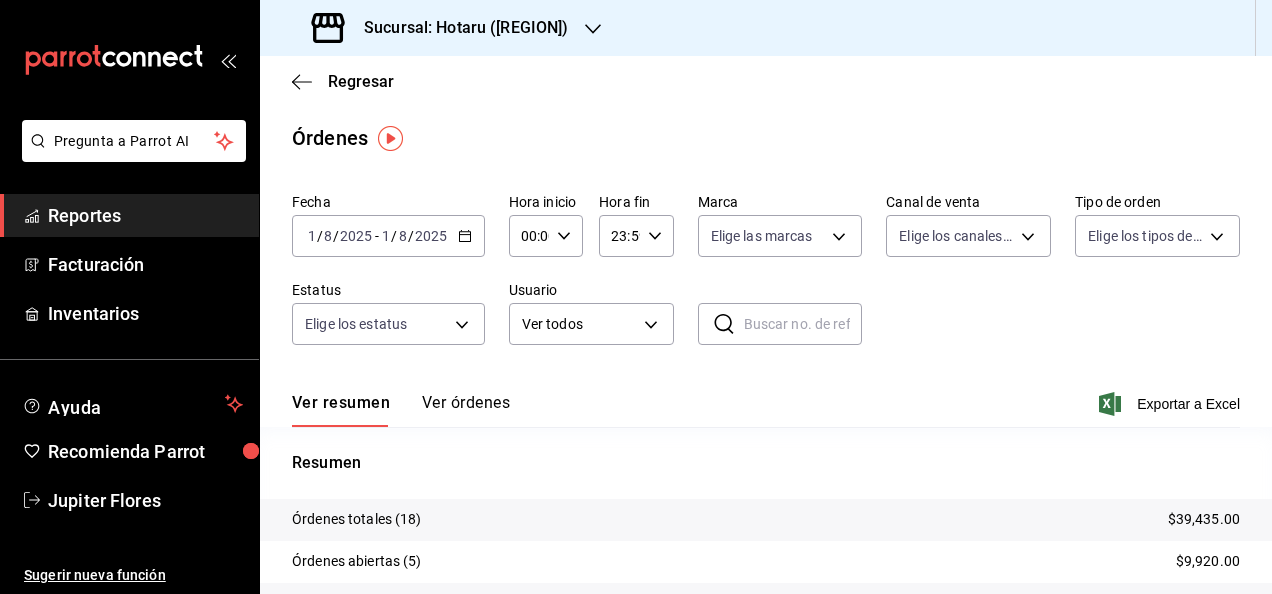 click 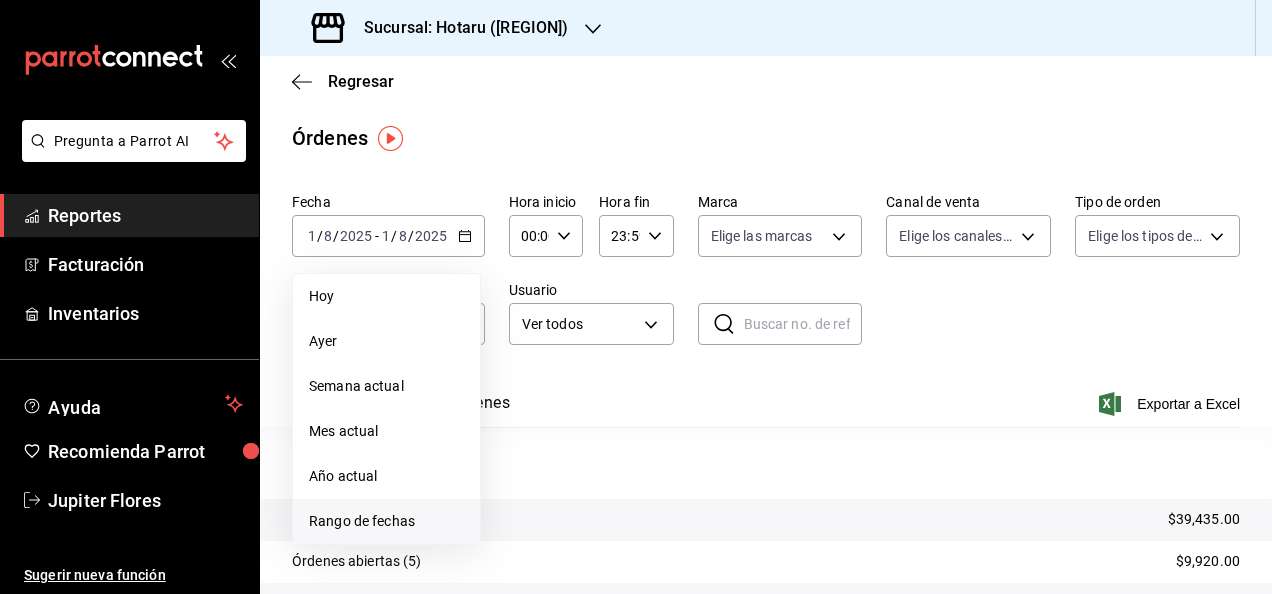 click on "Rango de fechas" at bounding box center [386, 521] 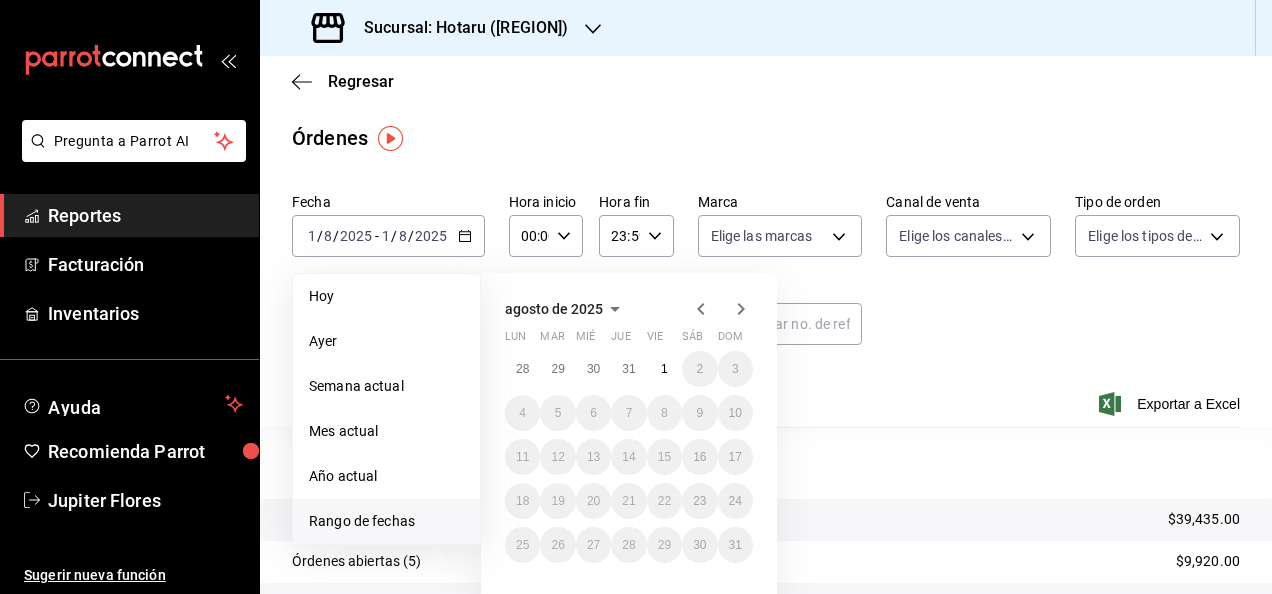 click on "29" at bounding box center (557, 369) 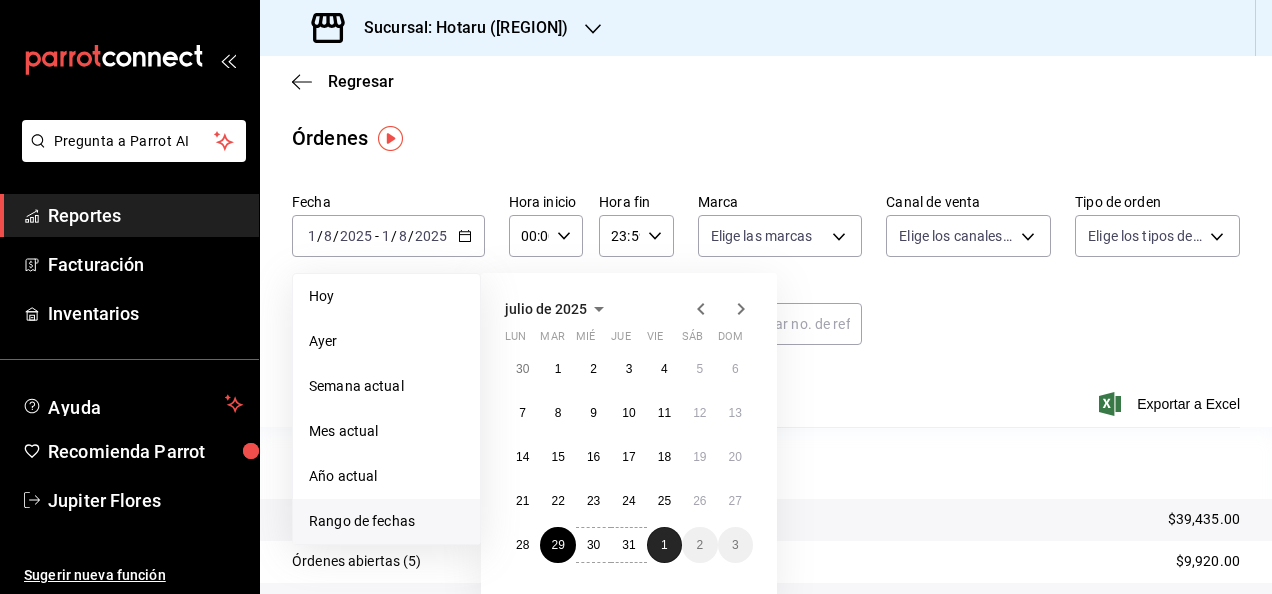 click on "1" at bounding box center [664, 545] 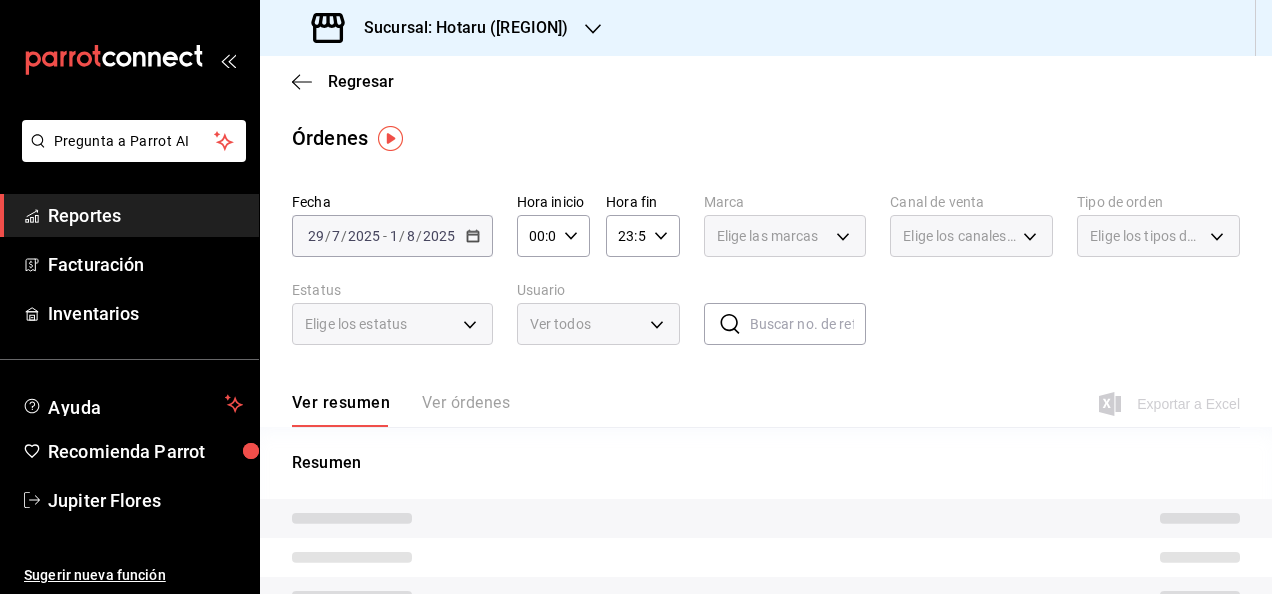 click on "00:00 Hora inicio" at bounding box center (553, 236) 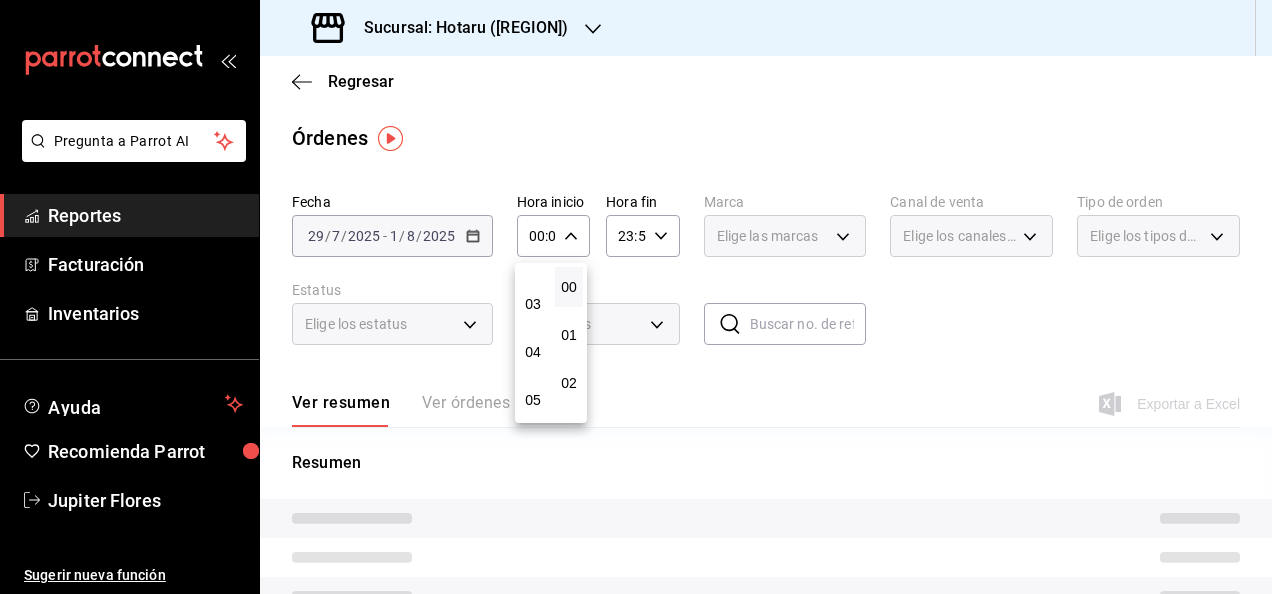 scroll, scrollTop: 128, scrollLeft: 0, axis: vertical 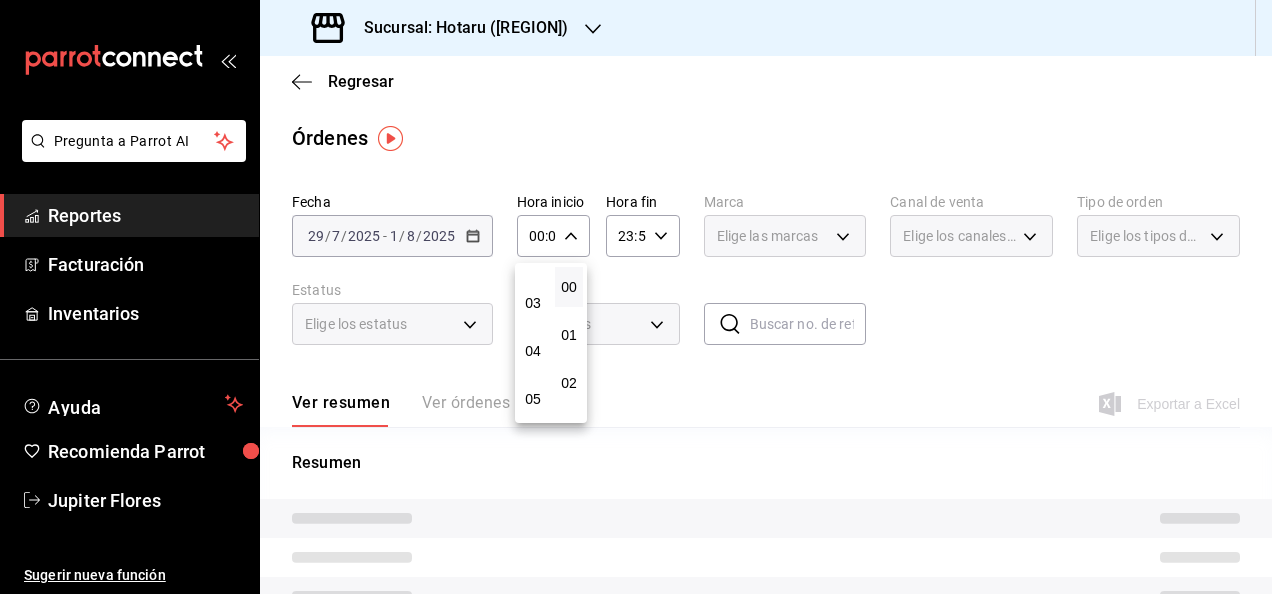 click on "05" at bounding box center [533, 399] 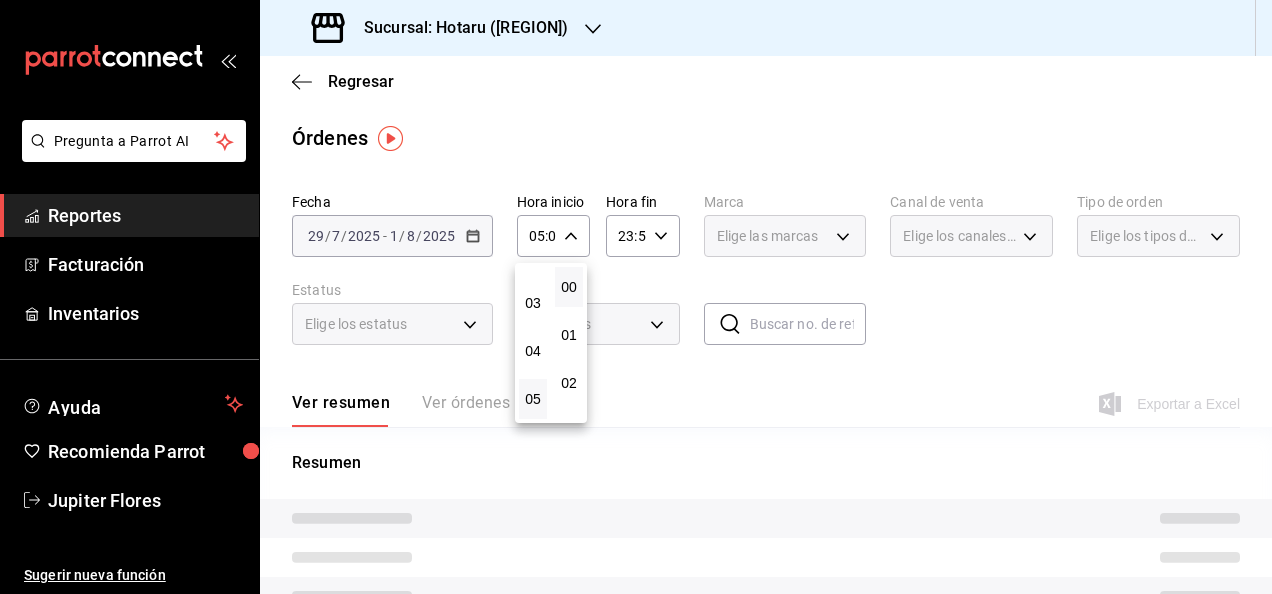 click at bounding box center (636, 297) 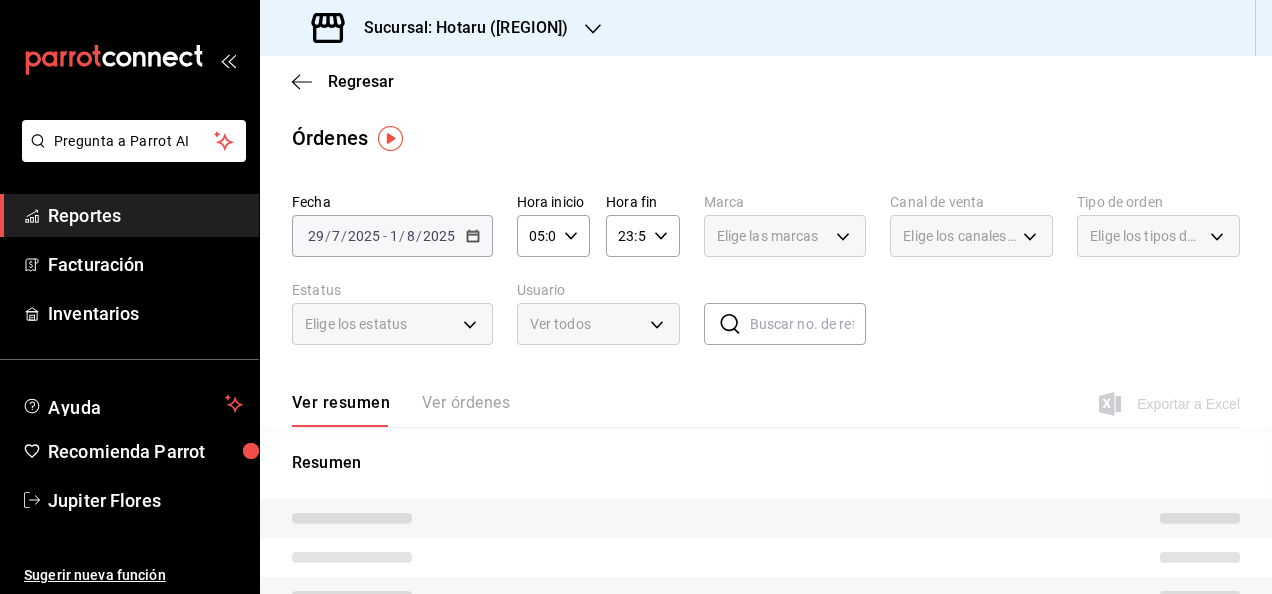 click on "23:59 Hora fin" at bounding box center (642, 236) 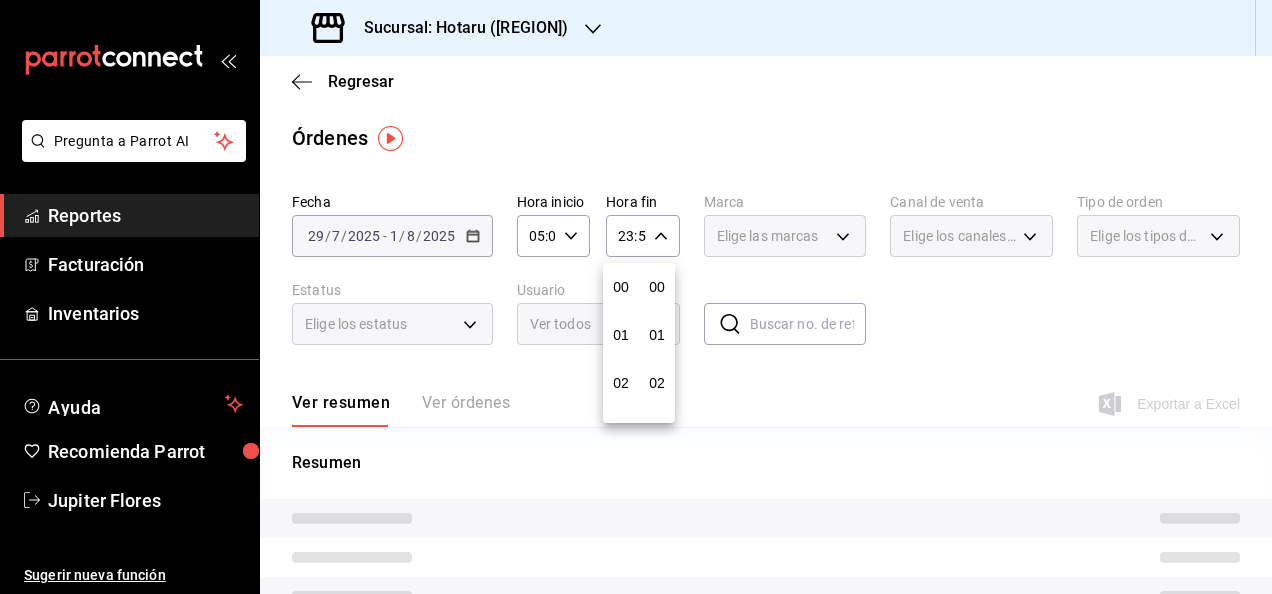 scroll, scrollTop: 992, scrollLeft: 0, axis: vertical 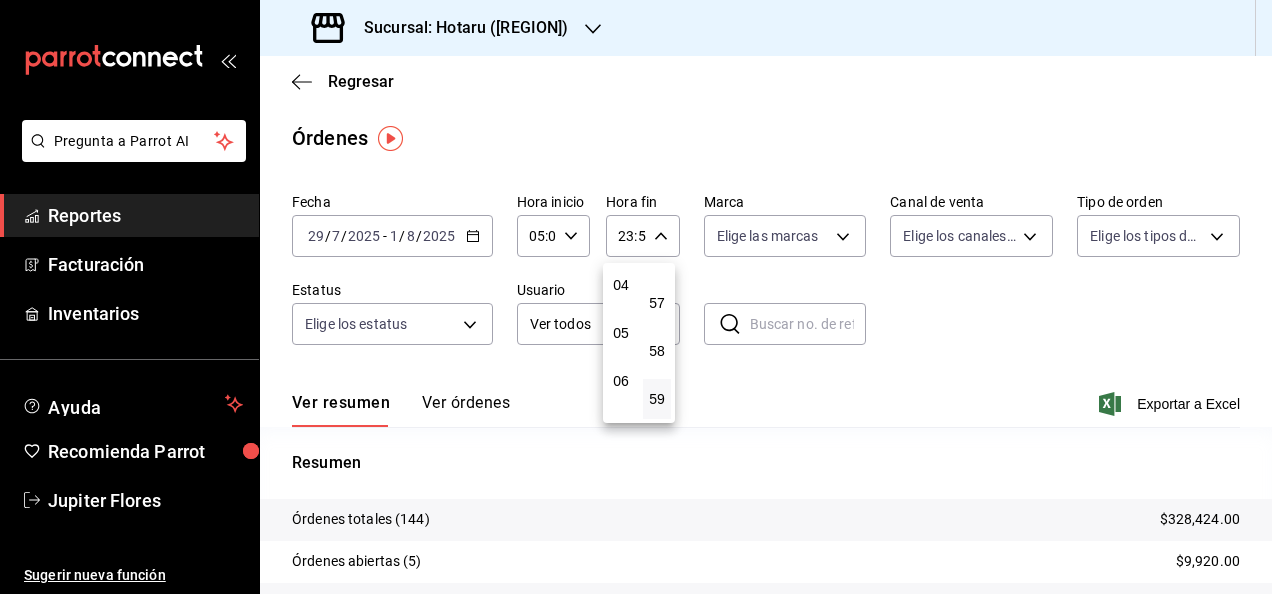 click on "06" at bounding box center (621, 381) 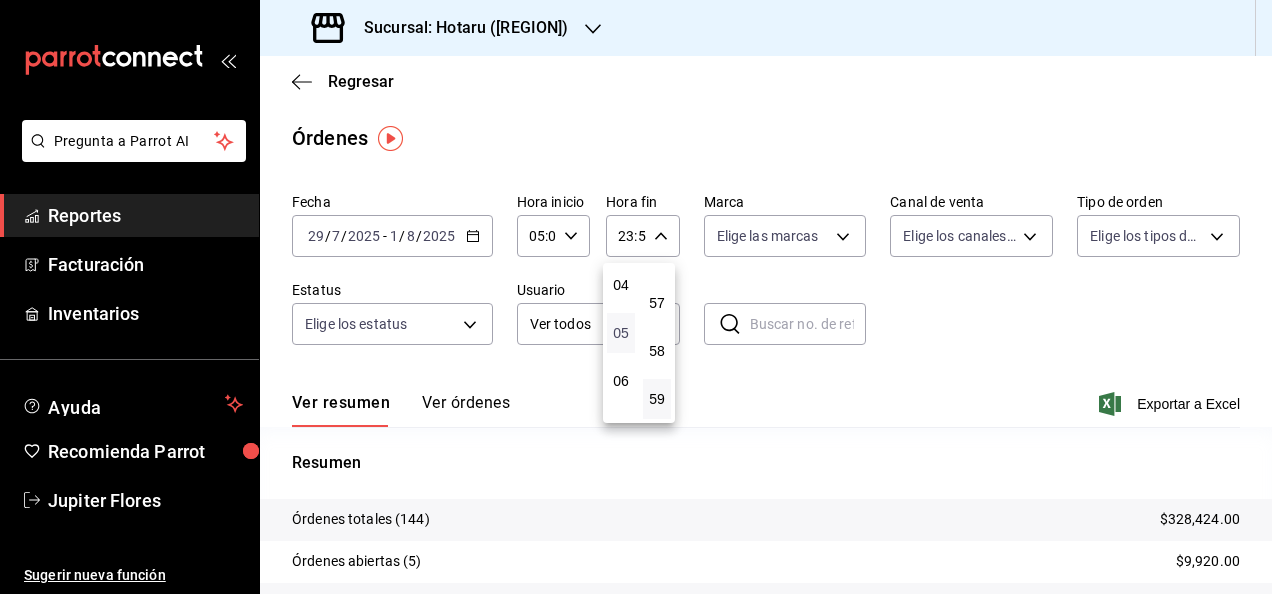 click on "05" at bounding box center (621, 333) 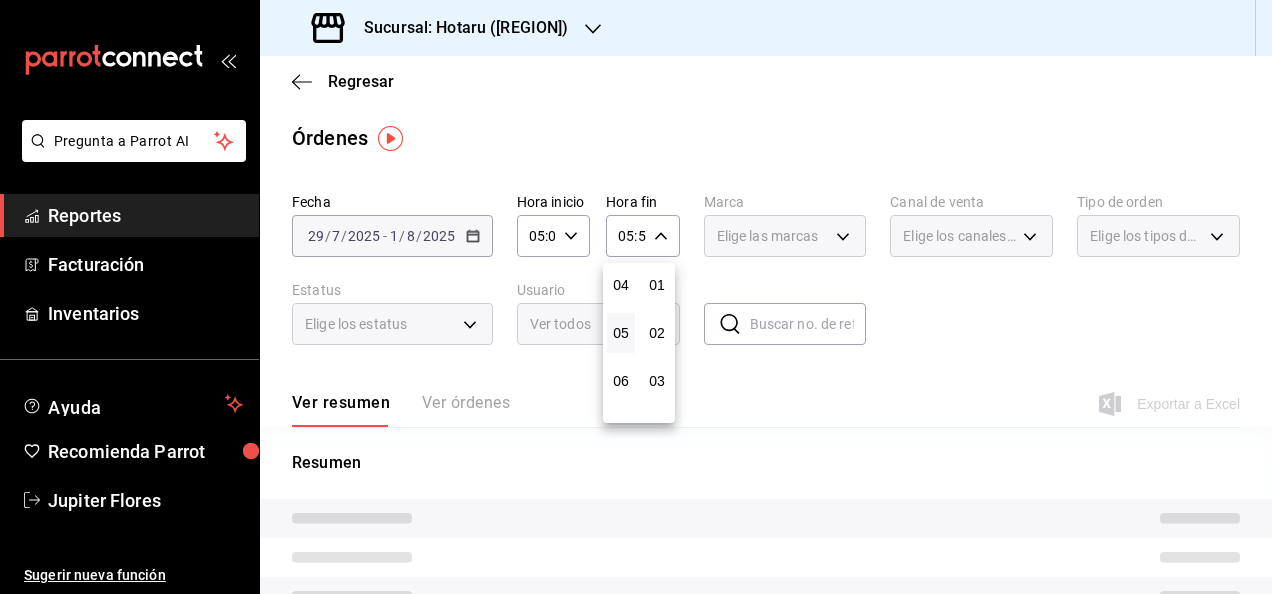 scroll, scrollTop: 0, scrollLeft: 0, axis: both 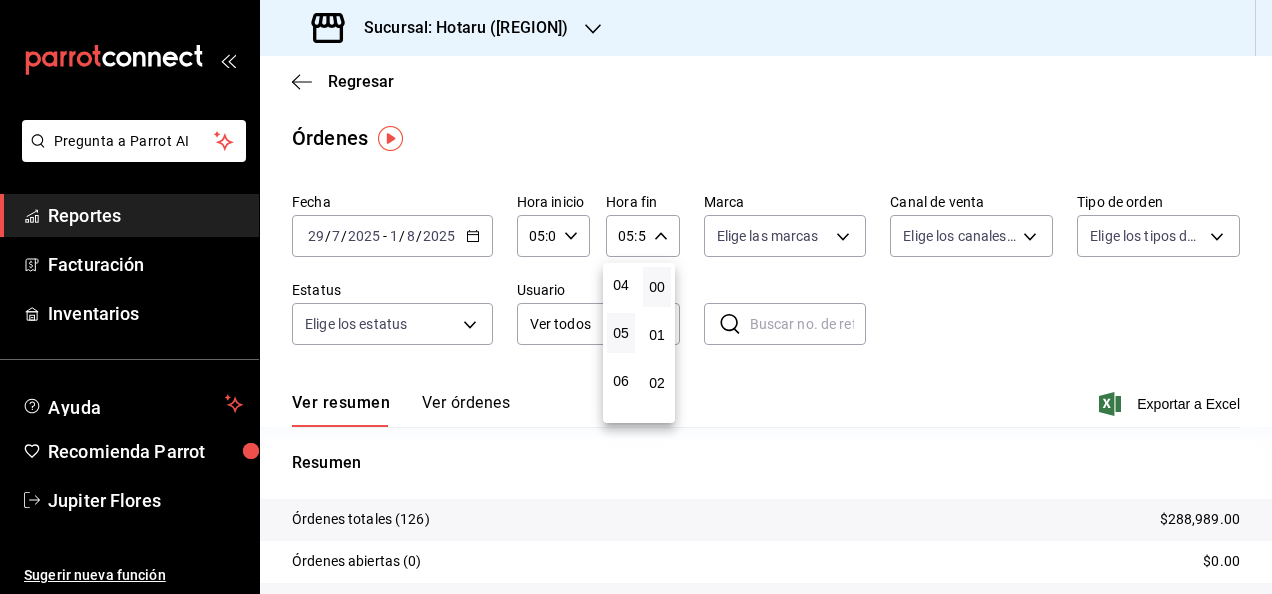 click on "00" at bounding box center [657, 287] 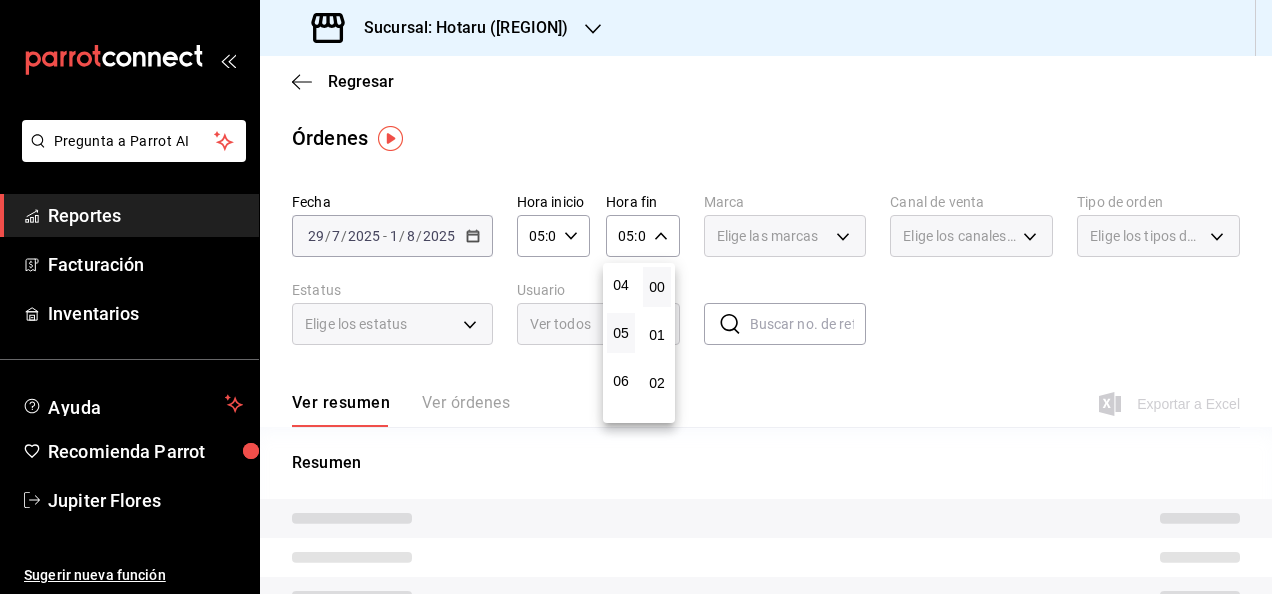 click at bounding box center [636, 297] 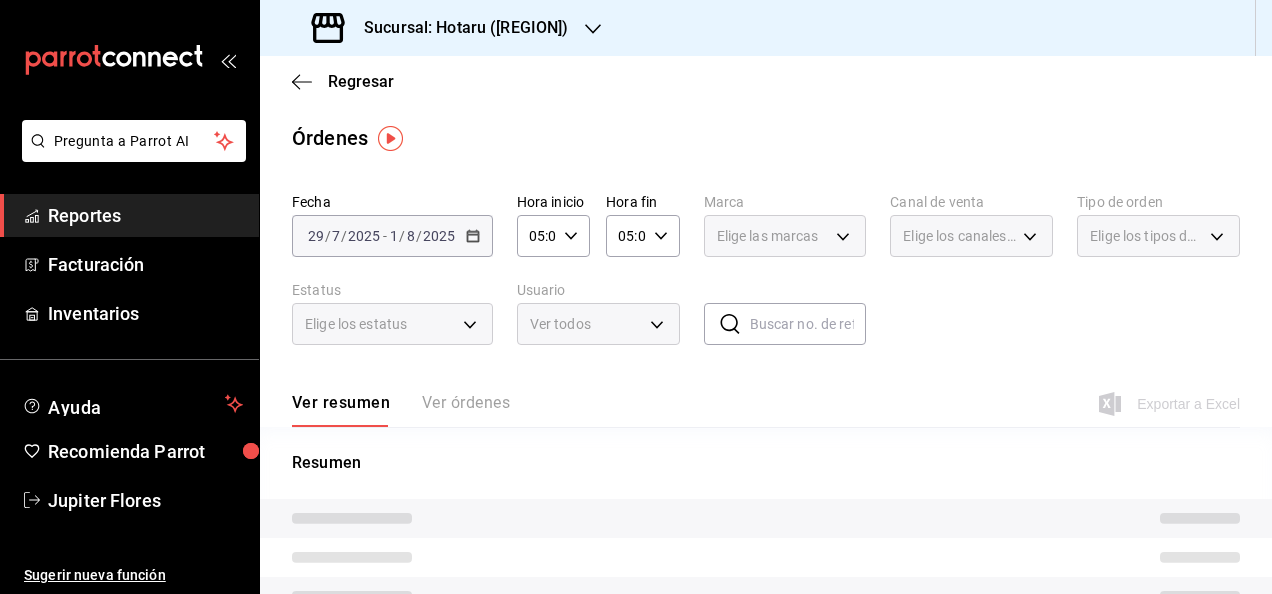 click on "Fecha 2025-07-29 29 / 7 / 2025 - 2025-08-01 1 / 8 / 2025 Hora inicio 05:00 Hora inicio Hora fin 05:00 Hora fin Marca Elige las marcas Canal de venta Elige los canales de venta Tipo de orden Elige los tipos de orden Estatus Elige los estatus Usuario Ver todos ALL ​ ​" at bounding box center (766, 277) 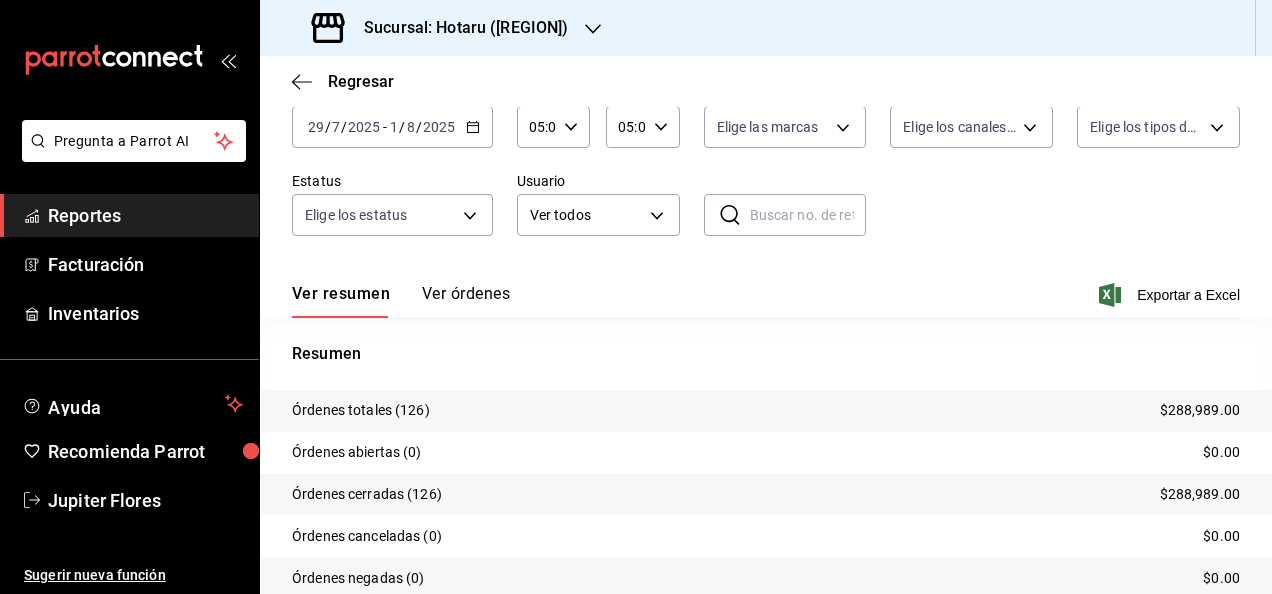 scroll, scrollTop: 110, scrollLeft: 0, axis: vertical 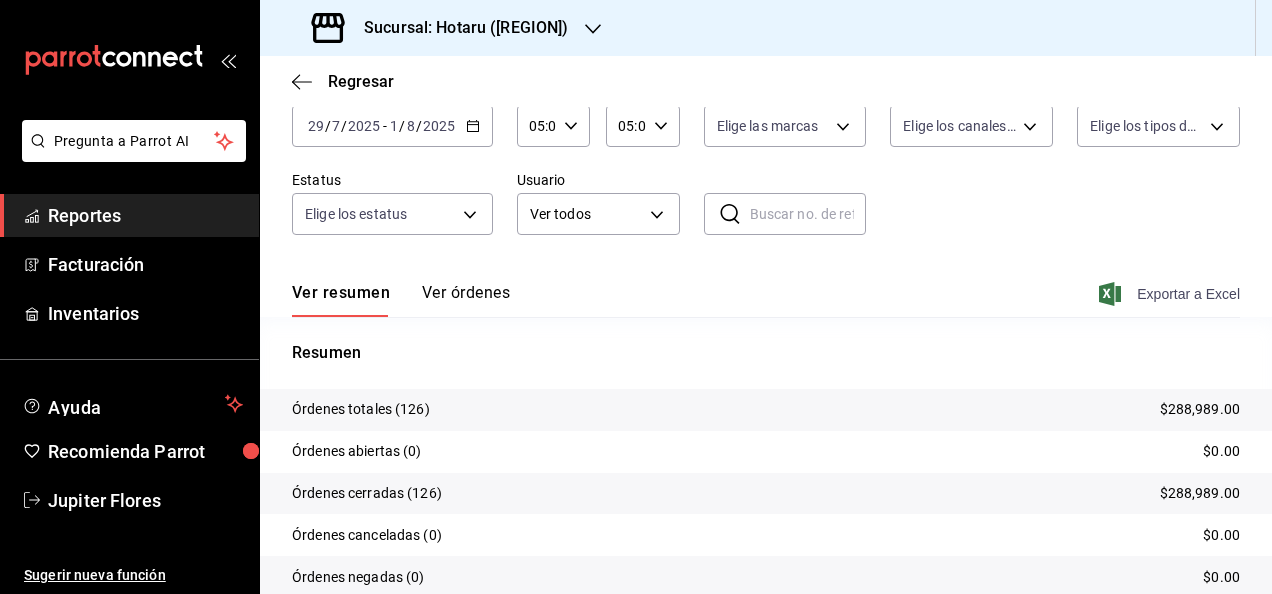 click on "Exportar a Excel" at bounding box center [1171, 294] 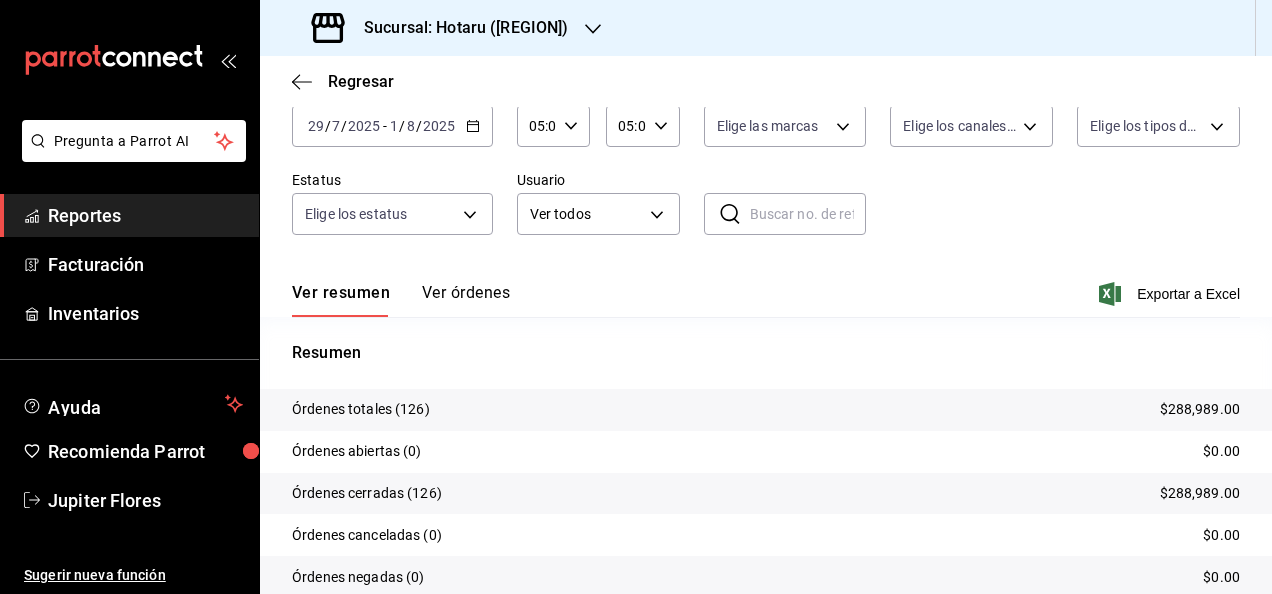 click on "Ver resumen Ver órdenes Exportar a Excel" at bounding box center (766, 288) 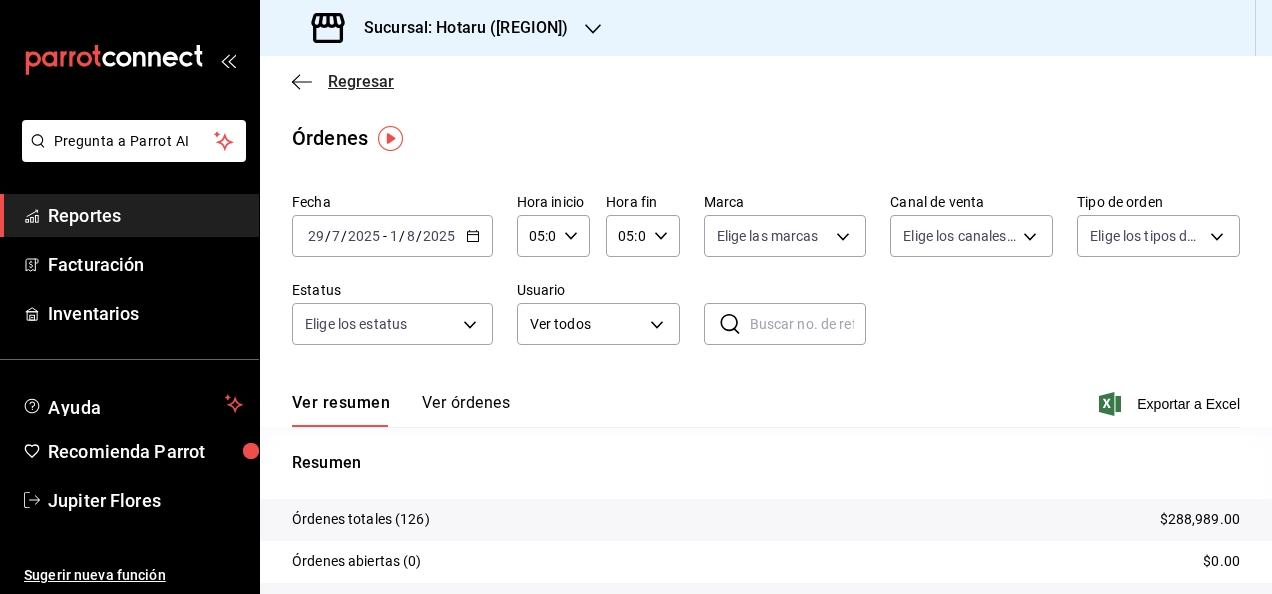 click 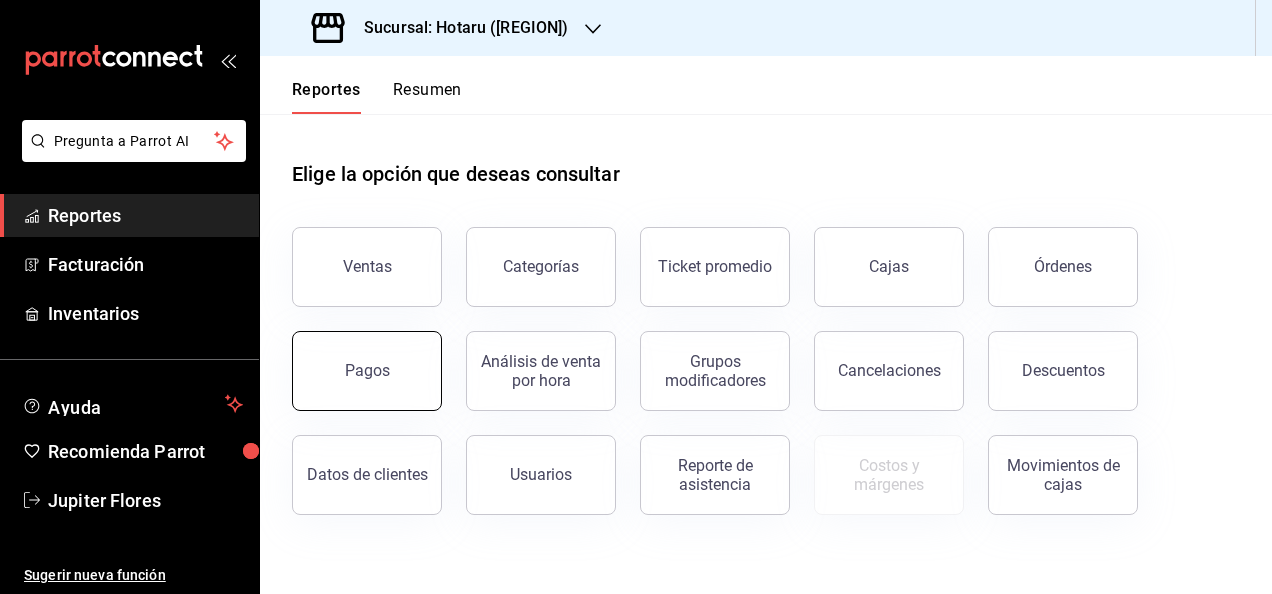click on "Pagos" at bounding box center [367, 371] 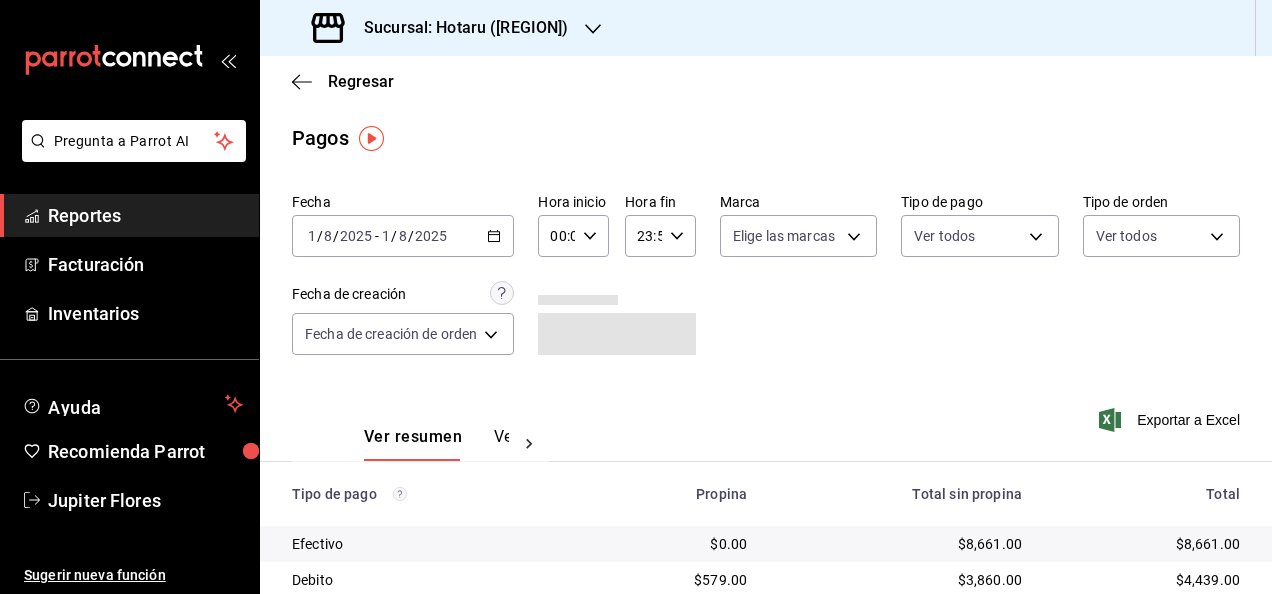 click on "2025-08-01 1 / 8 / 2025 - 2025-08-01 1 / 8 / 2025" at bounding box center [403, 236] 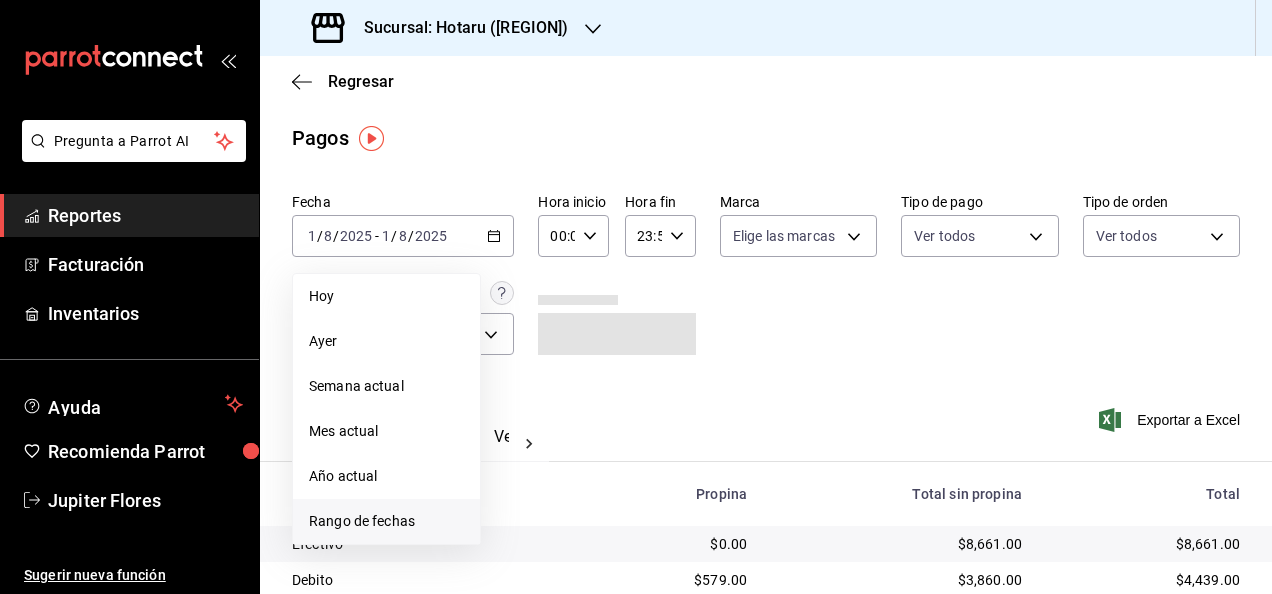 click on "Rango de fechas" at bounding box center (386, 521) 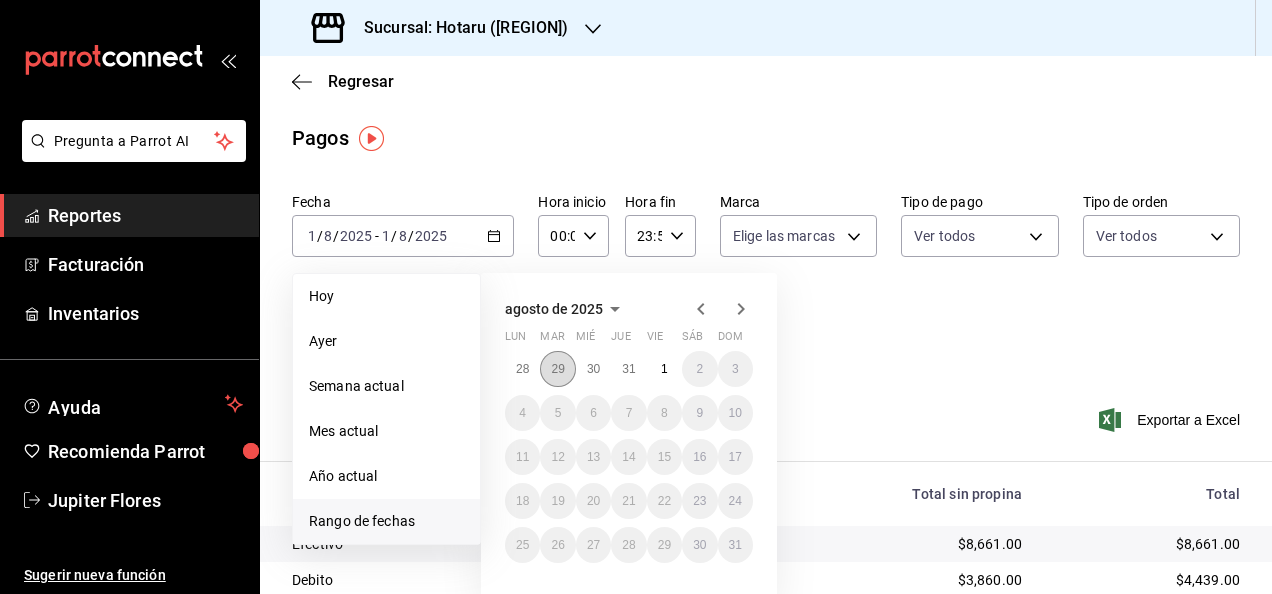 click on "29" at bounding box center (557, 369) 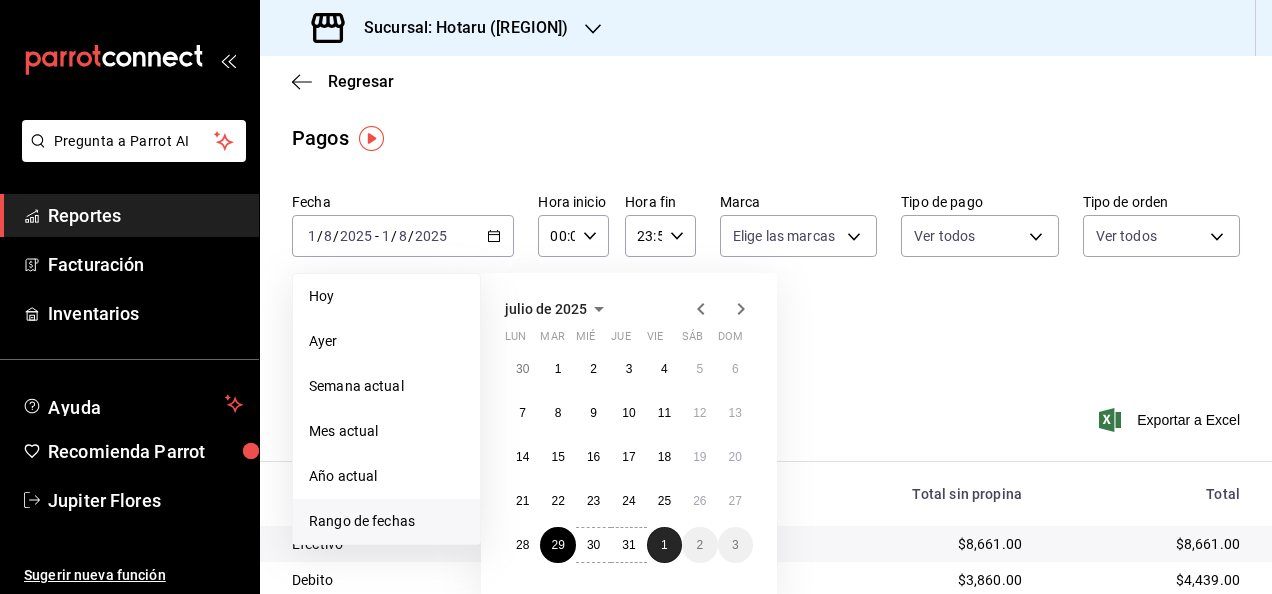 click on "1" at bounding box center (664, 545) 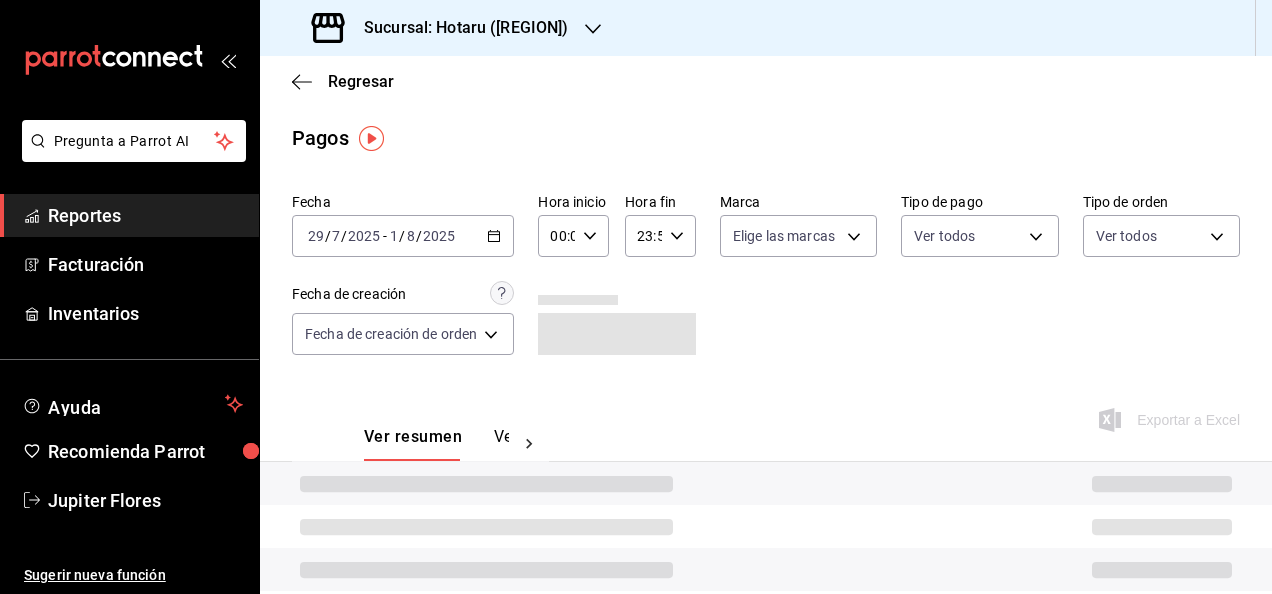click 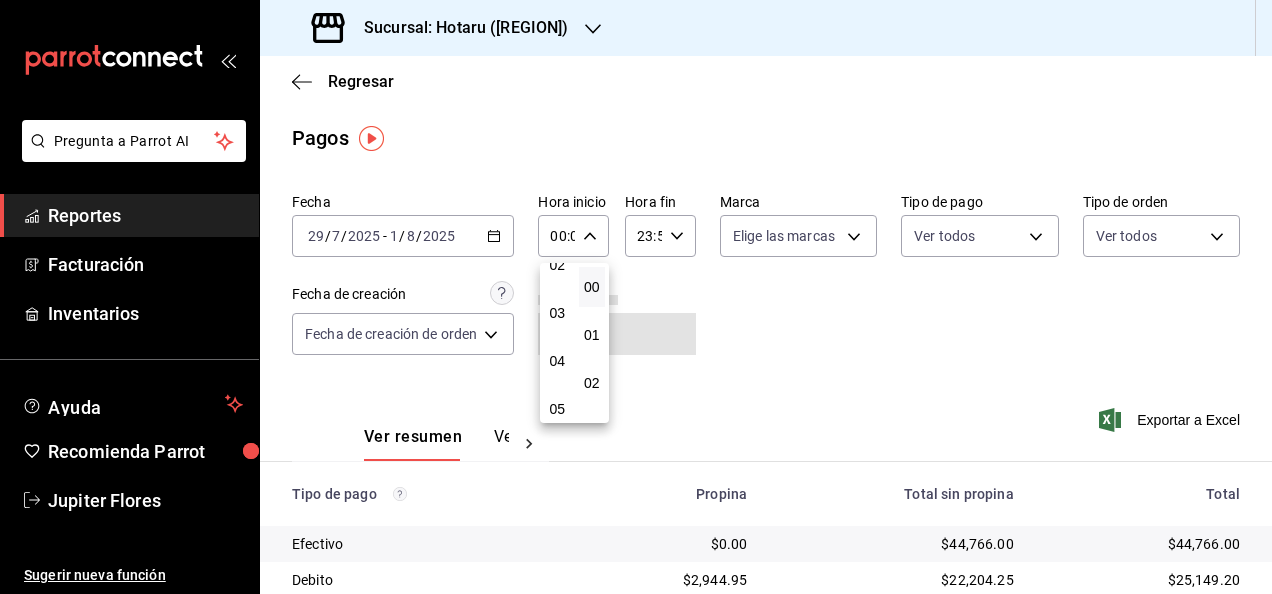 scroll, scrollTop: 145, scrollLeft: 0, axis: vertical 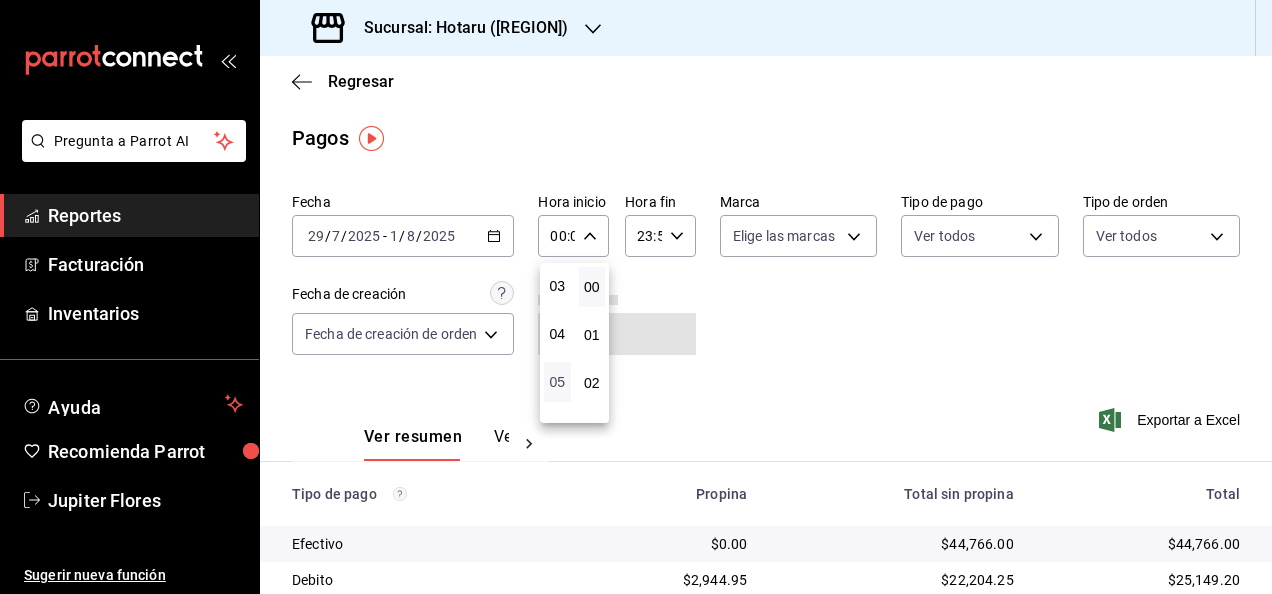 click on "05" at bounding box center [557, 382] 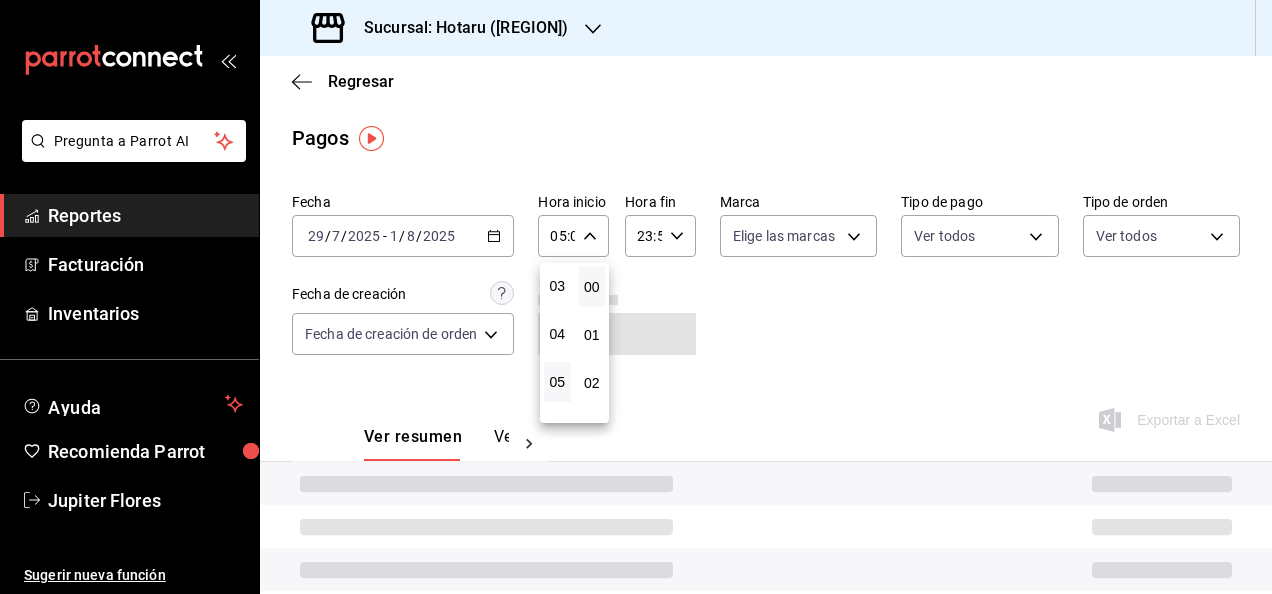 click at bounding box center [636, 297] 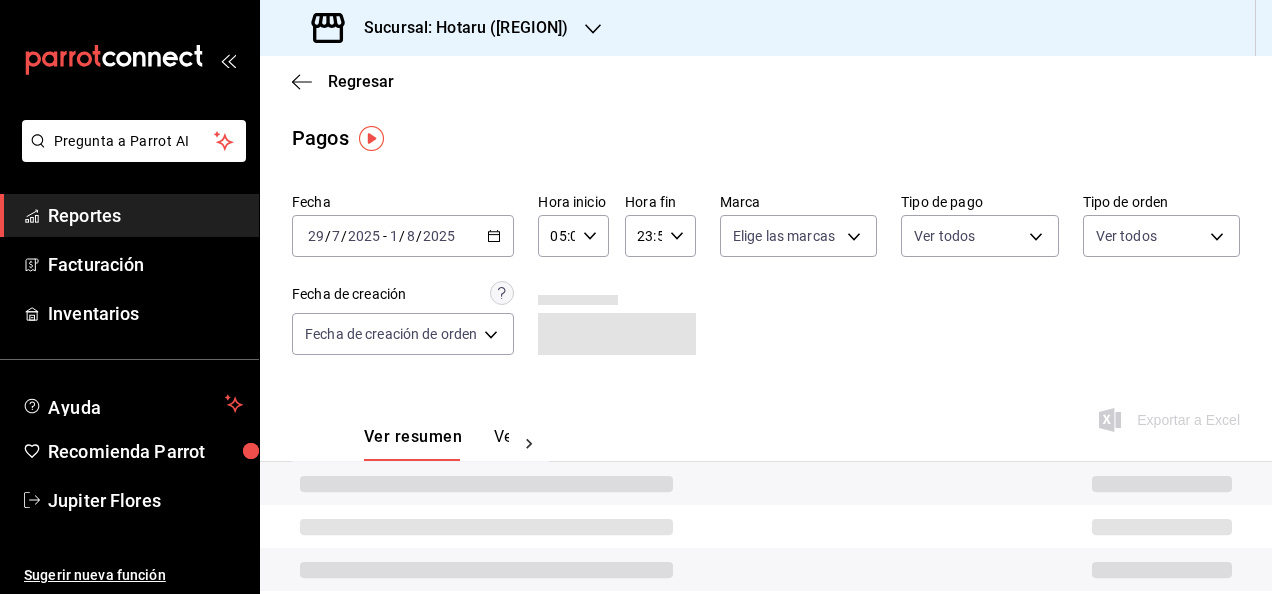 click on "23:59 Hora fin" at bounding box center [660, 236] 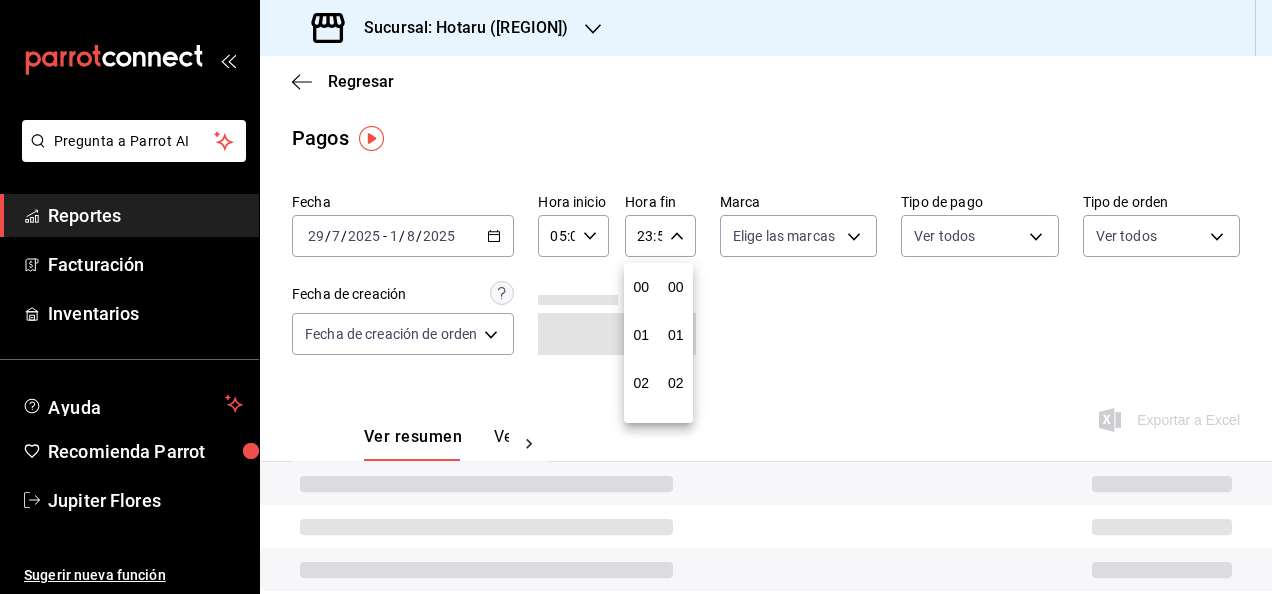 scroll, scrollTop: 992, scrollLeft: 0, axis: vertical 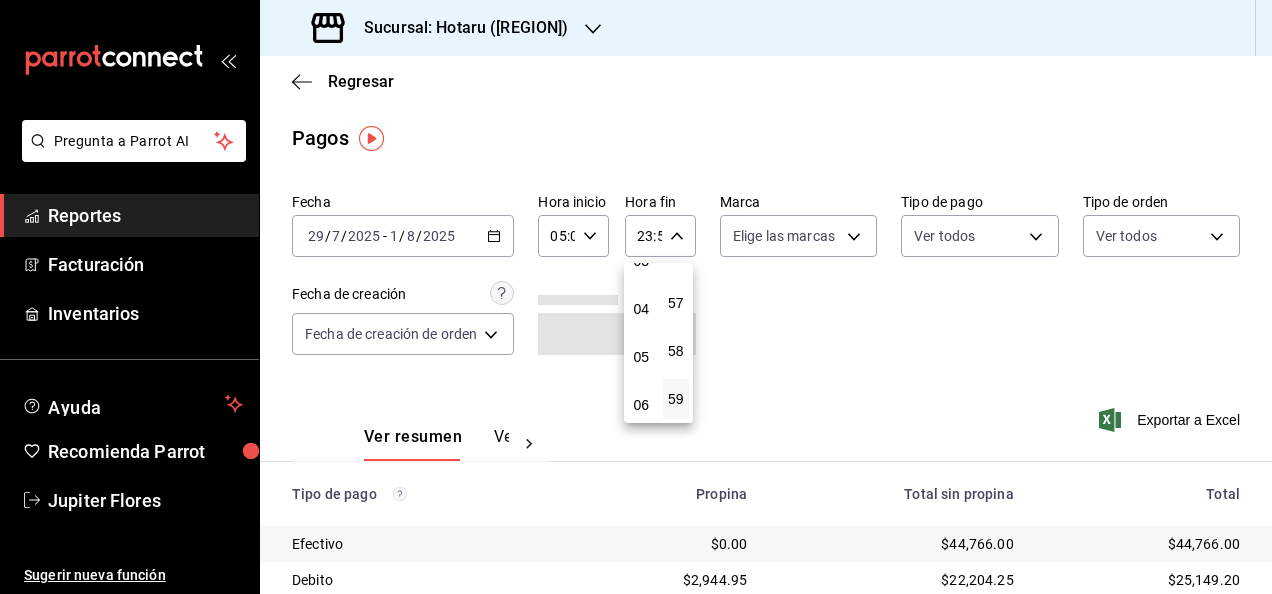 click on "05" at bounding box center (641, 357) 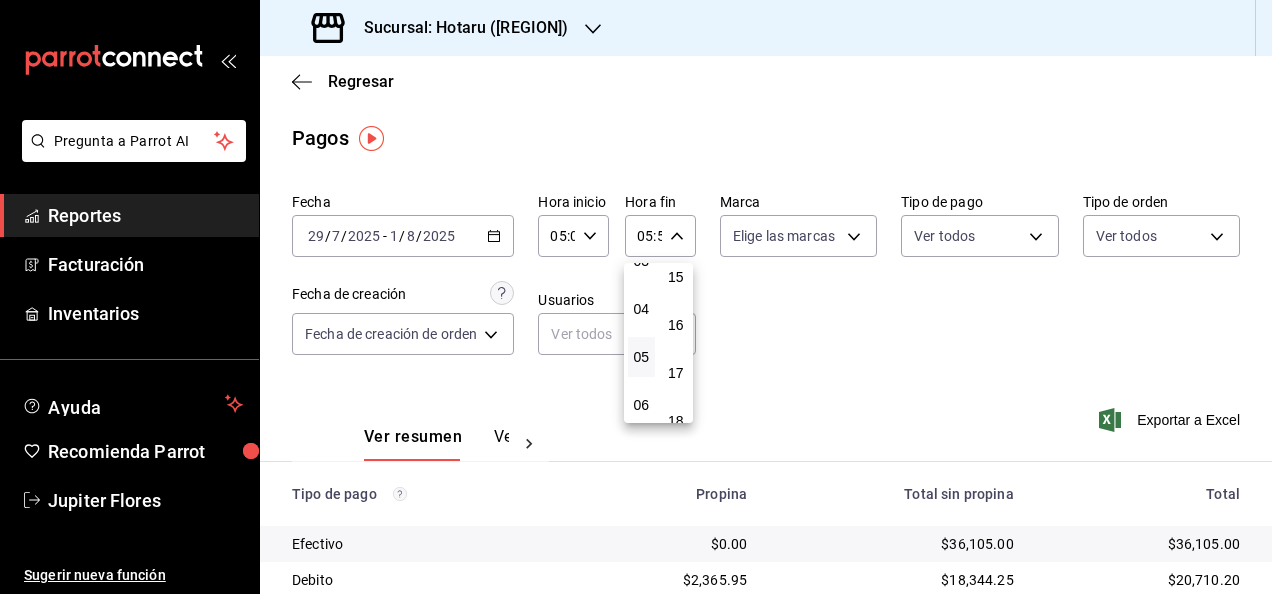 scroll, scrollTop: 0, scrollLeft: 0, axis: both 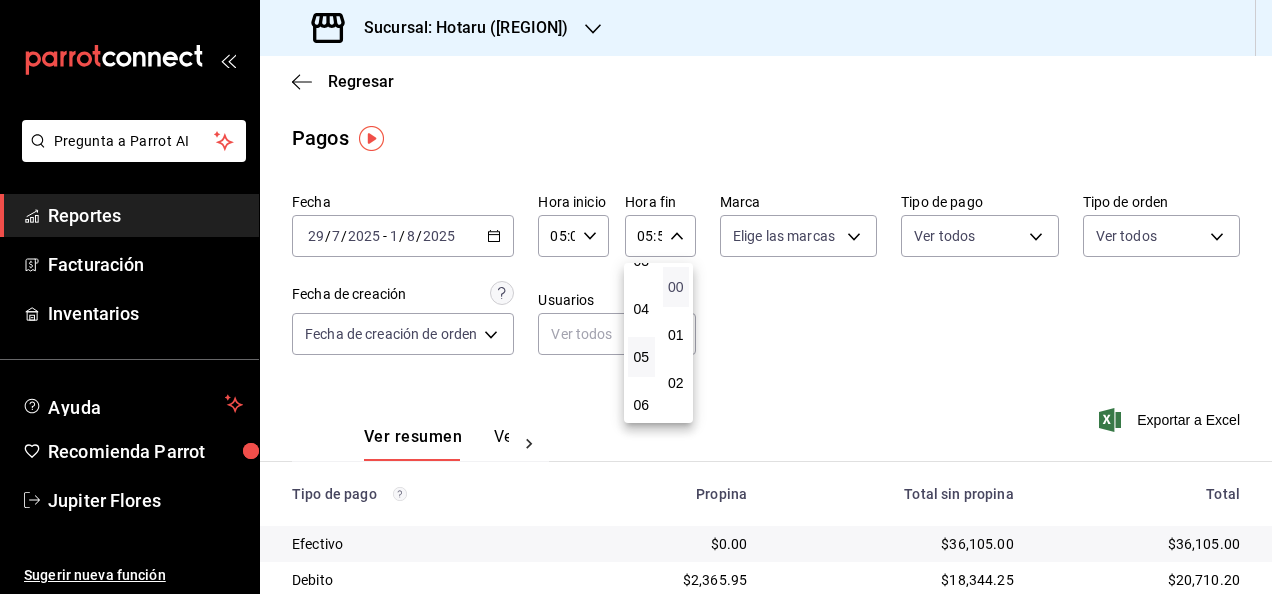 click on "00" at bounding box center (676, 287) 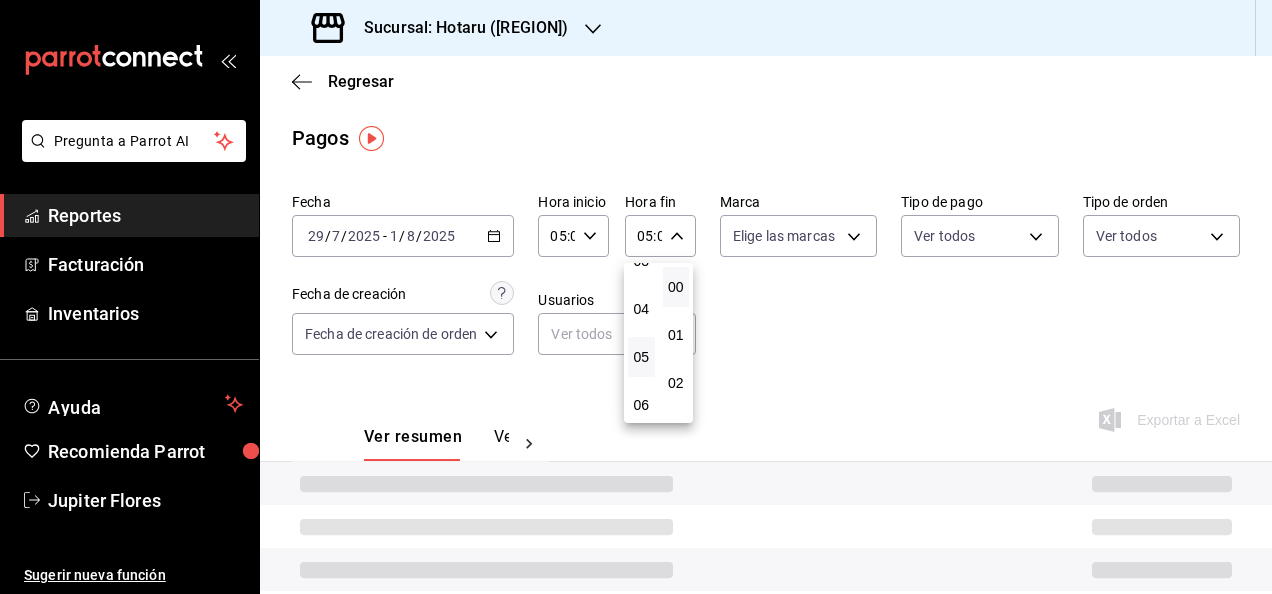 click at bounding box center (636, 297) 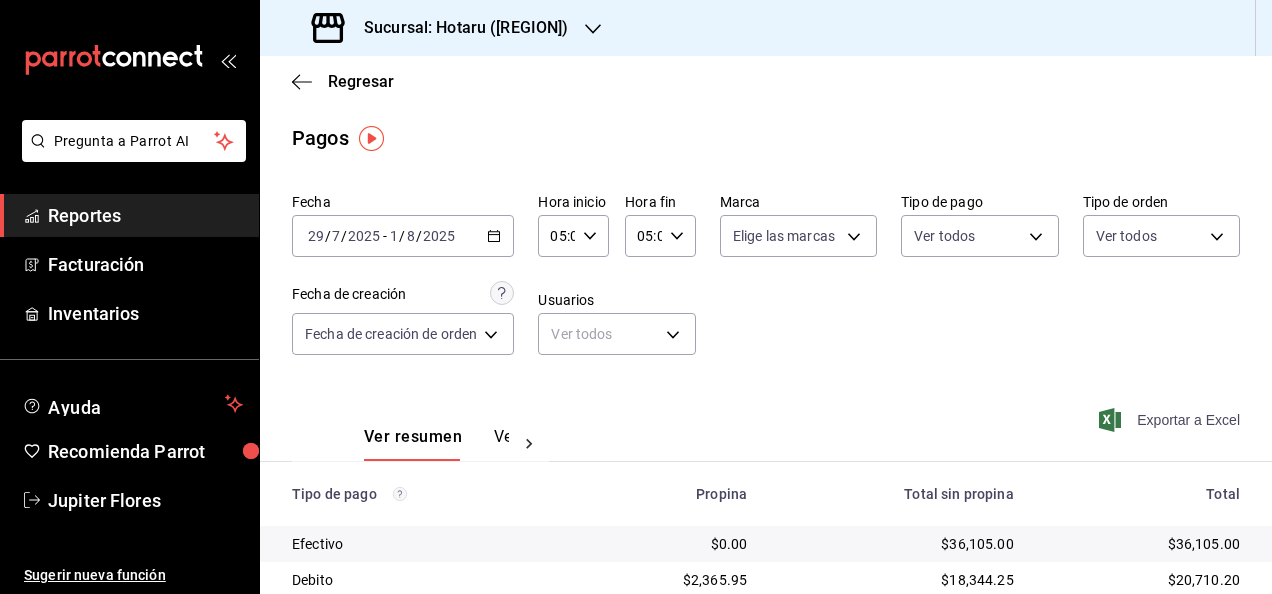 click on "Exportar a Excel" at bounding box center [1171, 420] 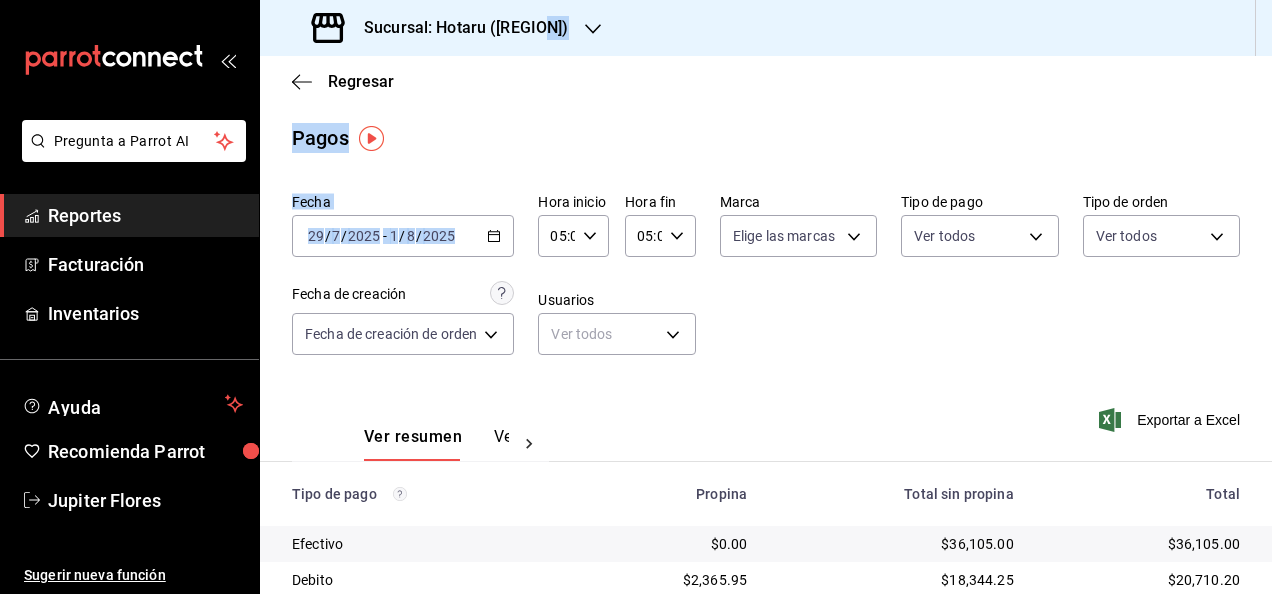 drag, startPoint x: 588, startPoint y: 173, endPoint x: 539, endPoint y: 37, distance: 144.55795 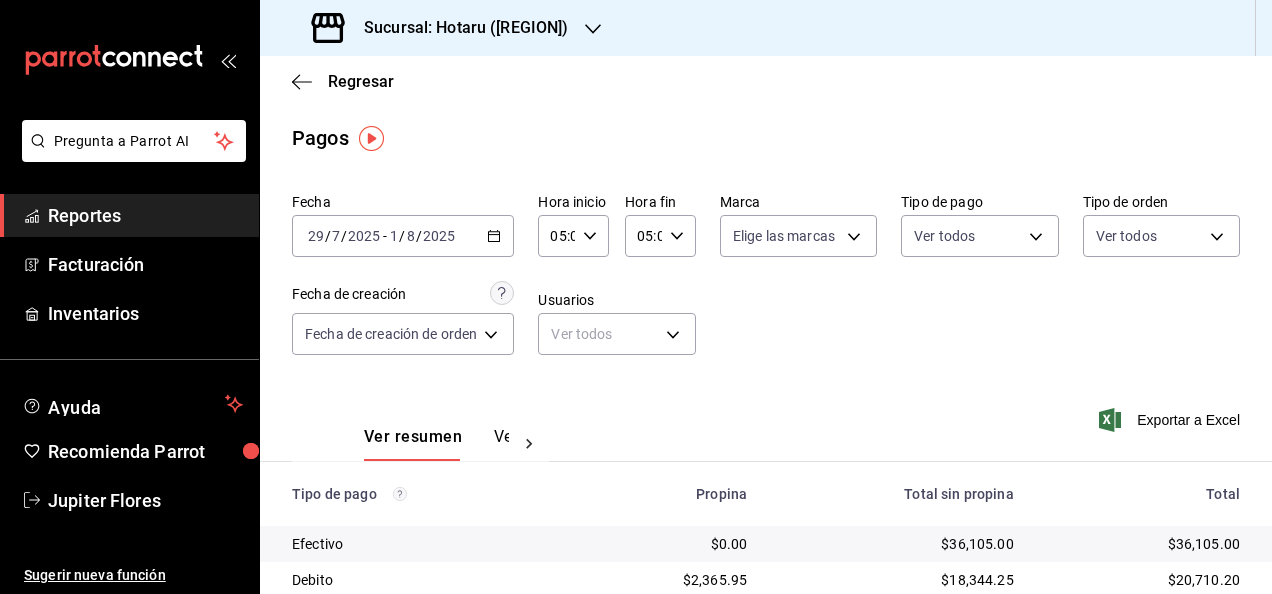 drag, startPoint x: 539, startPoint y: 37, endPoint x: 472, endPoint y: 48, distance: 67.89698 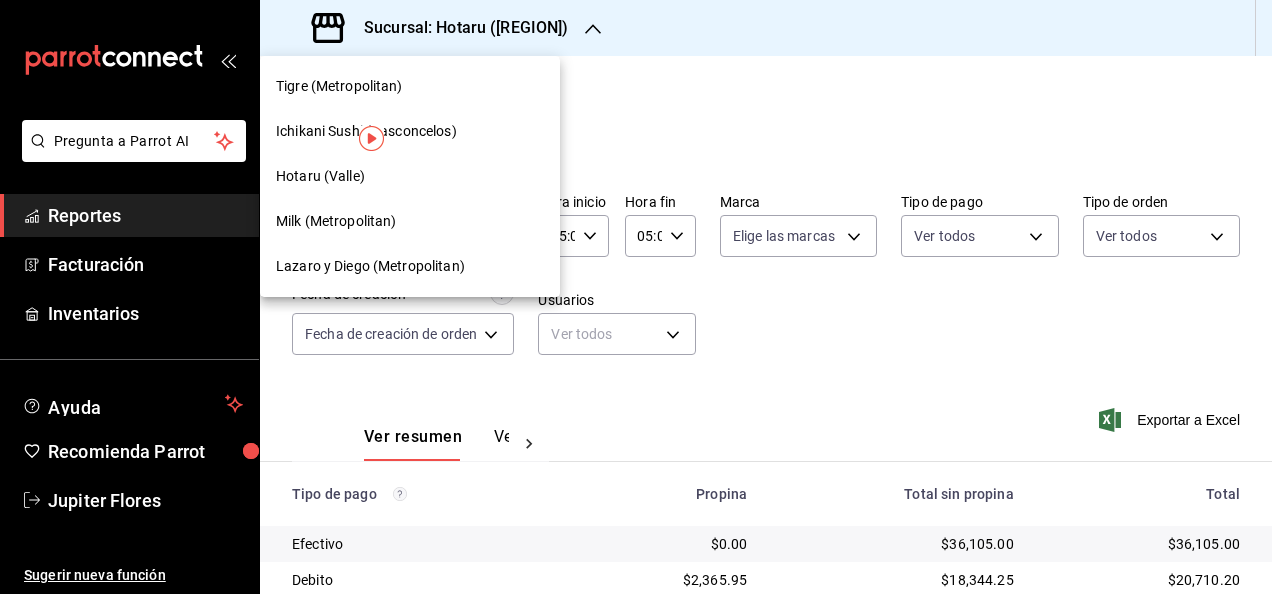 click on "Milk (Metropolitan)" at bounding box center [336, 221] 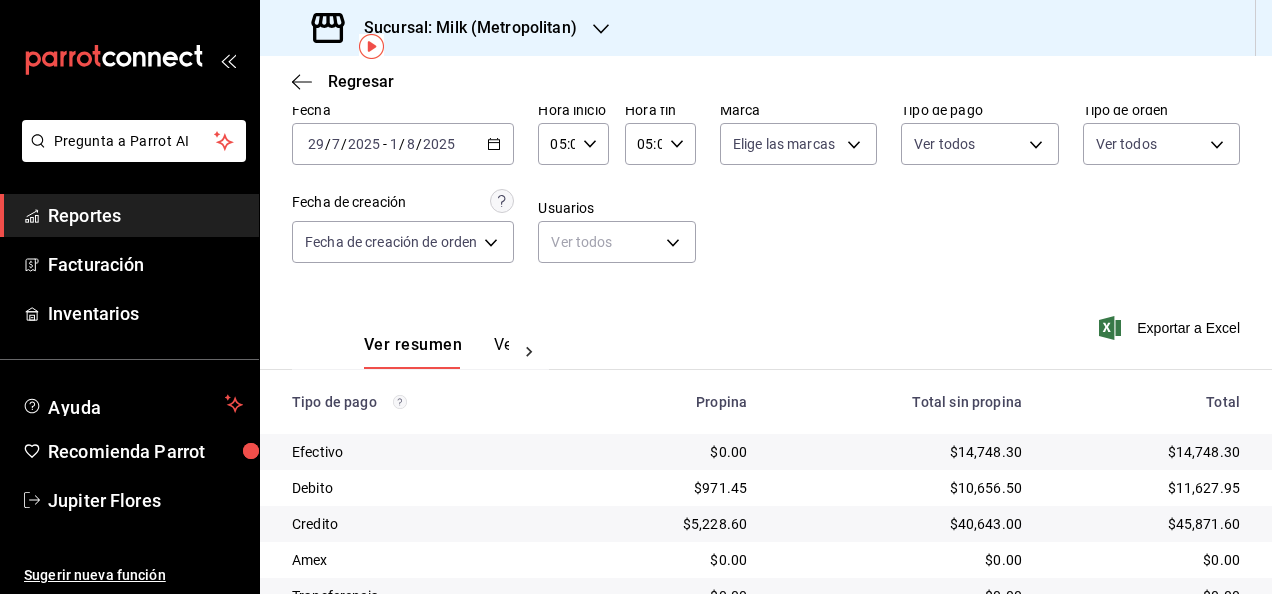 scroll, scrollTop: 6, scrollLeft: 0, axis: vertical 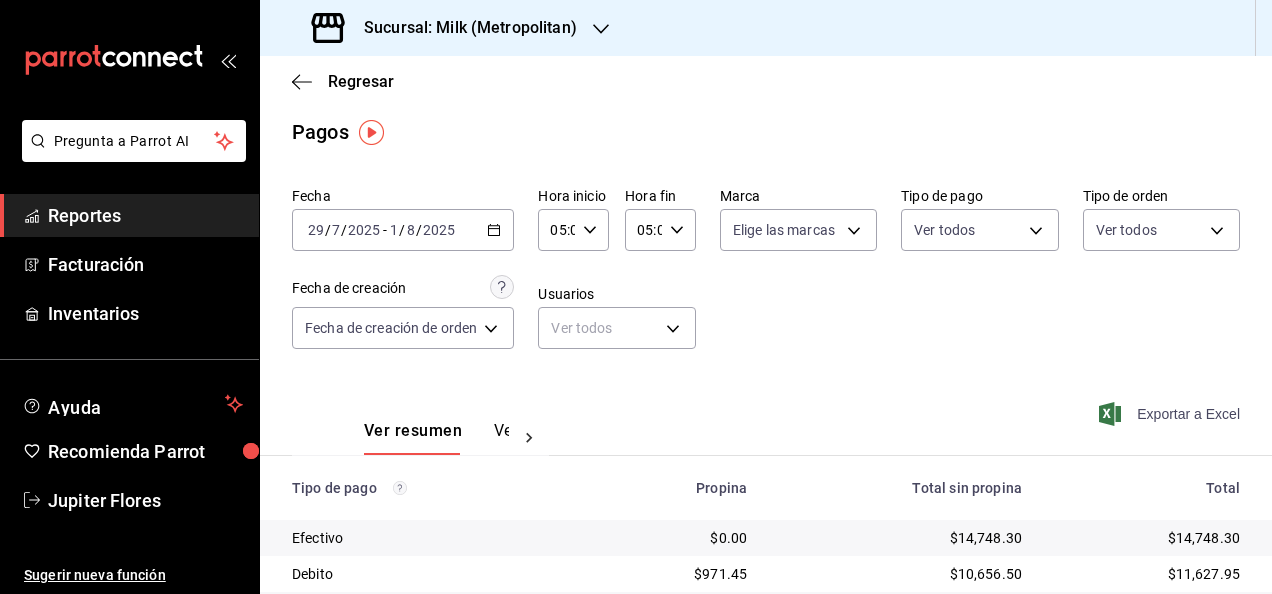 click on "Exportar a Excel" at bounding box center [1171, 414] 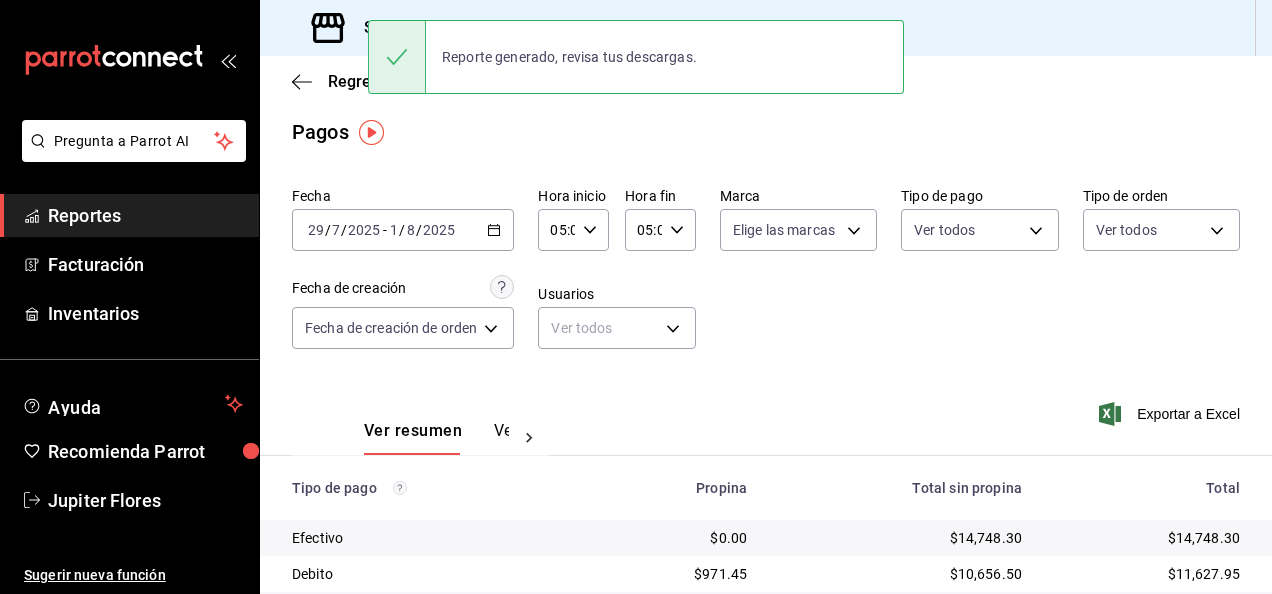 click on "Pagos" at bounding box center (766, 132) 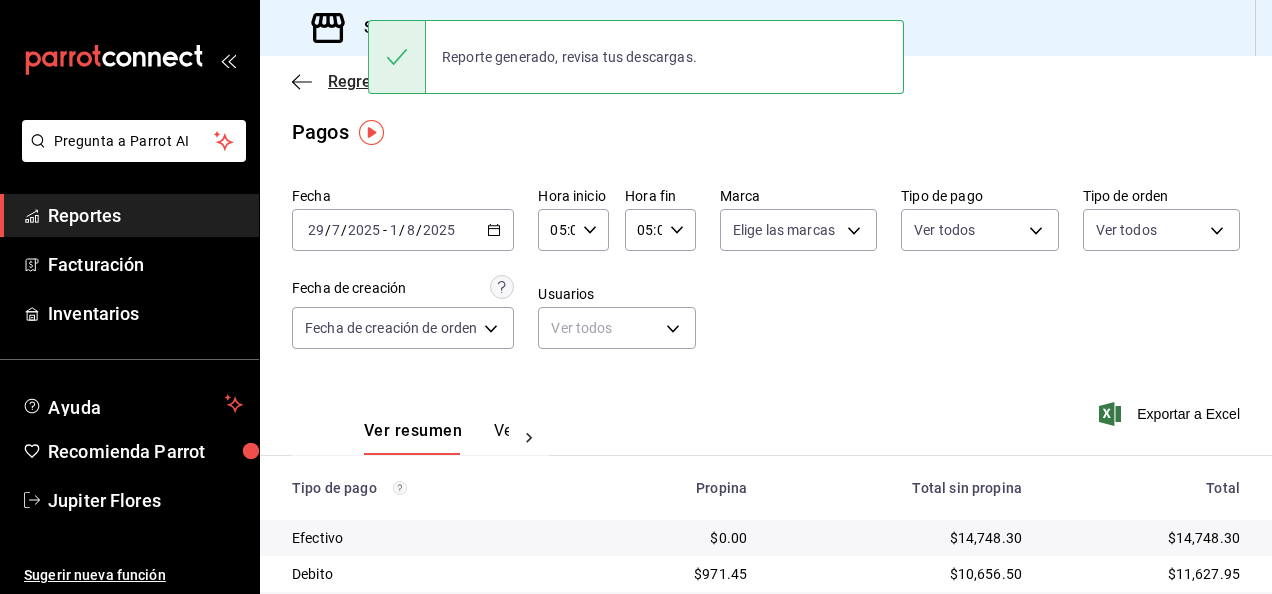 click 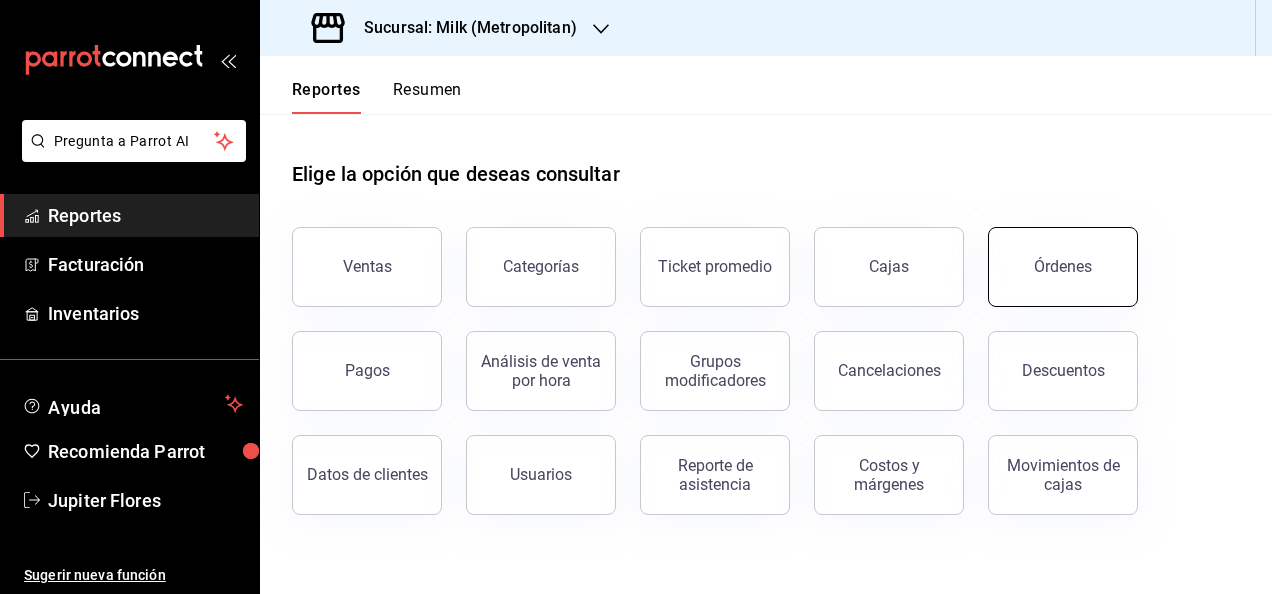 click on "Órdenes" at bounding box center [1063, 267] 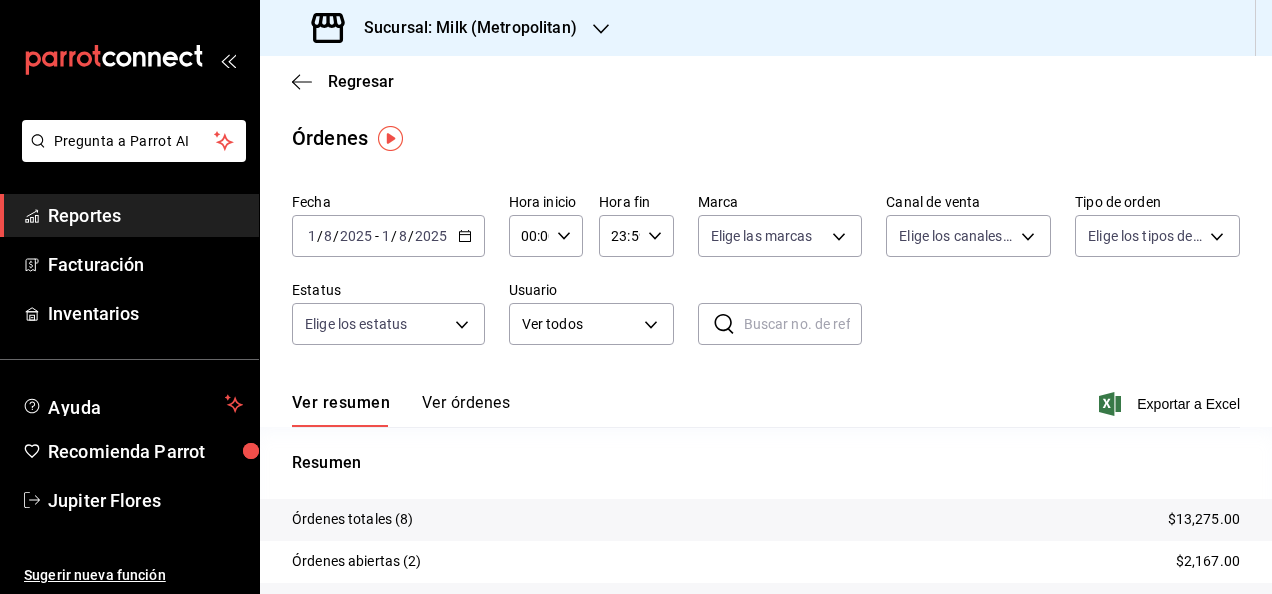 click on "2025-08-01 1 / 8 / 2025 - 2025-08-01 1 / 8 / 2025" at bounding box center [388, 236] 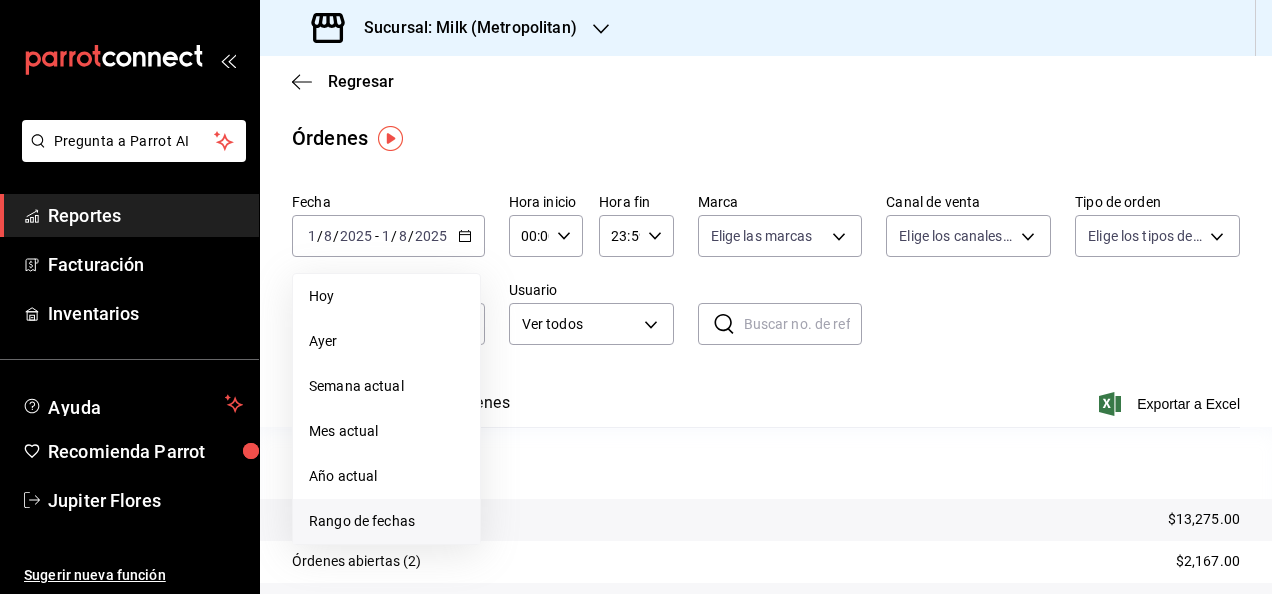 click on "Rango de fechas" at bounding box center (386, 521) 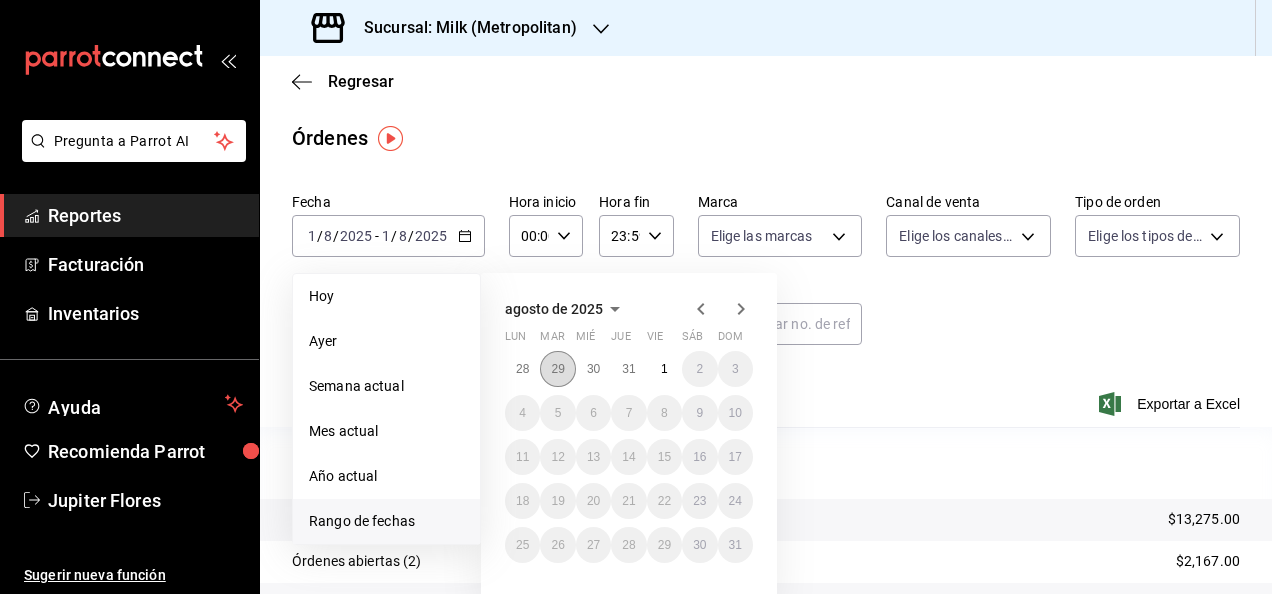 click on "29" at bounding box center [557, 369] 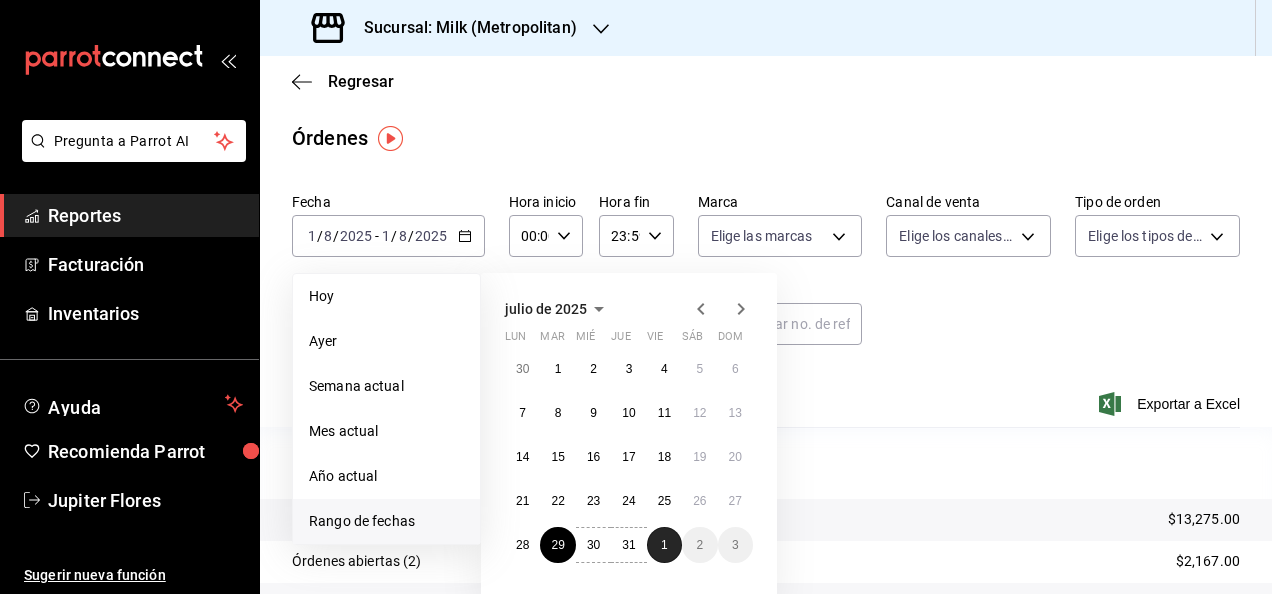 click on "1" at bounding box center [664, 545] 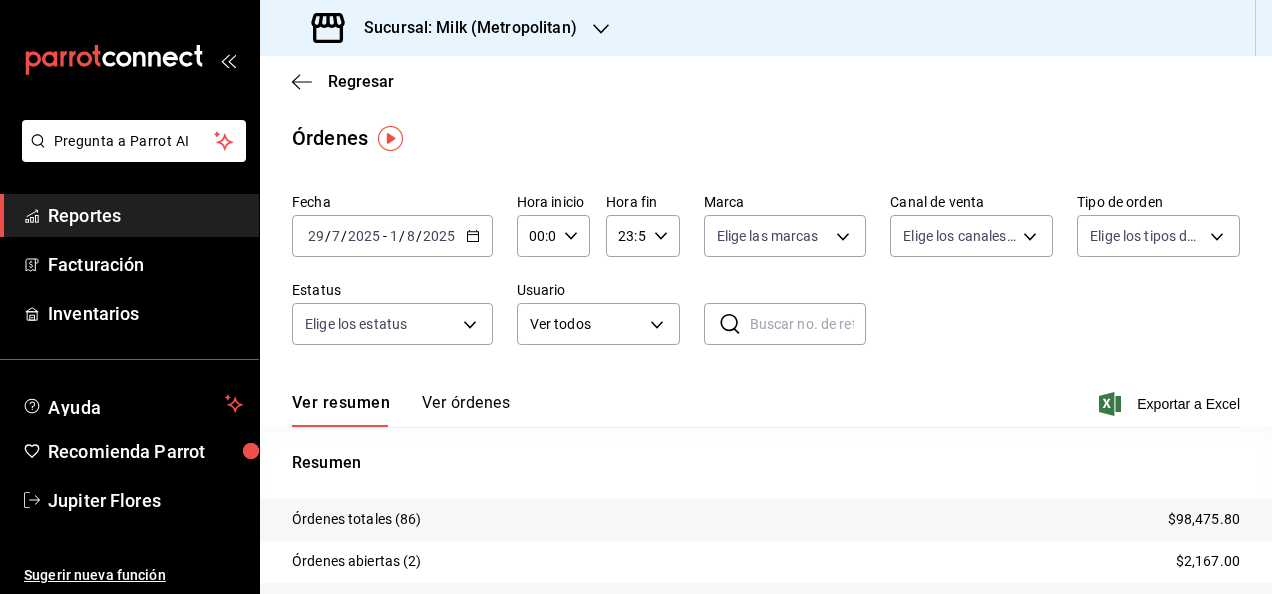 click 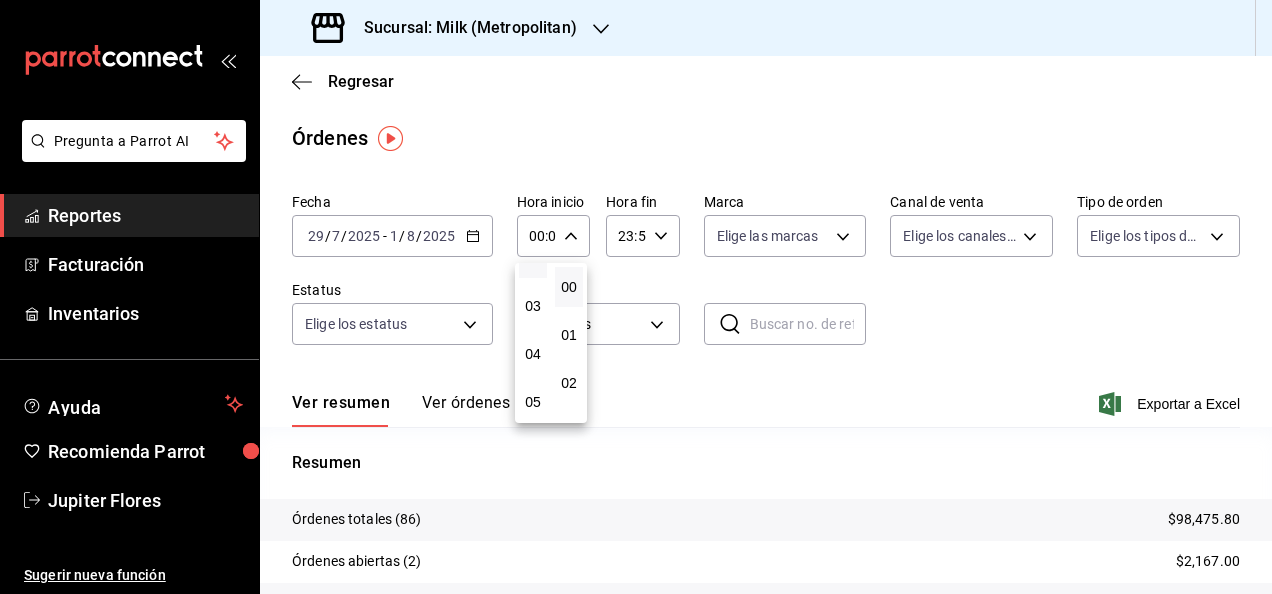 scroll, scrollTop: 126, scrollLeft: 0, axis: vertical 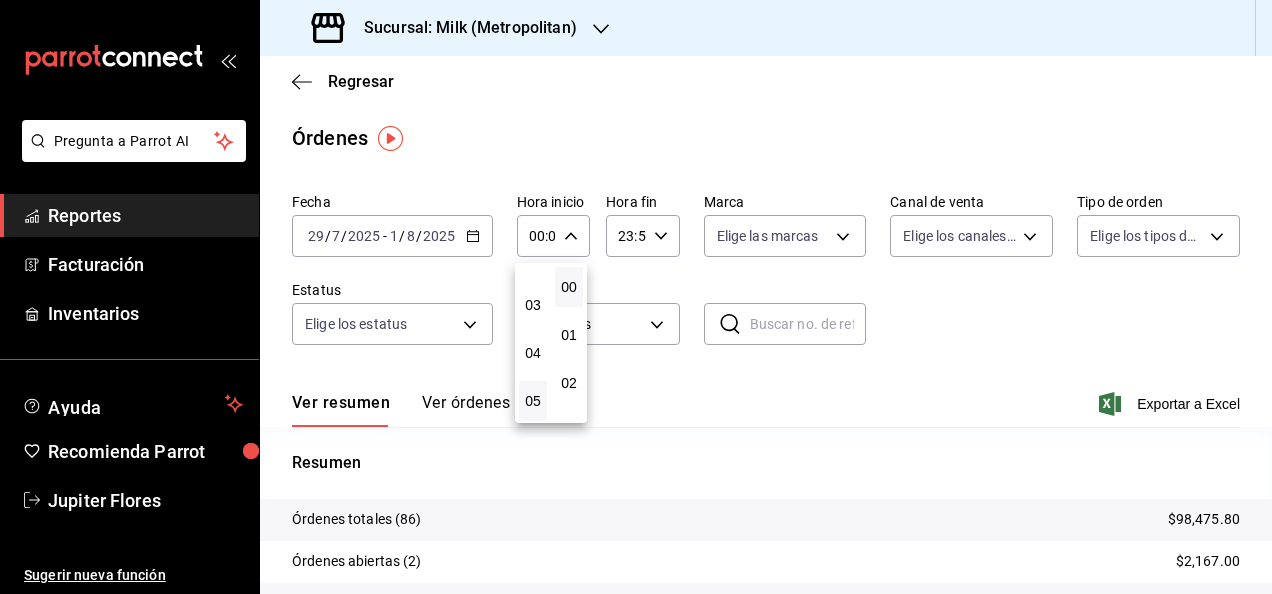 click on "05" at bounding box center (533, 401) 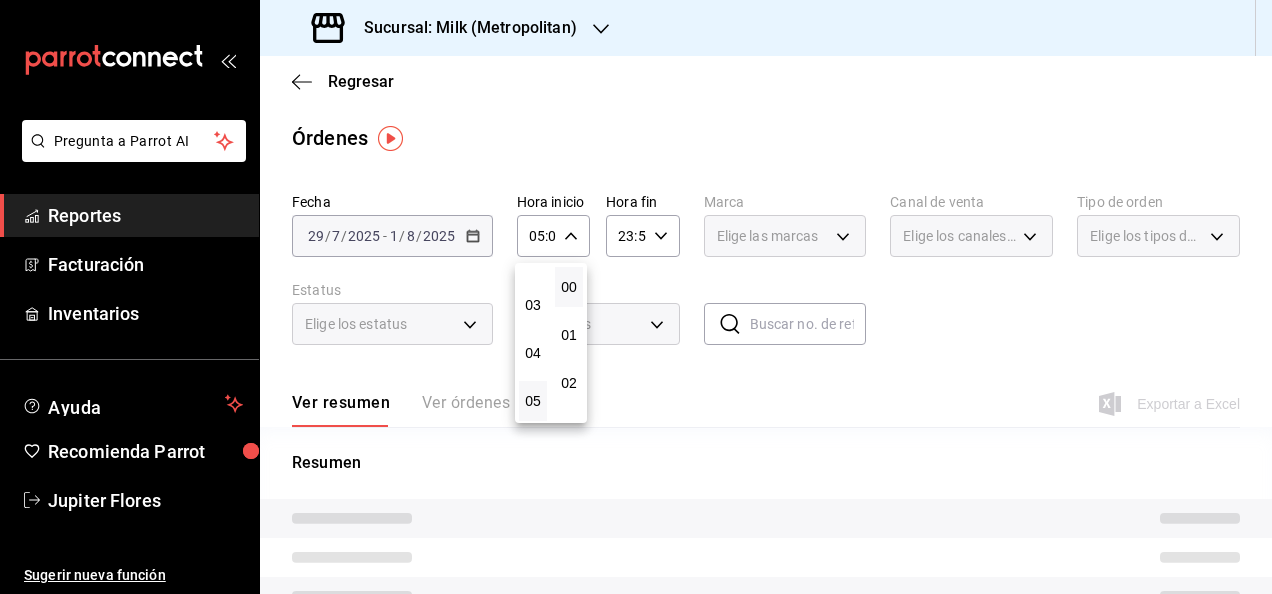 click at bounding box center (636, 297) 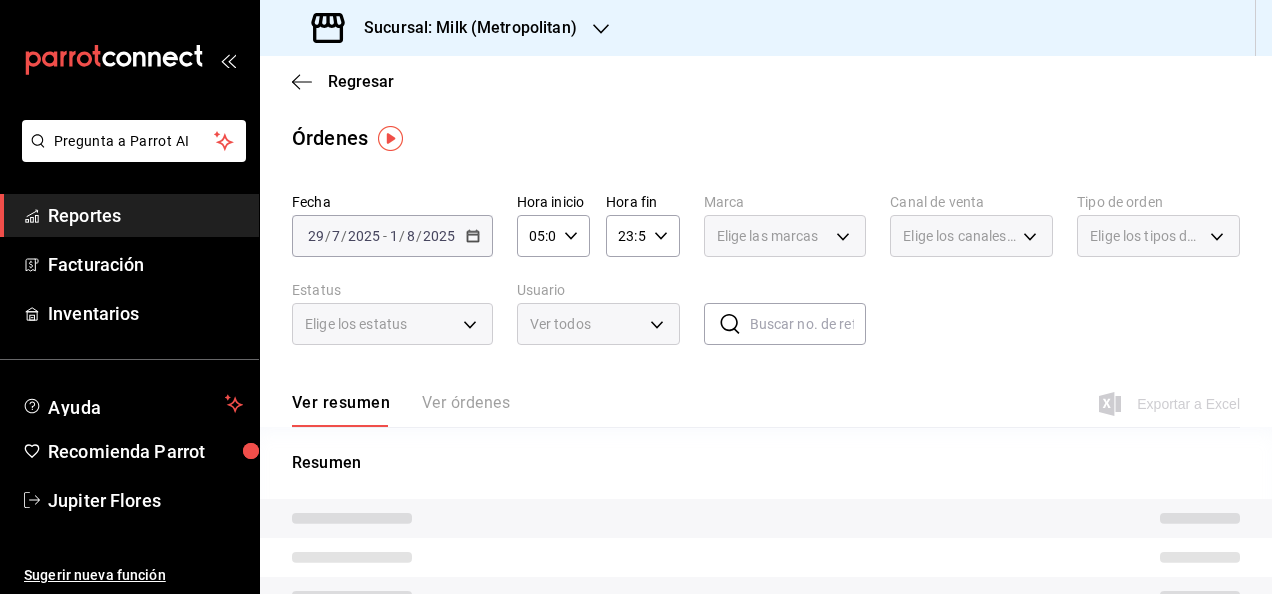 click 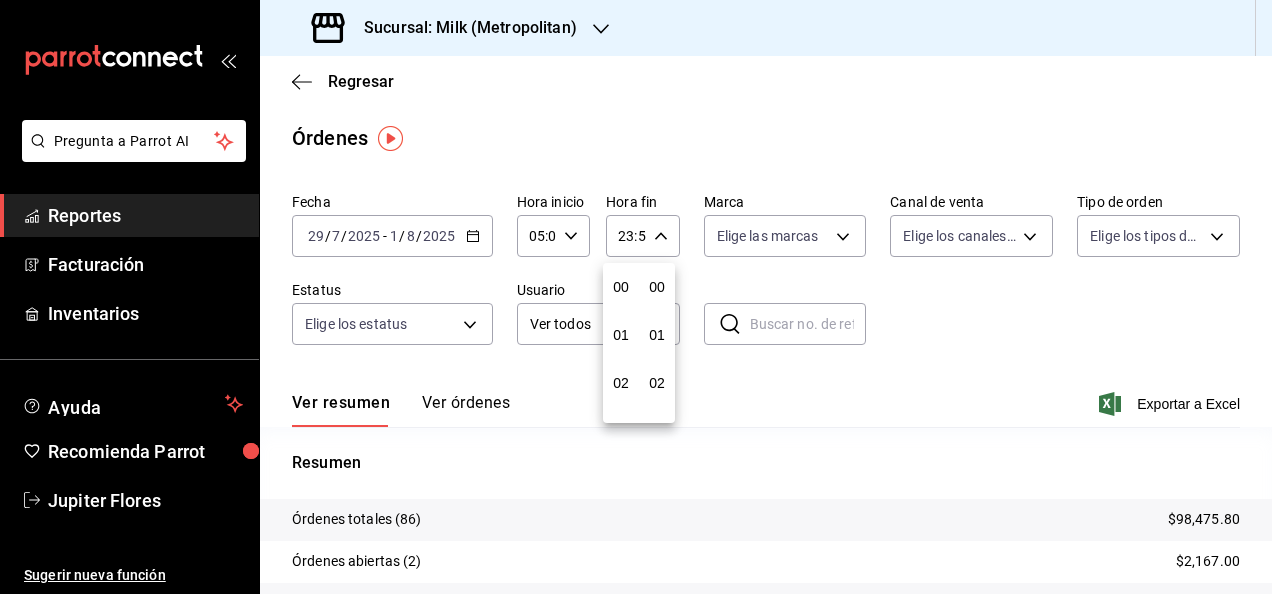 scroll, scrollTop: 992, scrollLeft: 0, axis: vertical 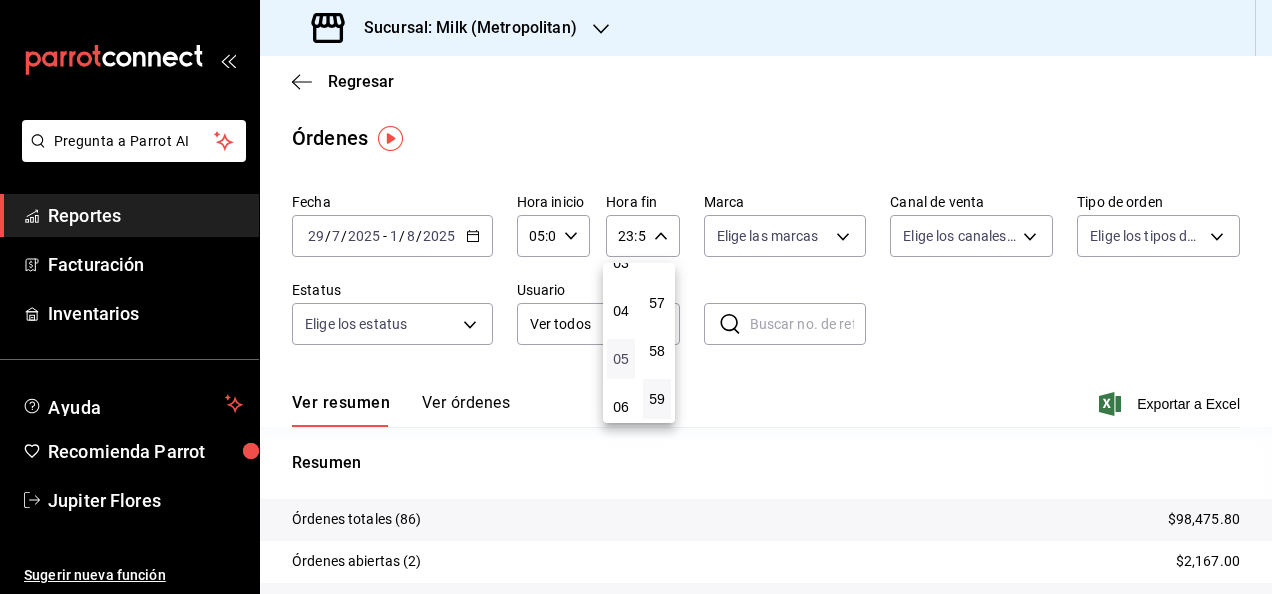 click on "05" at bounding box center [621, 359] 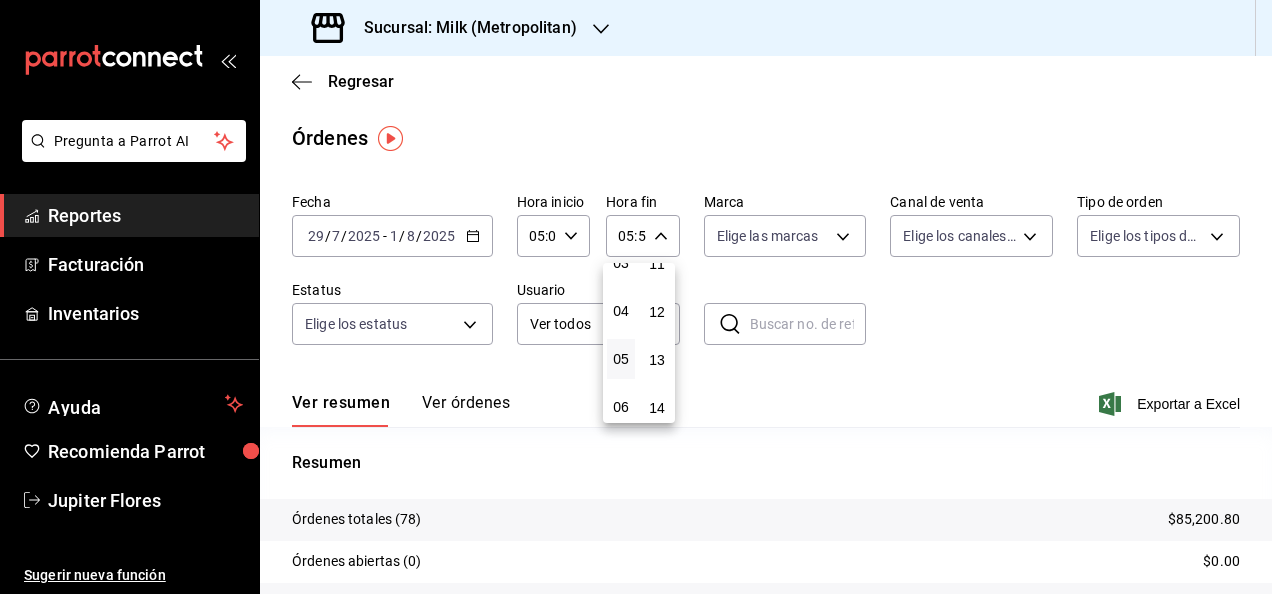 scroll, scrollTop: 0, scrollLeft: 0, axis: both 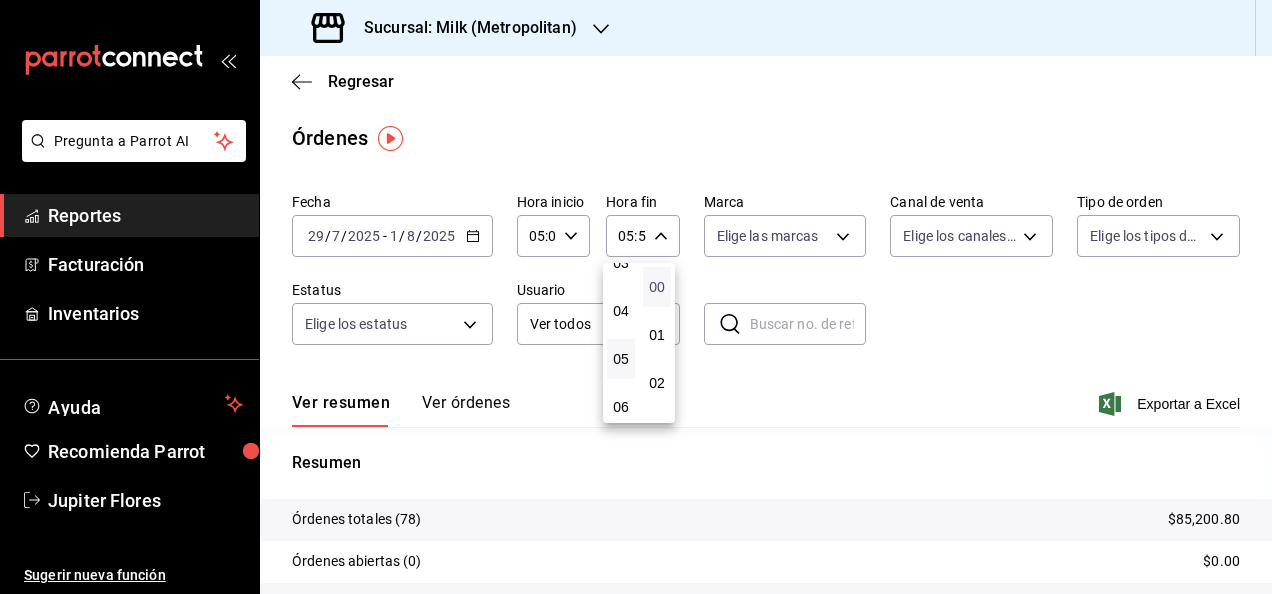click on "00" at bounding box center [657, 287] 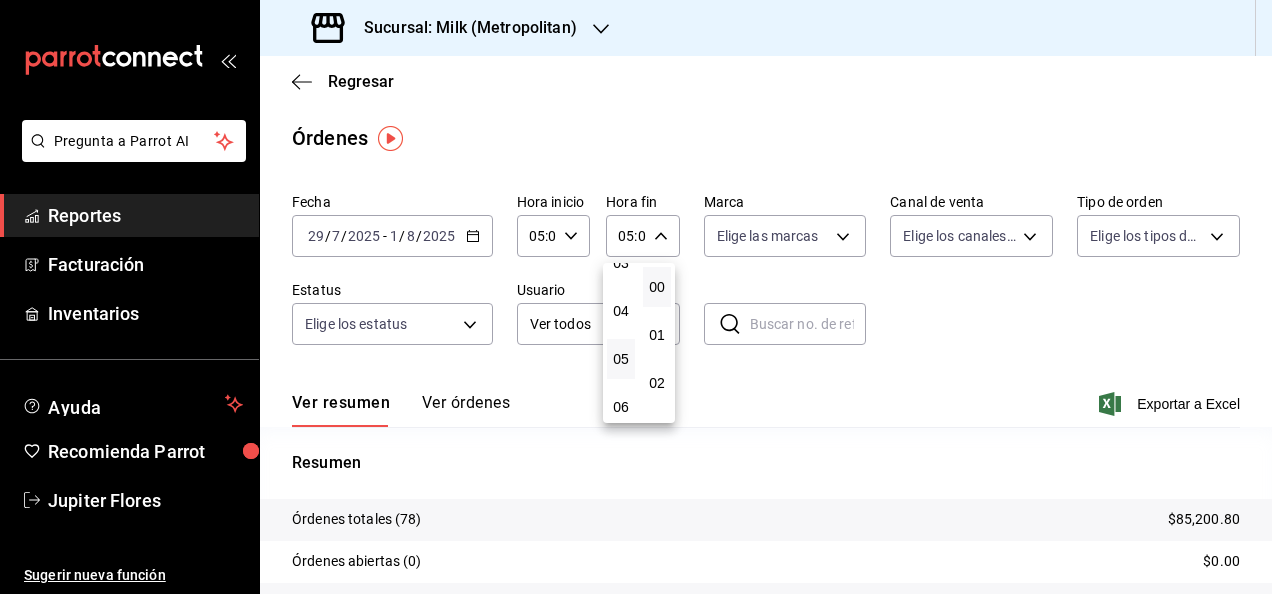 click at bounding box center (636, 297) 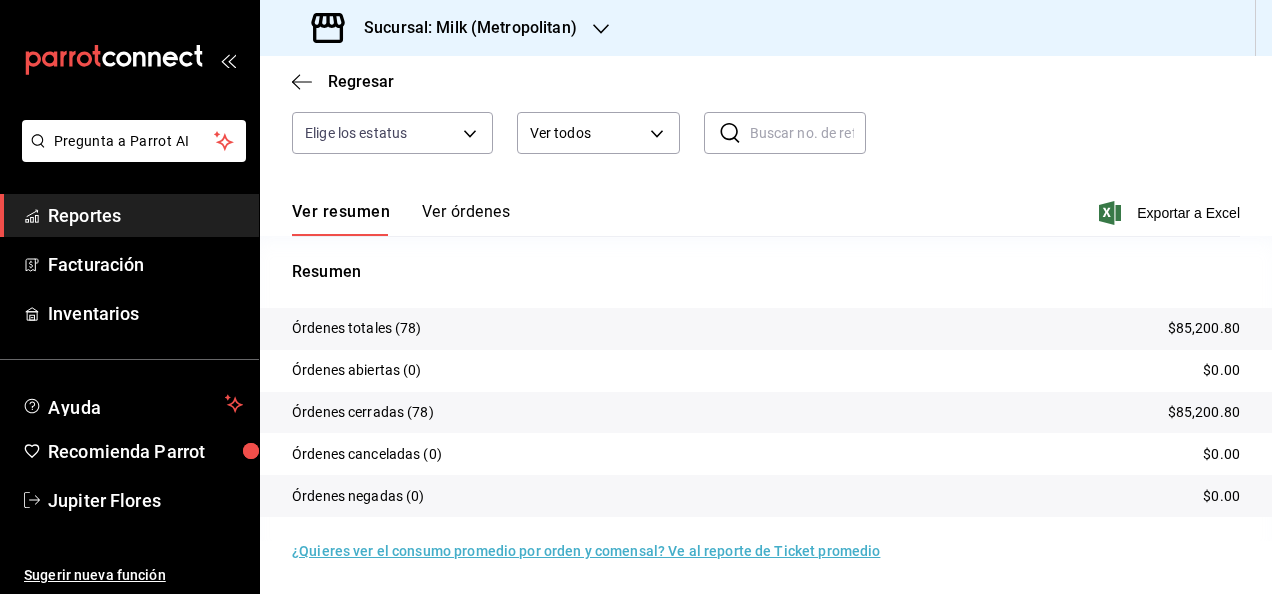 scroll, scrollTop: 190, scrollLeft: 0, axis: vertical 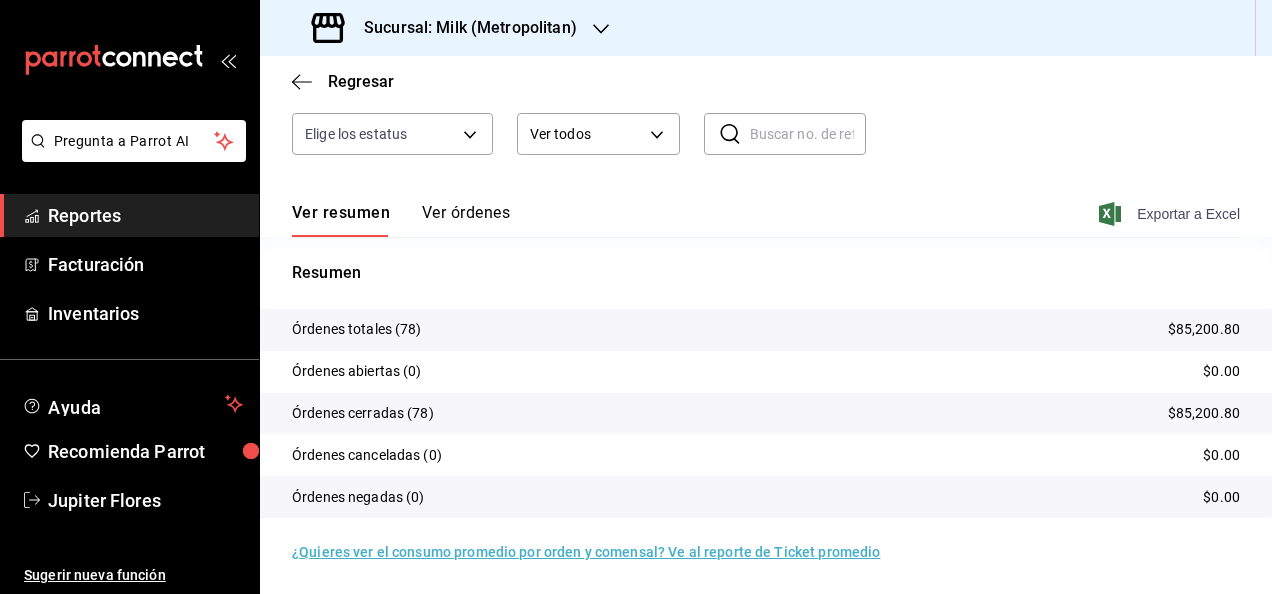 click 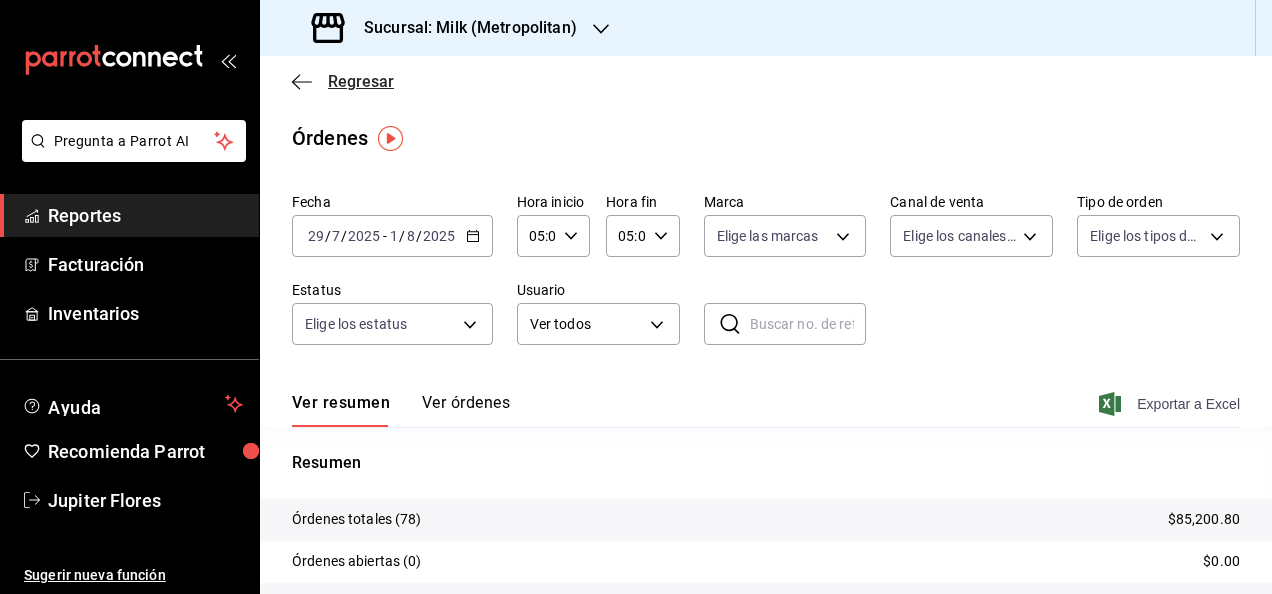 click 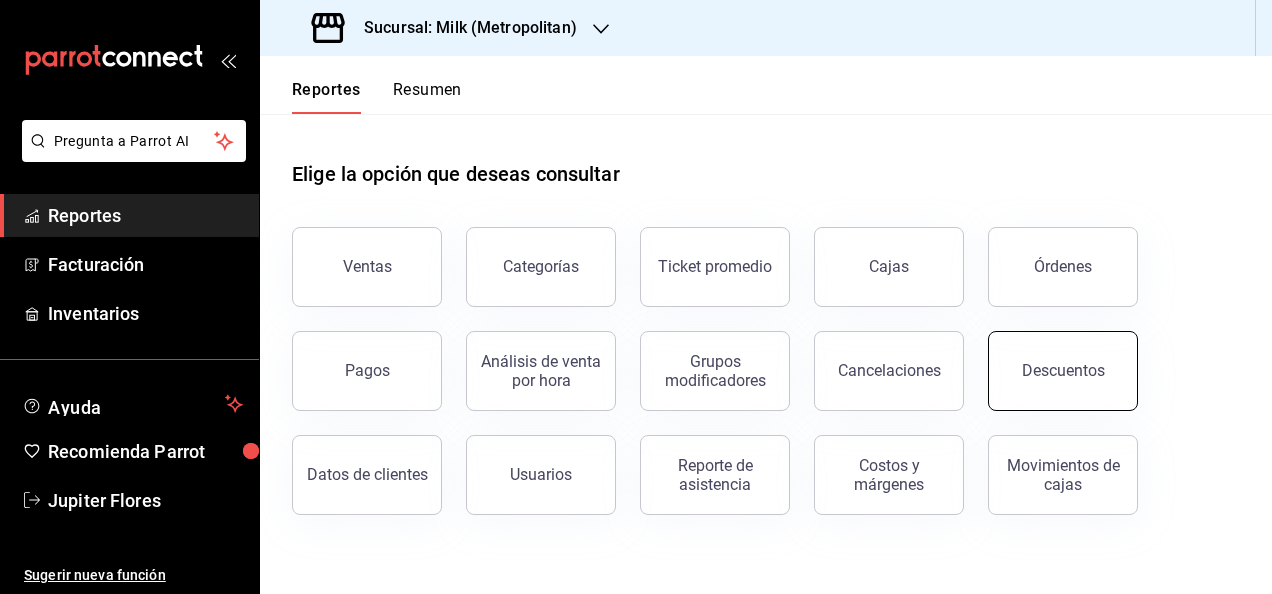 click on "Descuentos" at bounding box center (1063, 371) 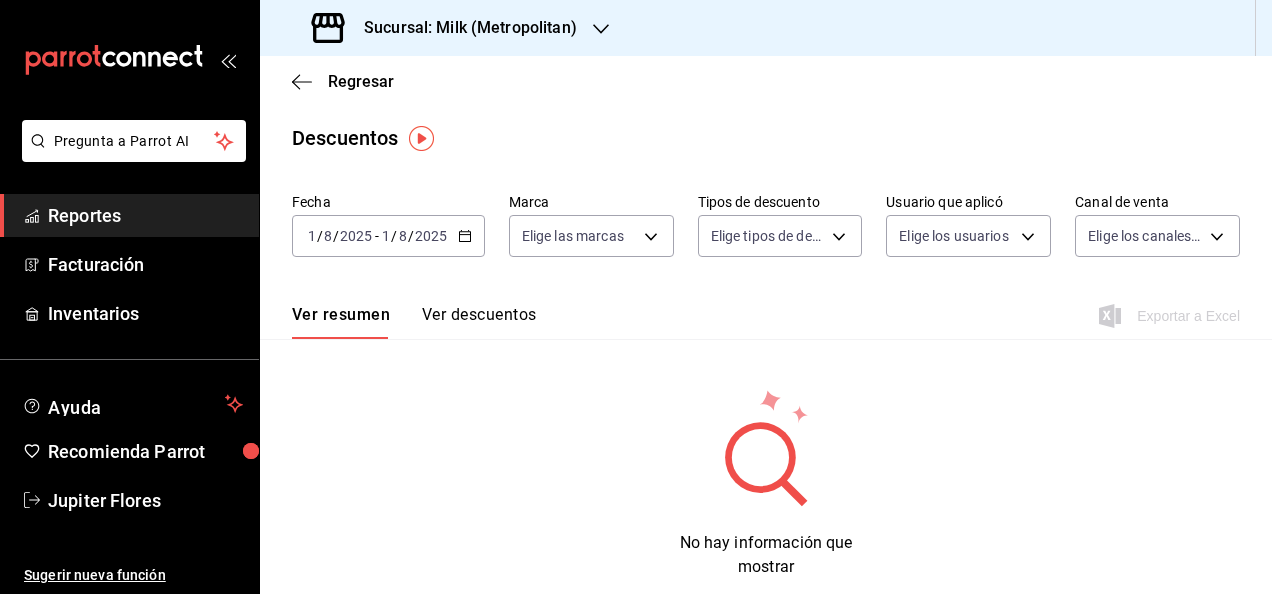 click 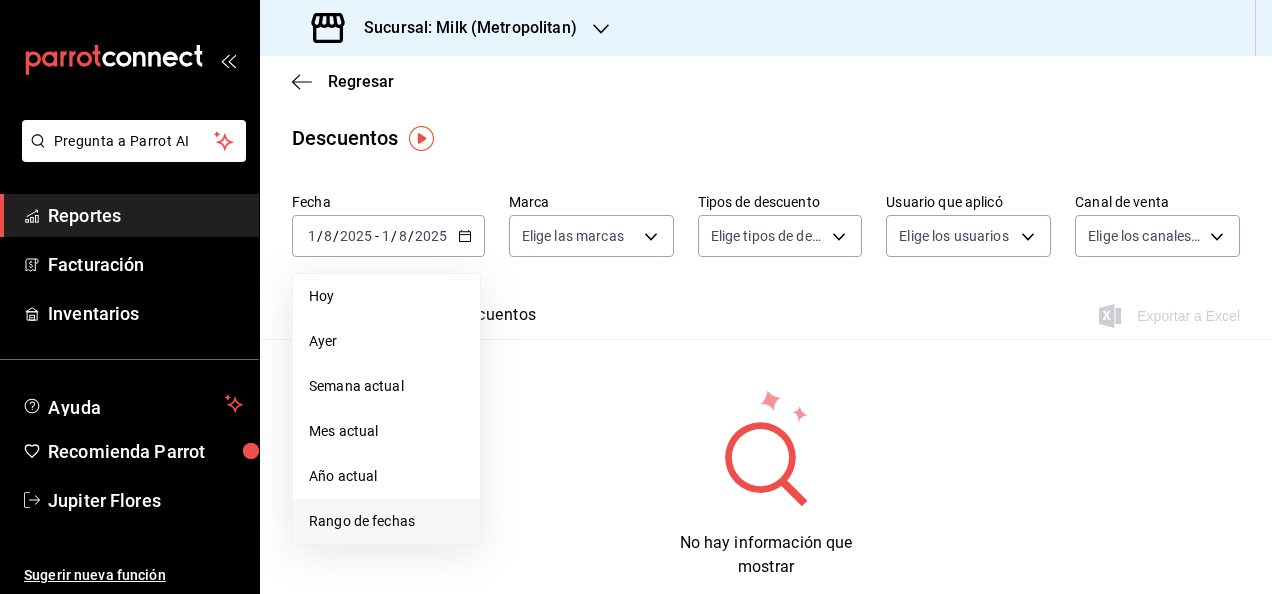 click on "Rango de fechas" at bounding box center [386, 521] 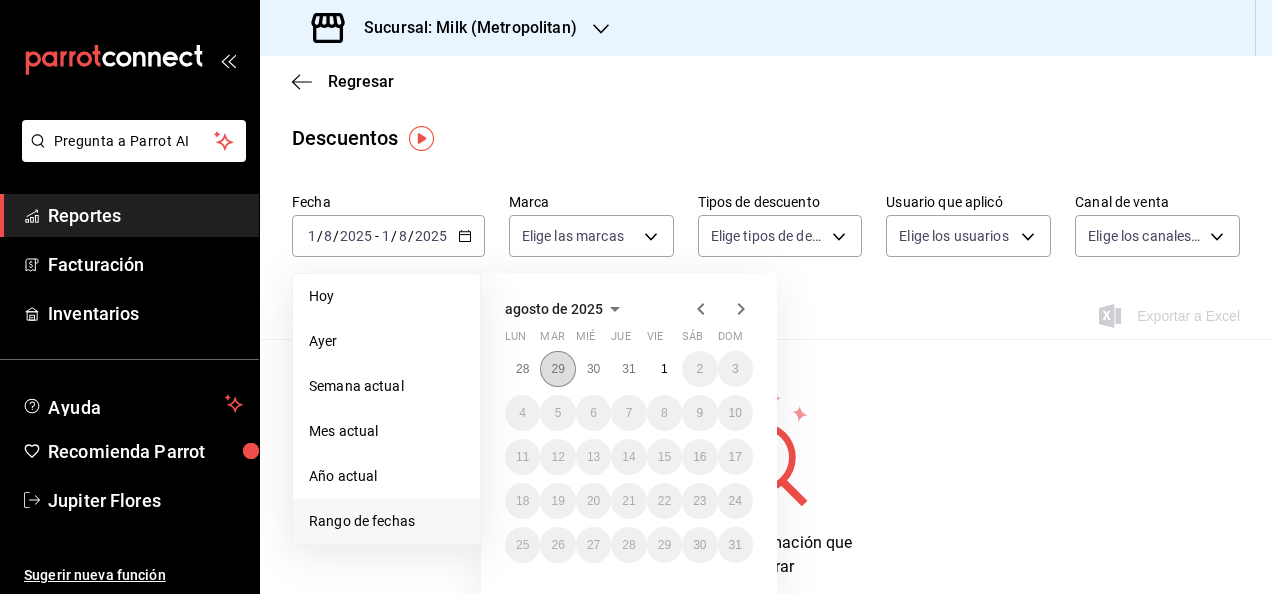 click on "29" at bounding box center (557, 369) 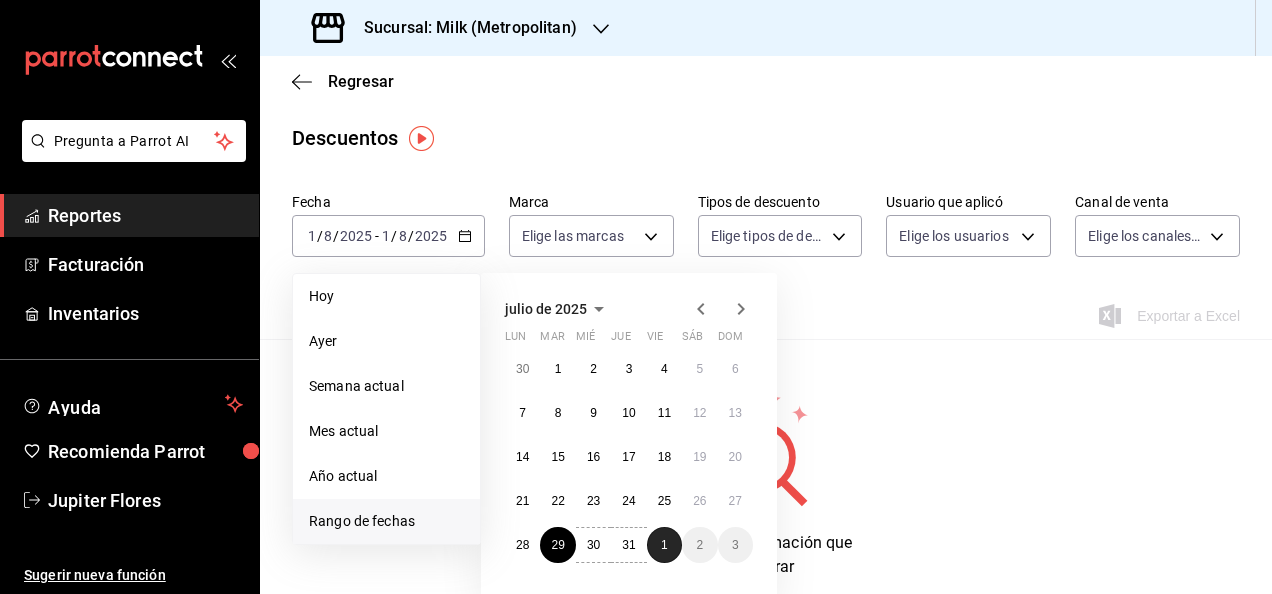 click on "1" at bounding box center (664, 545) 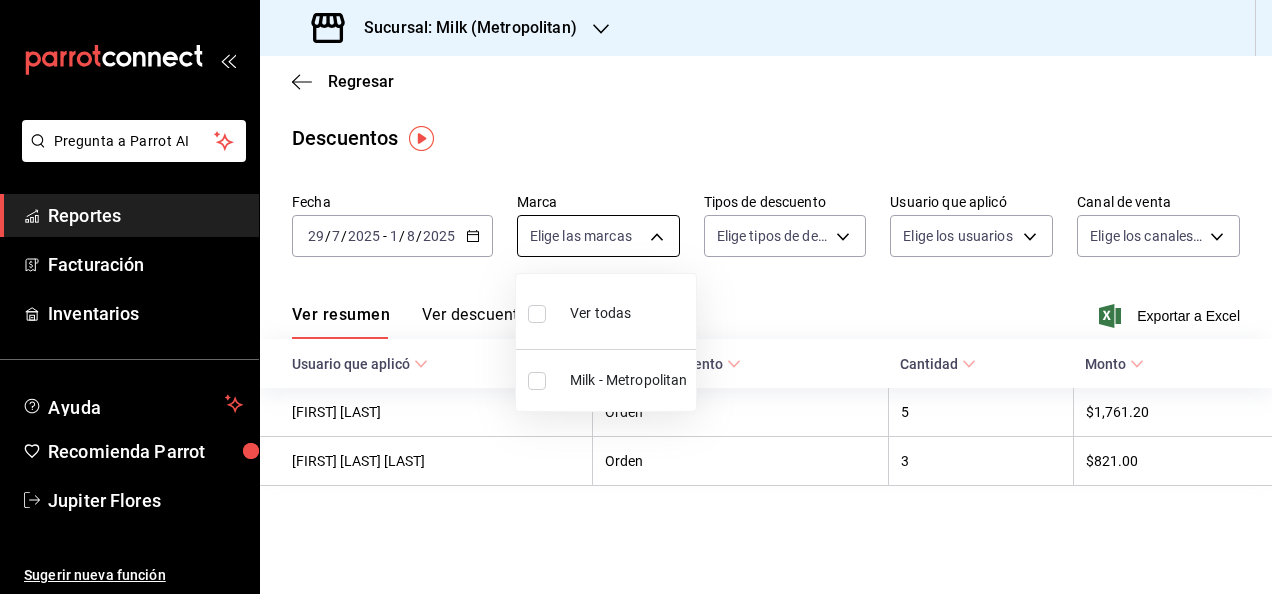 click on "Pregunta a Parrot AI Reportes   Facturación   Inventarios   Ayuda Recomienda Parrot   Jupiter Flores   Sugerir nueva función   Sucursal: Milk ([REGION]) Regresar Descuentos Fecha 2025-07-29 29 / 7 / 2025 - 2025-08-01 1 / 8 / 2025 Marca Elige las marcas Tipos de descuento Elige tipos de descuento Usuario que aplicó Elige los usuarios Canal de venta Elige los canales de venta Ver resumen Ver descuentos Exportar a Excel Usuario que aplicó Tipo de descuento Cantidad Monto [FIRST] [LAST] Orden 5 $1,761.20 [FIRST] [LAST] Orden 3 $821.00 GANA 1 MES GRATIS EN TU SUSCRIPCIÓN AQUÍ ¿Recuerdas cómo empezó tu restaurante?
Hoy puedes ayudar a un colega a tener el mismo cambio que tú viviste.
Recomienda Parrot directamente desde tu Portal Administrador.
Es fácil y rápido.
🎁 Por cada restaurante que se una, ganas 1 mes gratis. Ver video tutorial Ir a video Ver video tutorial Ir a video Pregunta a Parrot AI Reportes   Facturación   Inventarios   Ayuda Recomienda Parrot" at bounding box center [636, 297] 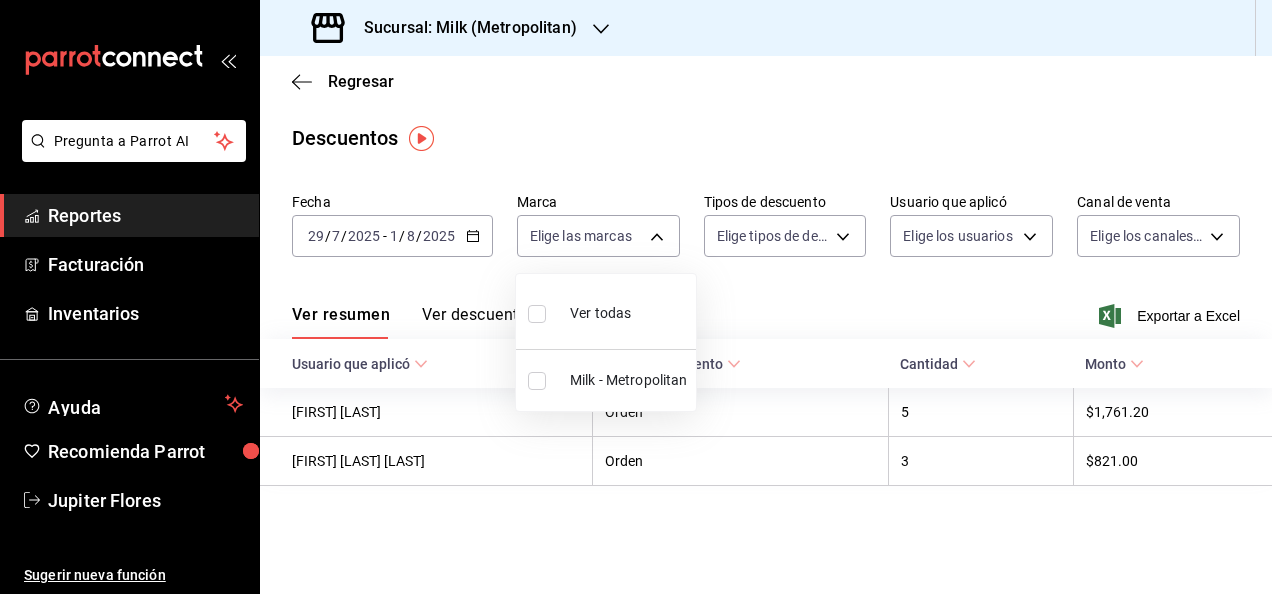 click at bounding box center (636, 297) 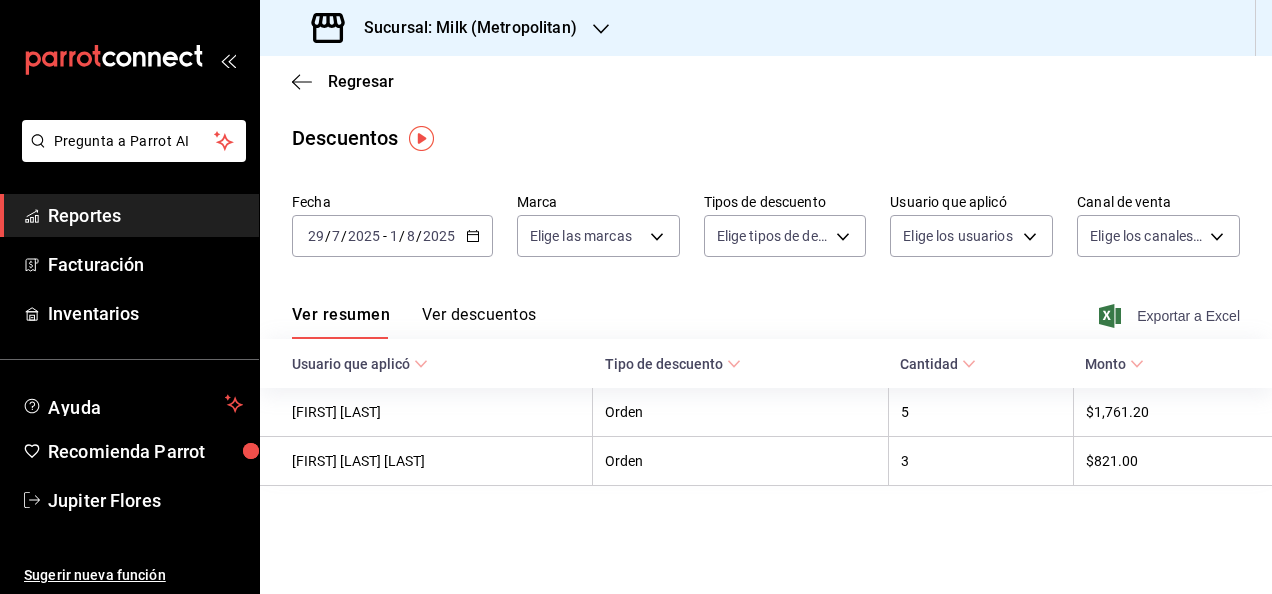click on "Exportar a Excel" at bounding box center [1171, 316] 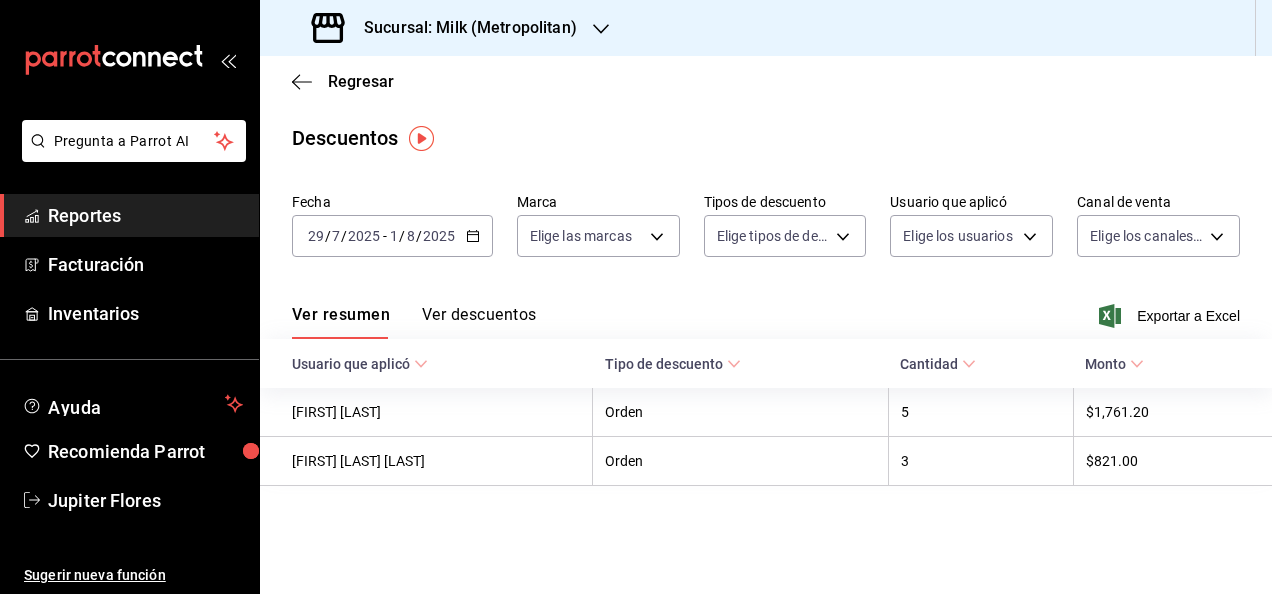 click on "Sucursal: Milk (Metropolitan)" at bounding box center (446, 28) 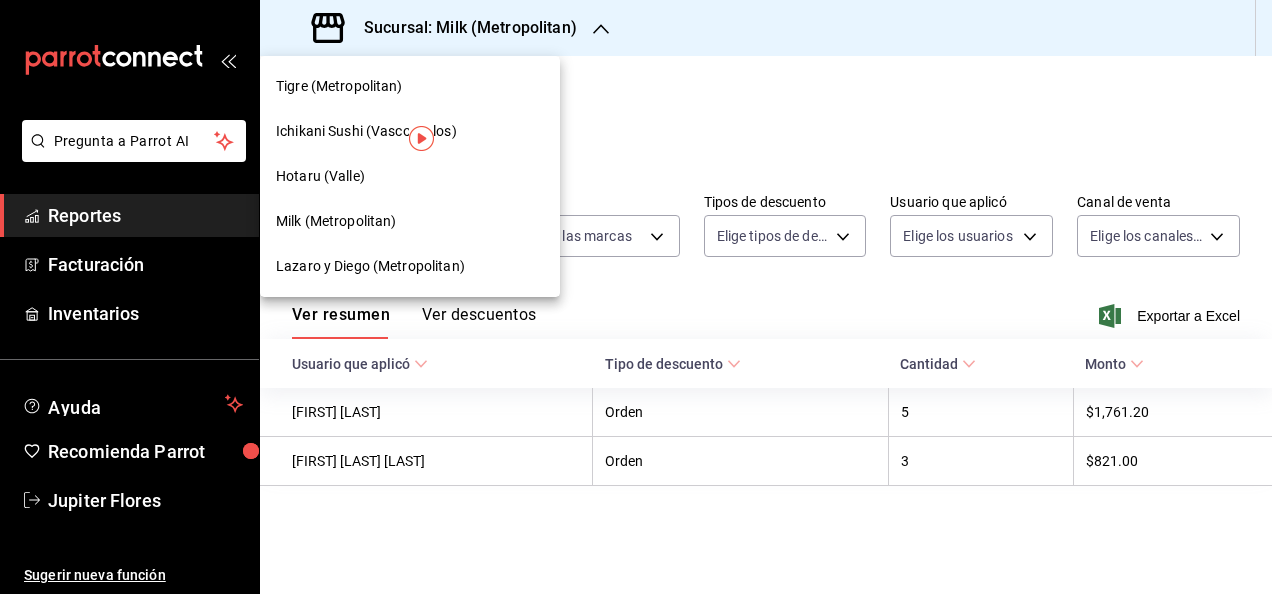 click on "Lazaro y Diego (Metropolitan)" at bounding box center (410, 266) 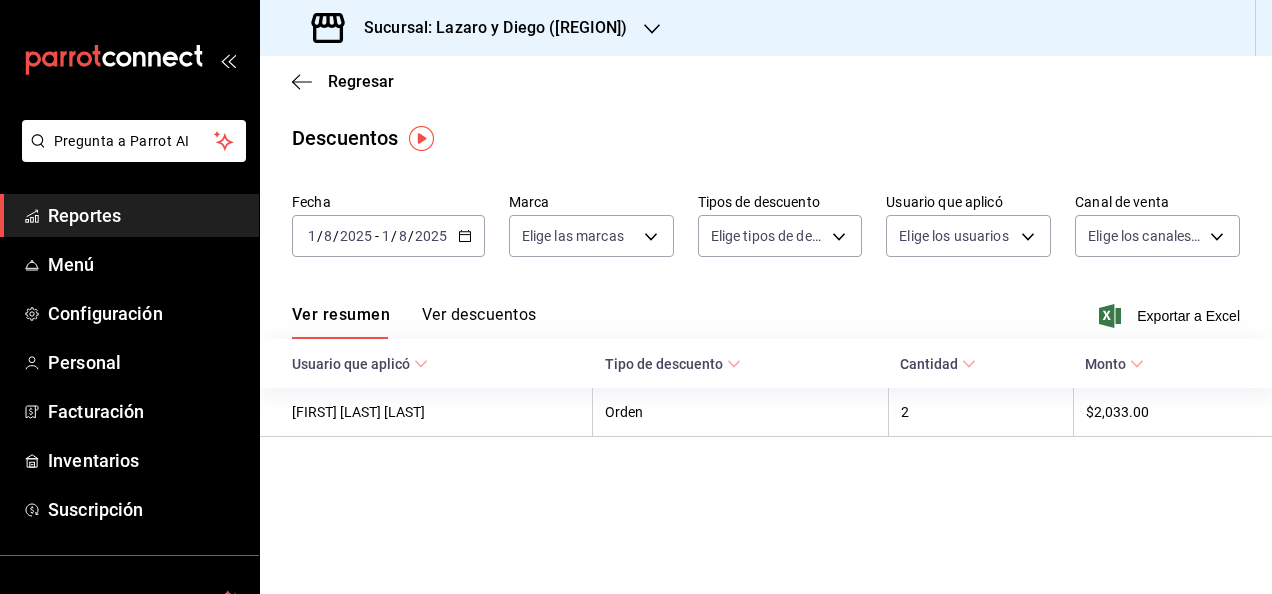 click on "2025-08-01 1 / 8 / 2025 - 2025-08-01 1 / 8 / 2025" at bounding box center [388, 236] 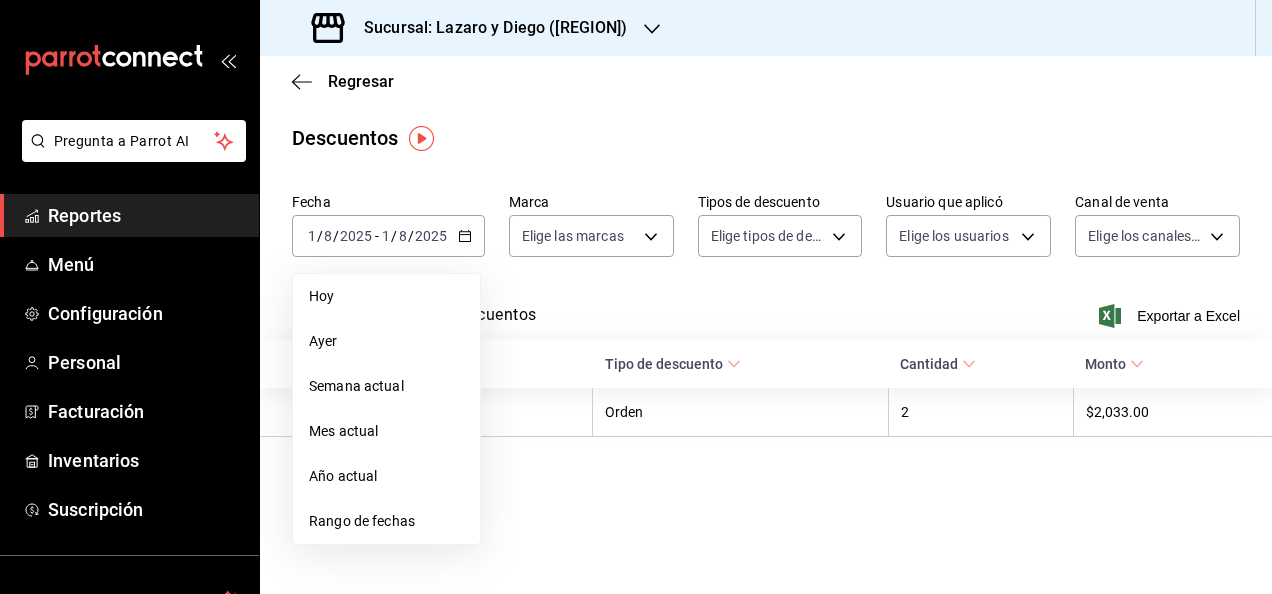 click on "Regresar Descuentos Fecha 2025-08-01 1 / 8 / 2025 - 2025-08-01 1 / 8 / 2025 Hoy Ayer Semana actual Mes actual Año actual Rango de fechas Marca Elige las marcas Tipos de descuento Elige tipos de descuento Usuario que aplicó Elige los usuarios Canal de venta Elige los canales de venta Ver resumen Ver descuentos Exportar a Excel Usuario que aplicó Tipo de descuento Cantidad Monto [FIRST] [LAST] Orden 2 $2,033.00" at bounding box center [766, 325] 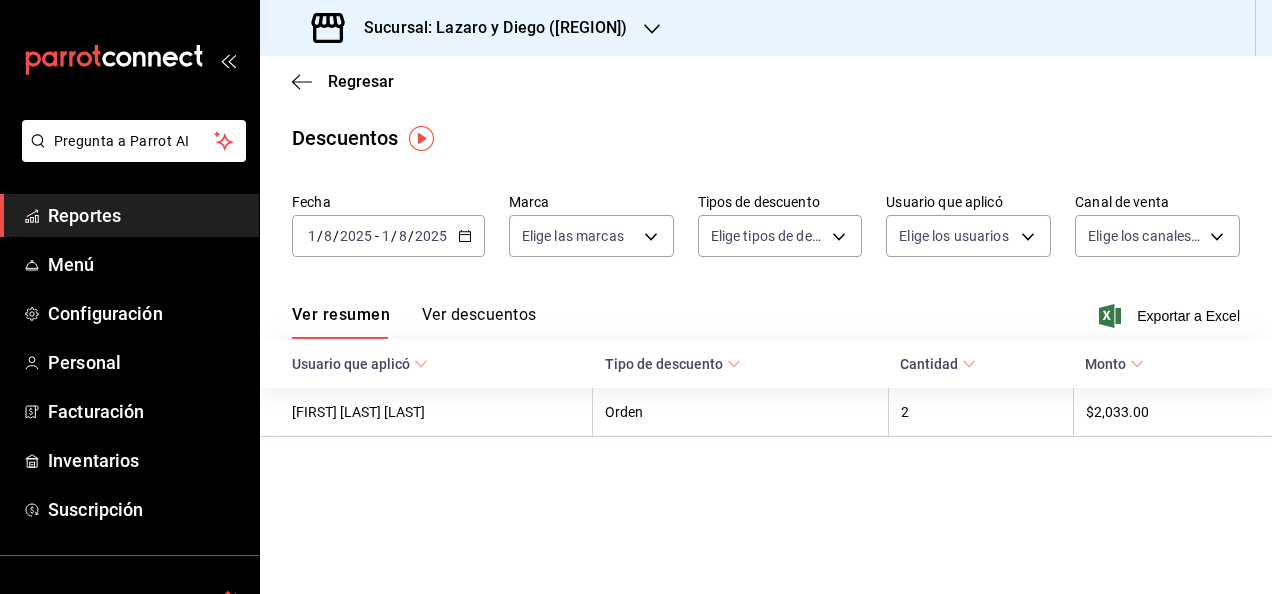 click 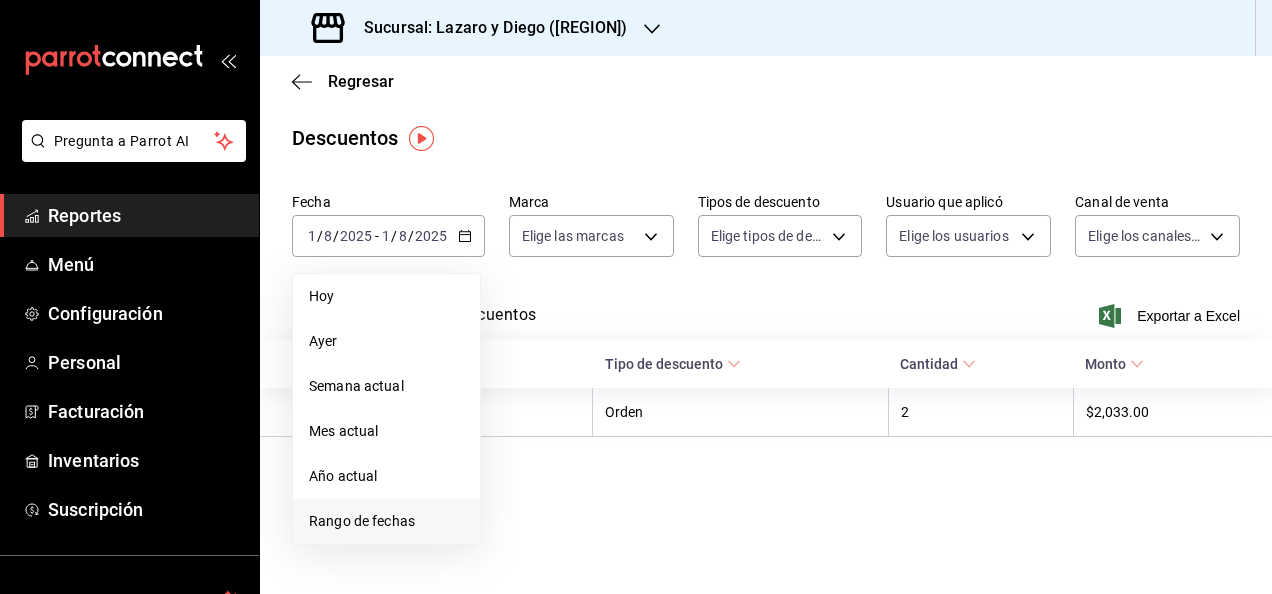 click on "Rango de fechas" at bounding box center (386, 521) 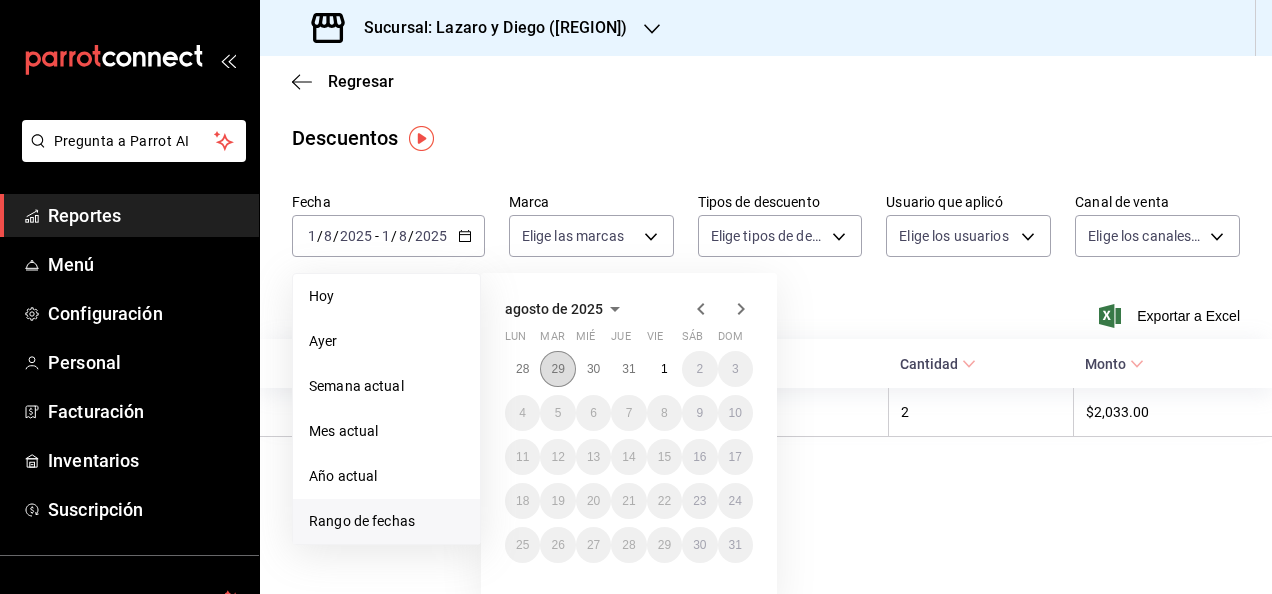 click on "29" at bounding box center (557, 369) 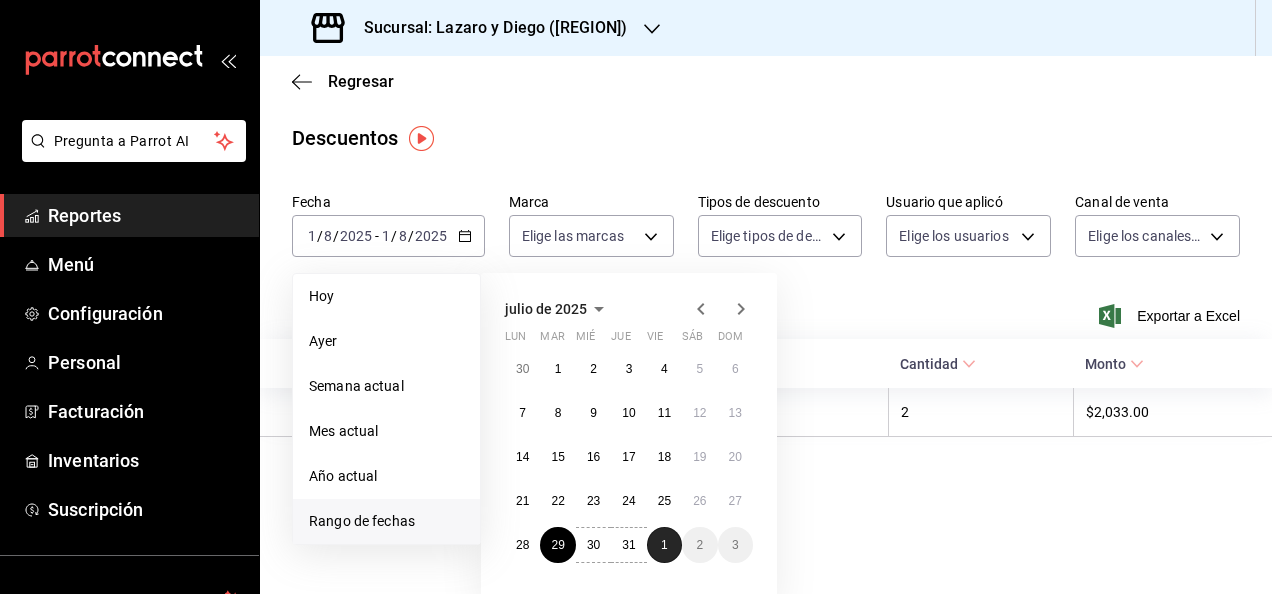 click on "1" at bounding box center [664, 545] 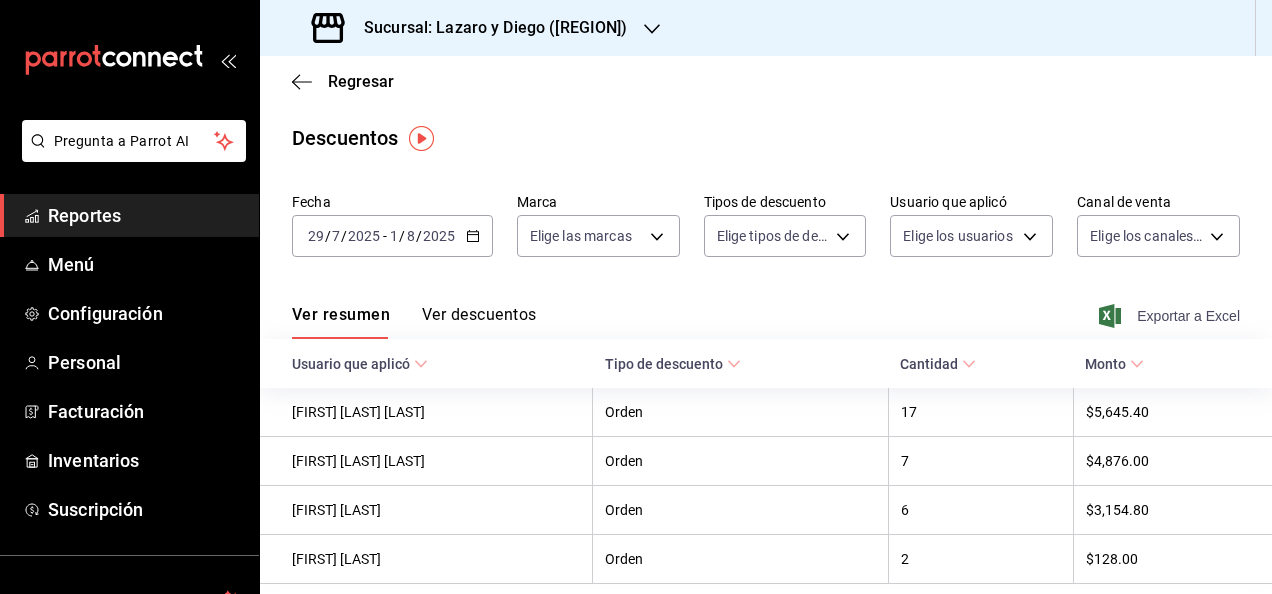 click on "Exportar a Excel" at bounding box center [1171, 316] 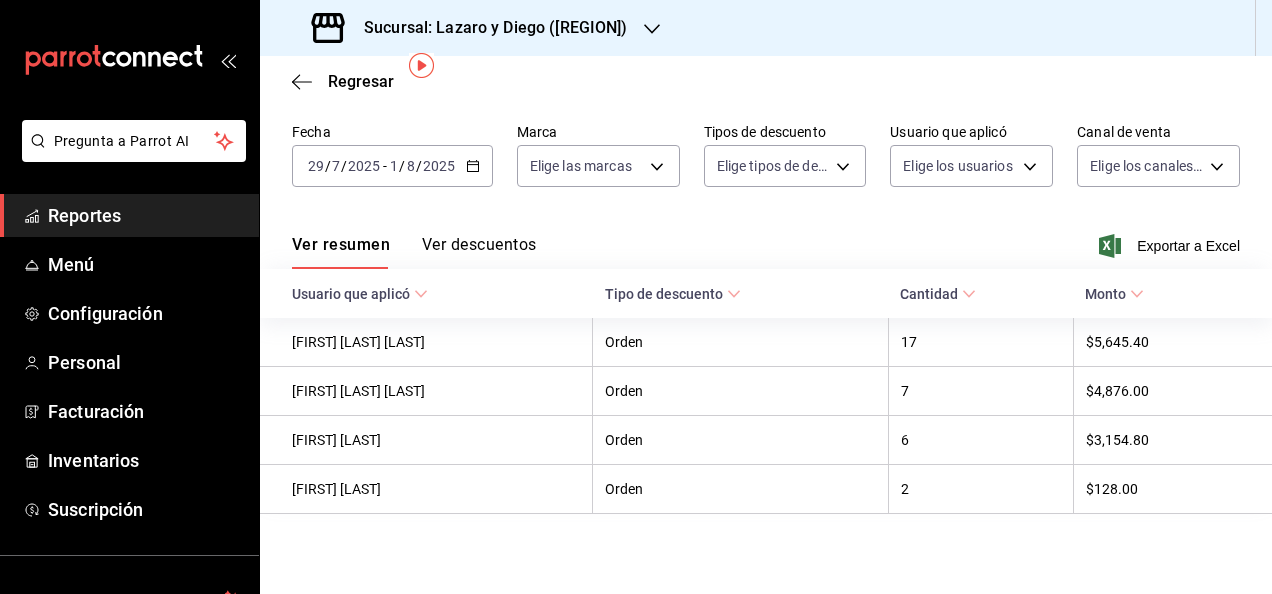 scroll, scrollTop: 72, scrollLeft: 0, axis: vertical 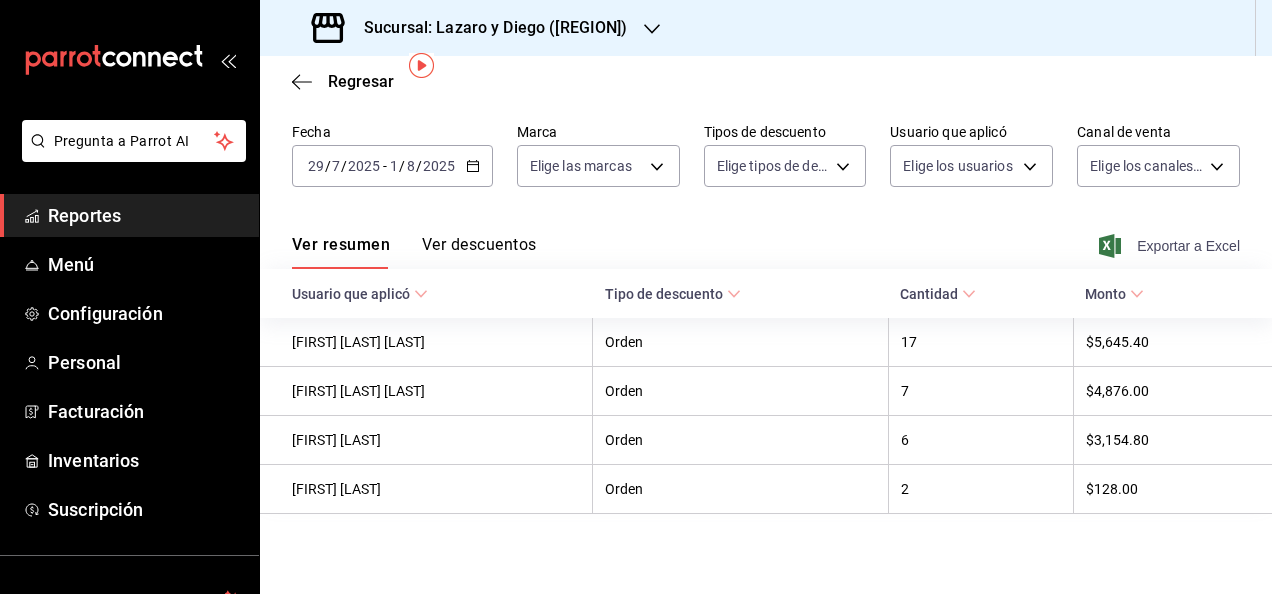 click on "Exportar a Excel" at bounding box center [1171, 246] 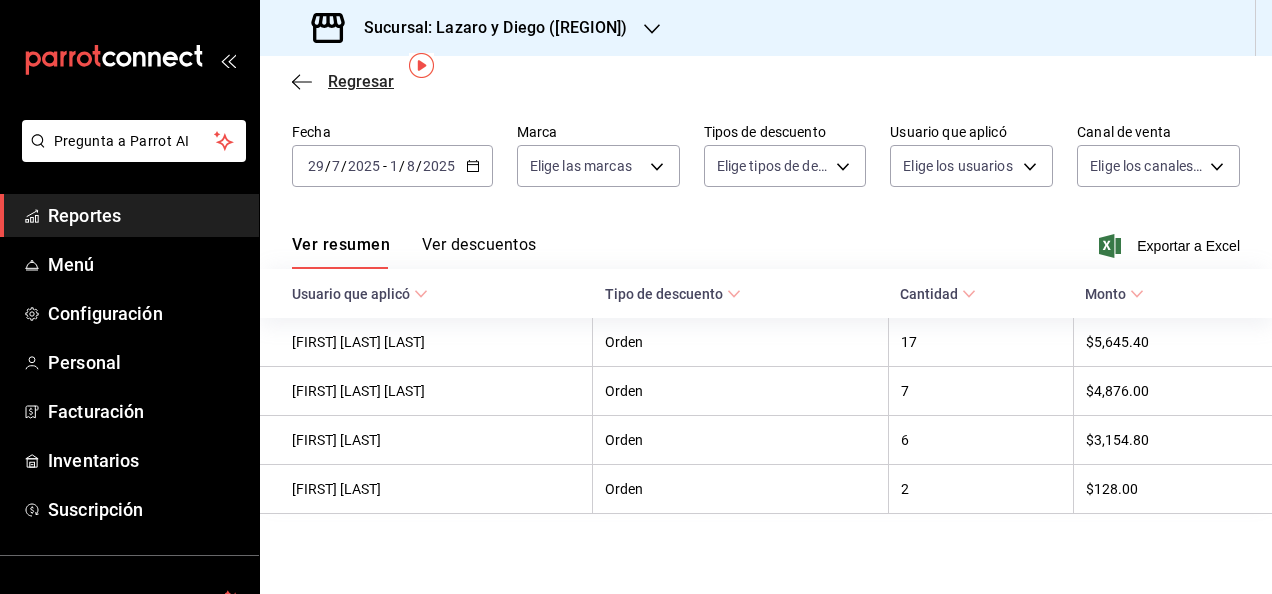 click on "Regresar" at bounding box center [343, 81] 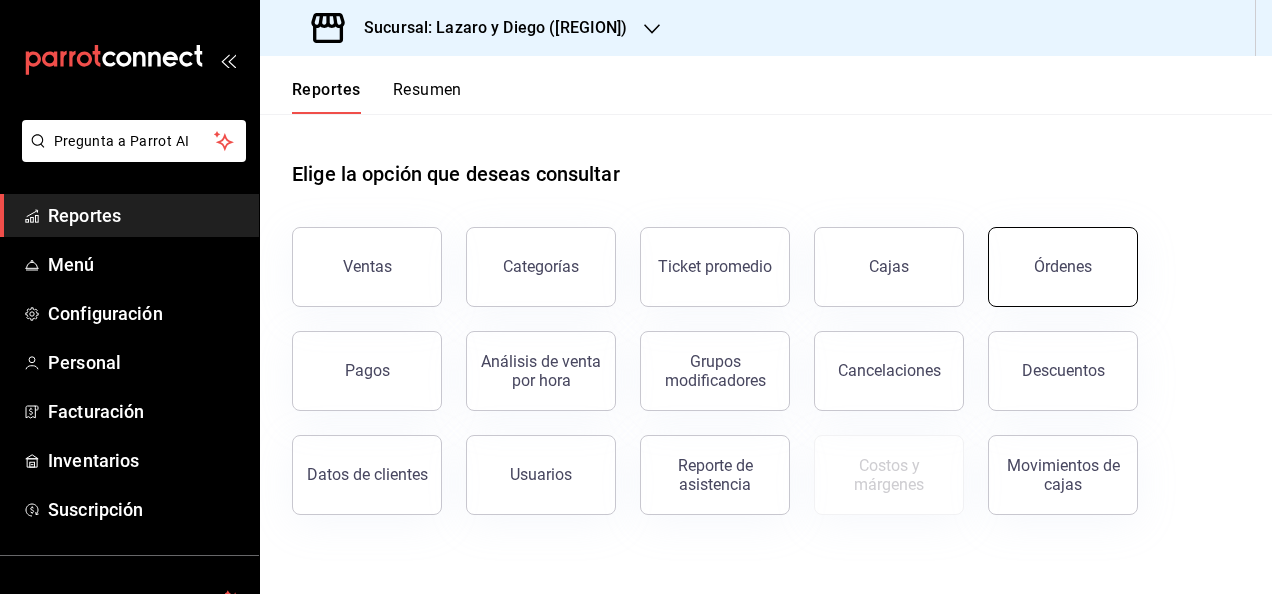 click on "Órdenes" at bounding box center (1063, 267) 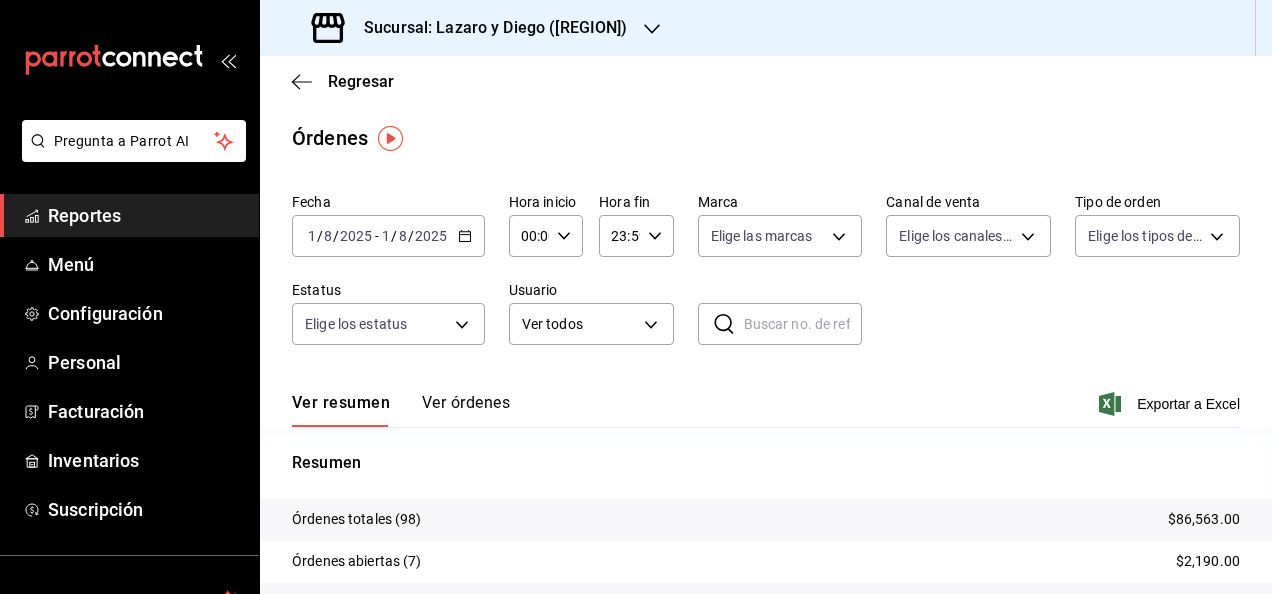 click on "2025-08-01 1 / 8 / 2025 - 2025-08-01 1 / 8 / 2025" at bounding box center [388, 236] 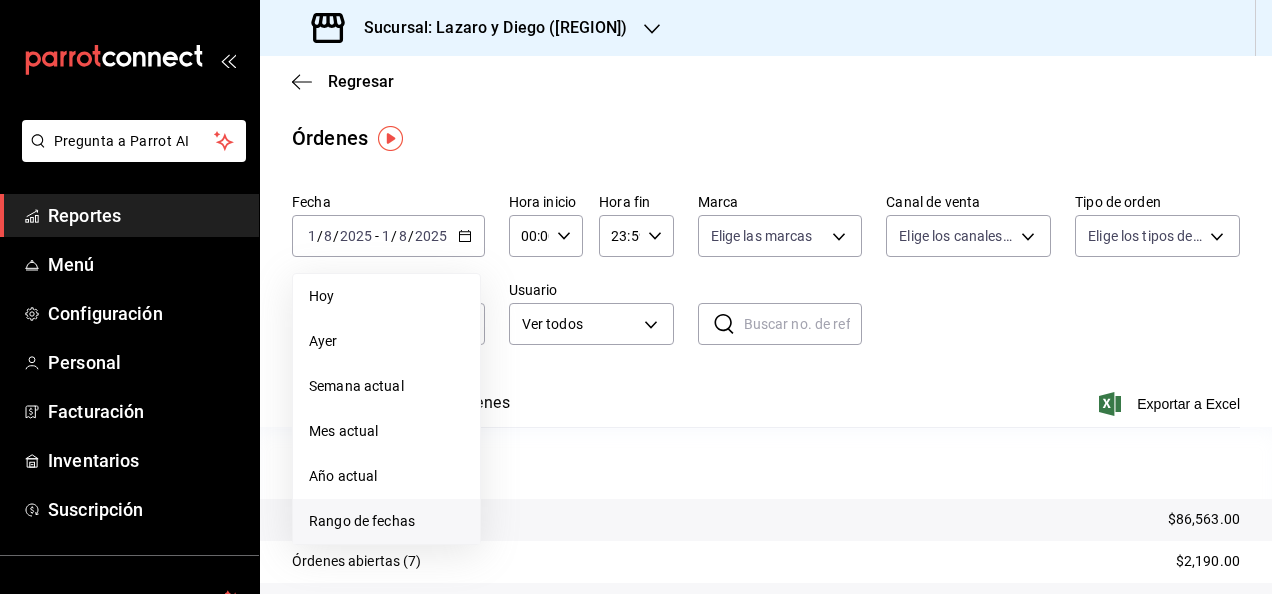 click on "Rango de fechas" at bounding box center [386, 521] 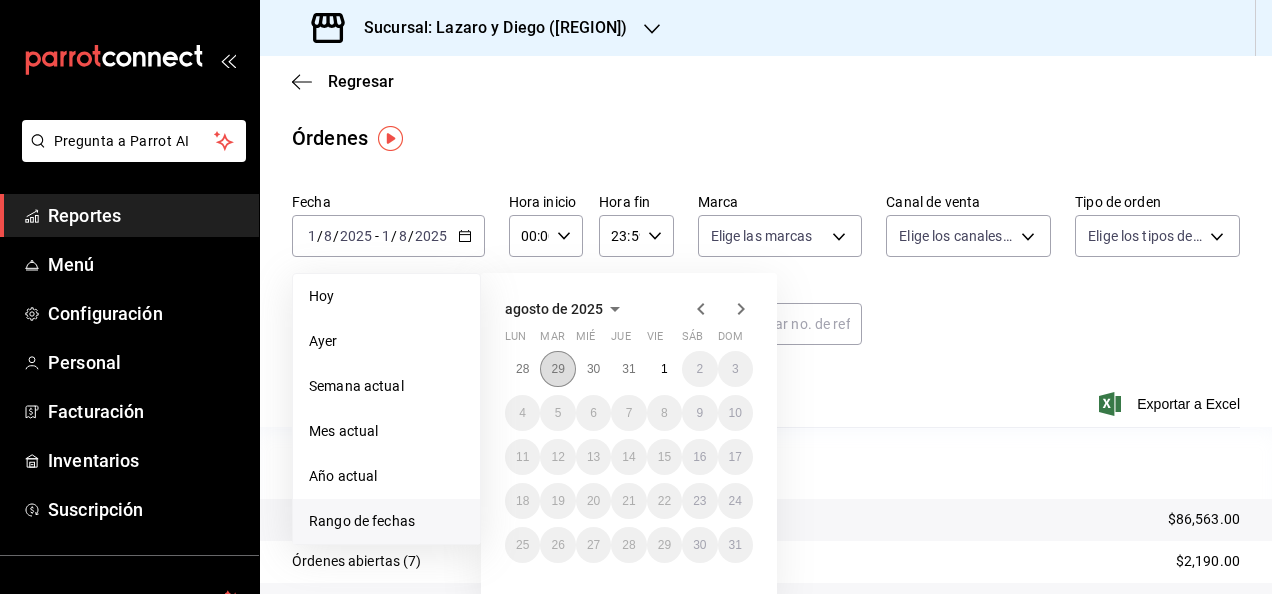 click on "29" at bounding box center [557, 369] 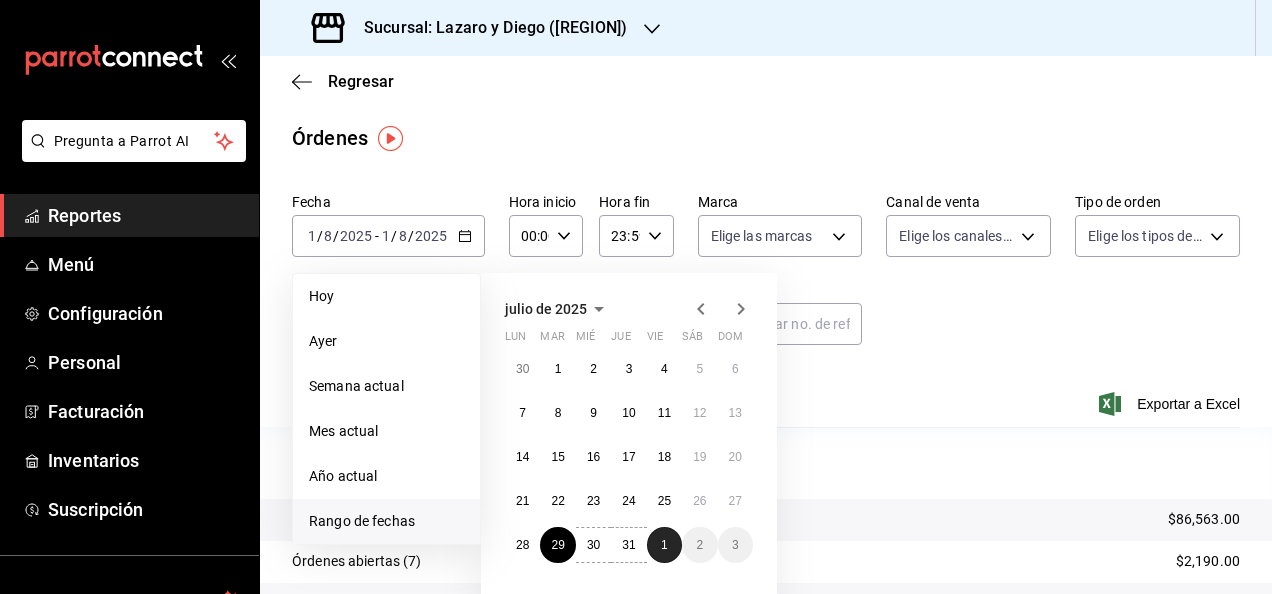 click on "1" at bounding box center (664, 545) 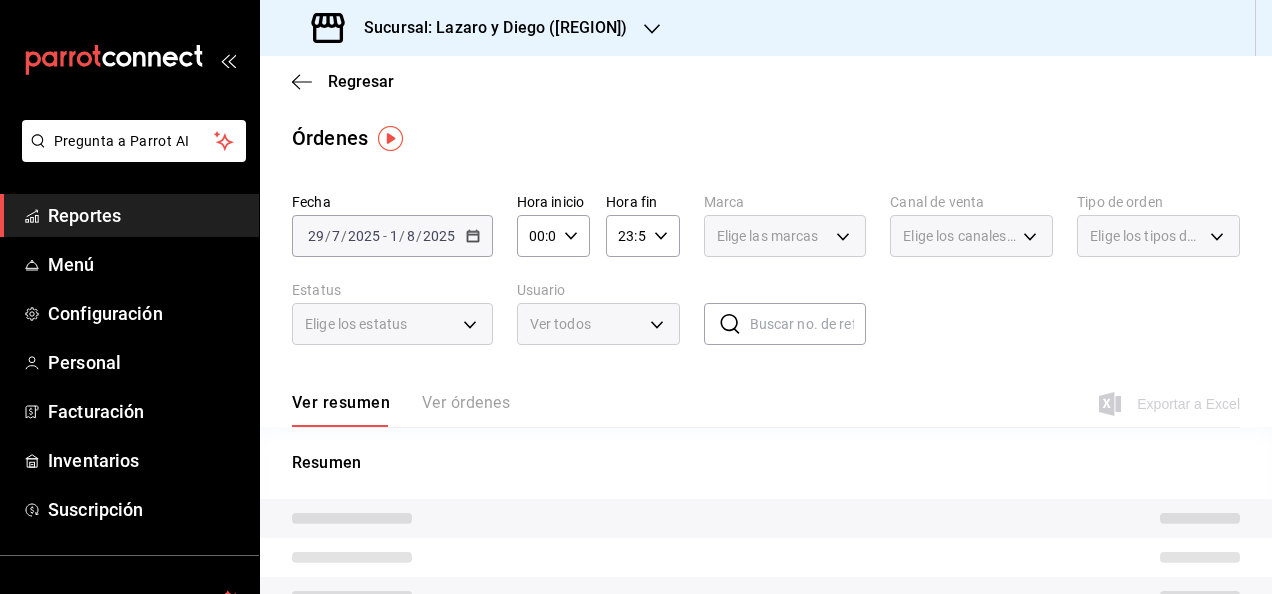 click on "00:00" at bounding box center [536, 236] 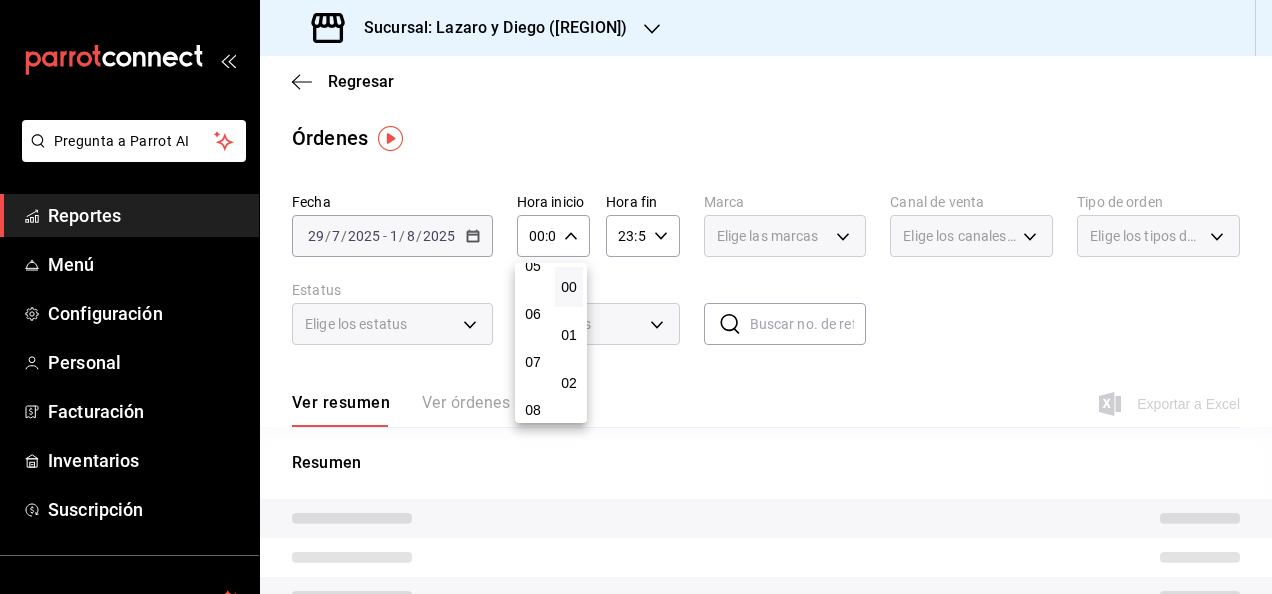 scroll, scrollTop: 262, scrollLeft: 0, axis: vertical 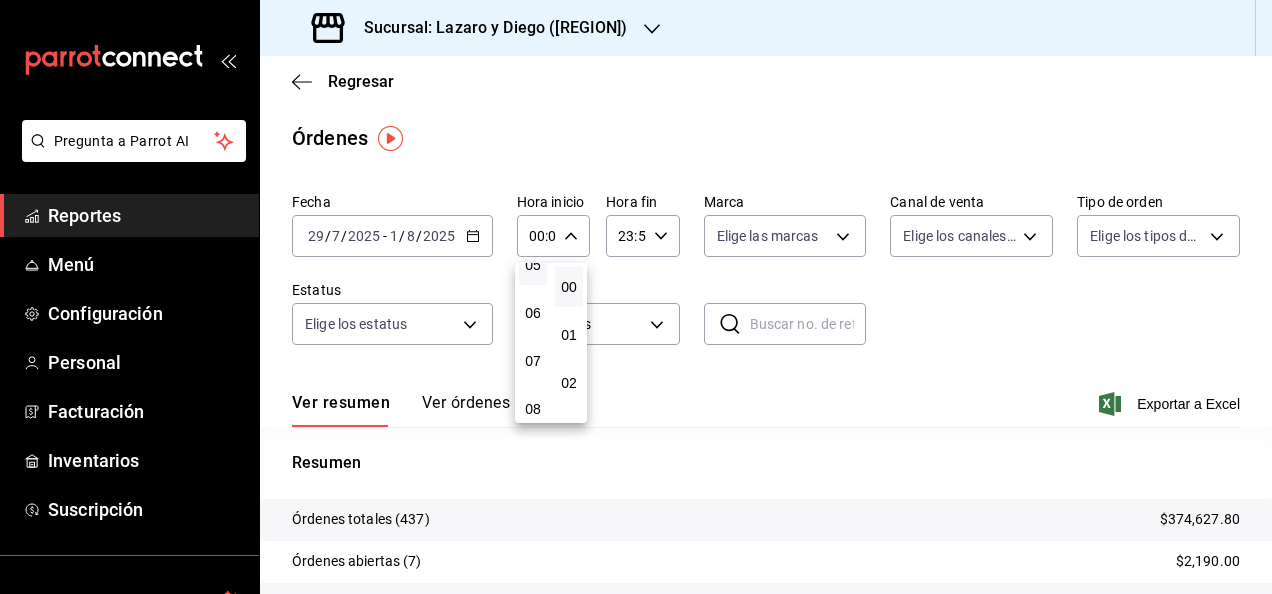 click on "05" at bounding box center [533, 265] 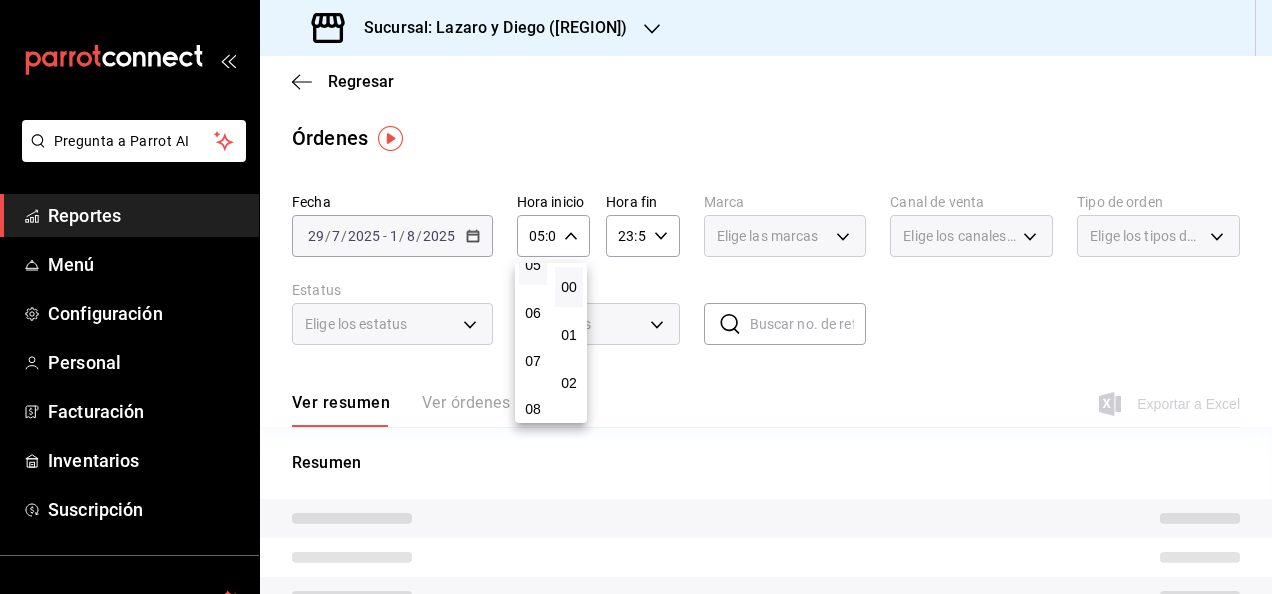 click at bounding box center [636, 297] 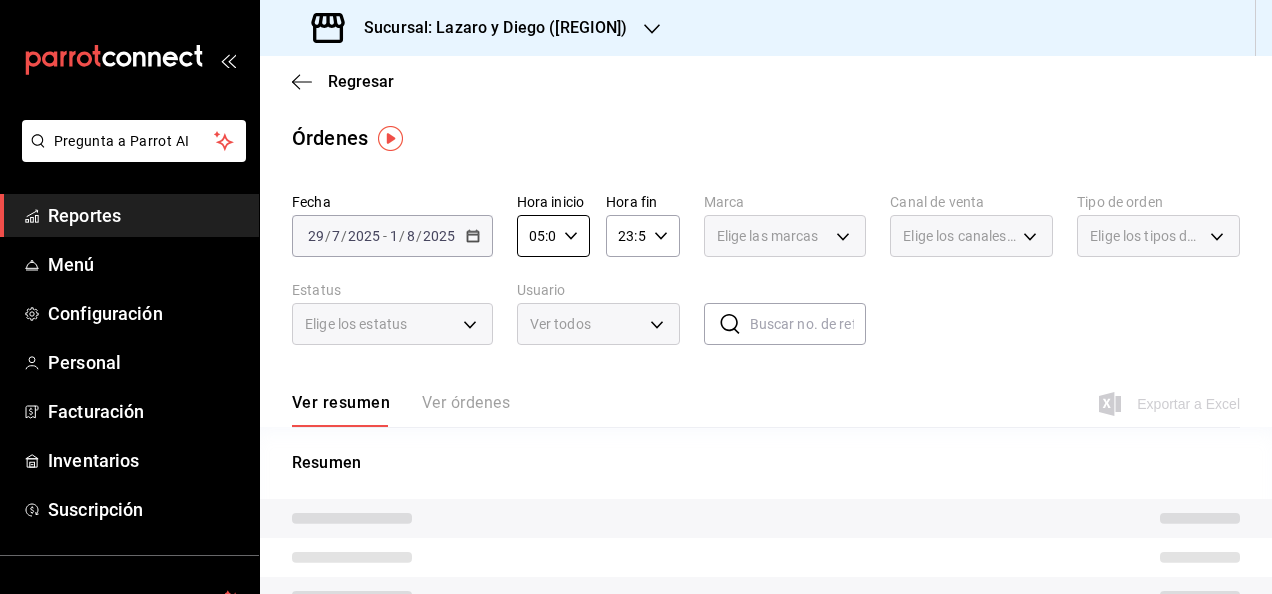 click on "23:59 Hora fin" at bounding box center (642, 236) 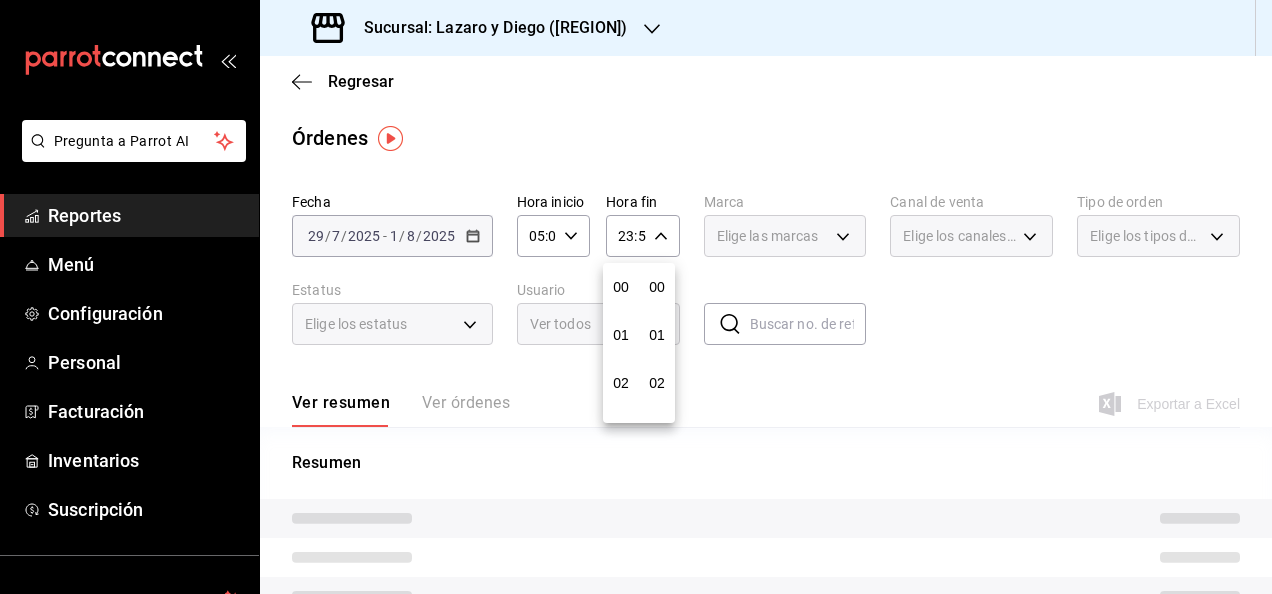 scroll, scrollTop: 992, scrollLeft: 0, axis: vertical 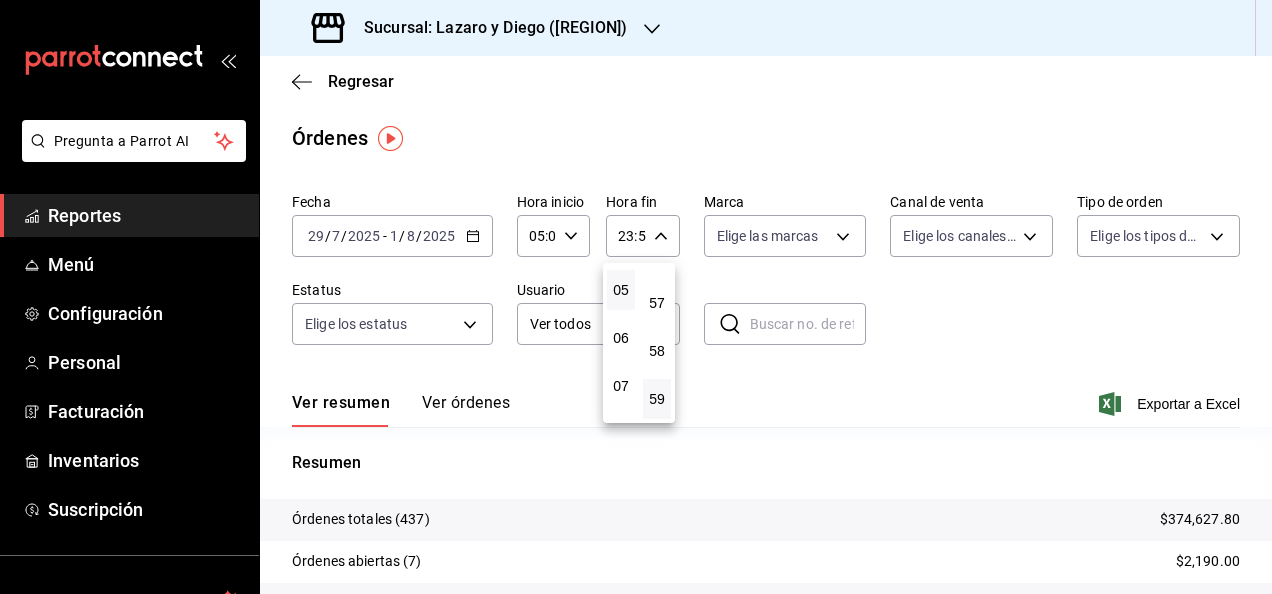 click on "05" at bounding box center (621, 290) 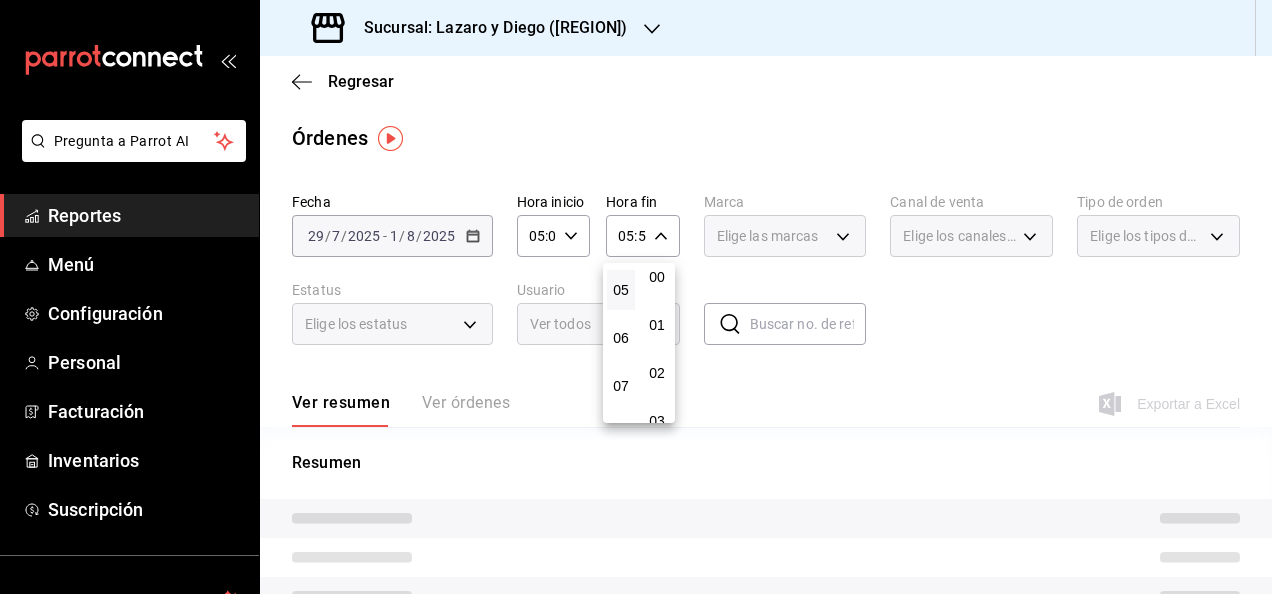 scroll, scrollTop: 0, scrollLeft: 0, axis: both 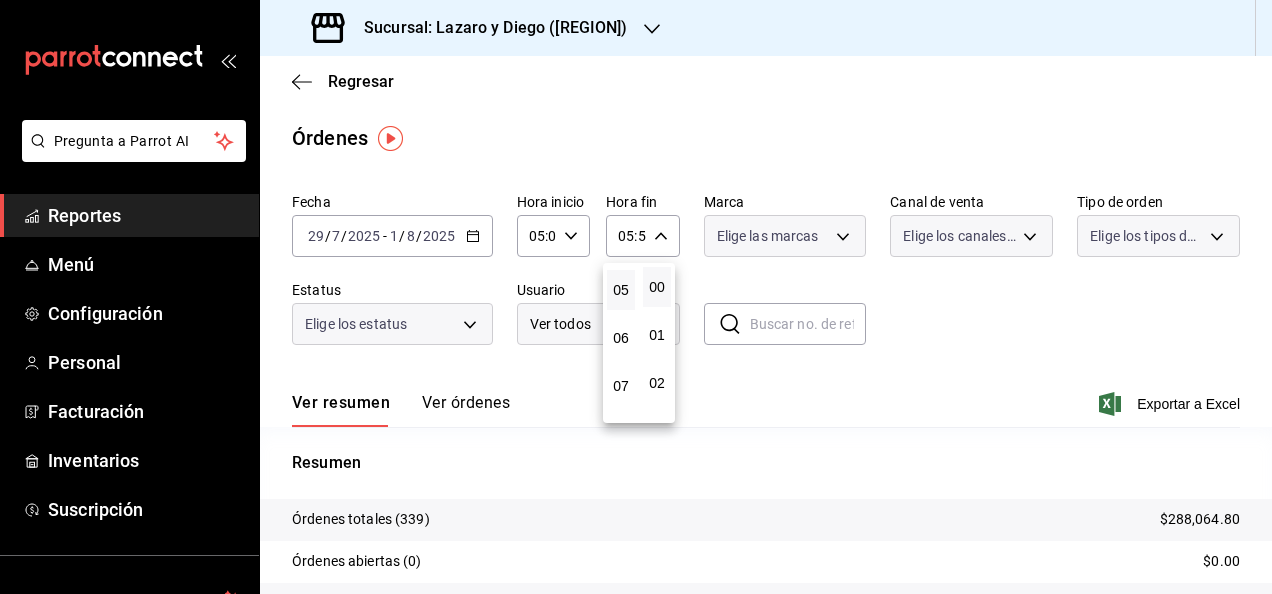 click on "00" at bounding box center (657, 287) 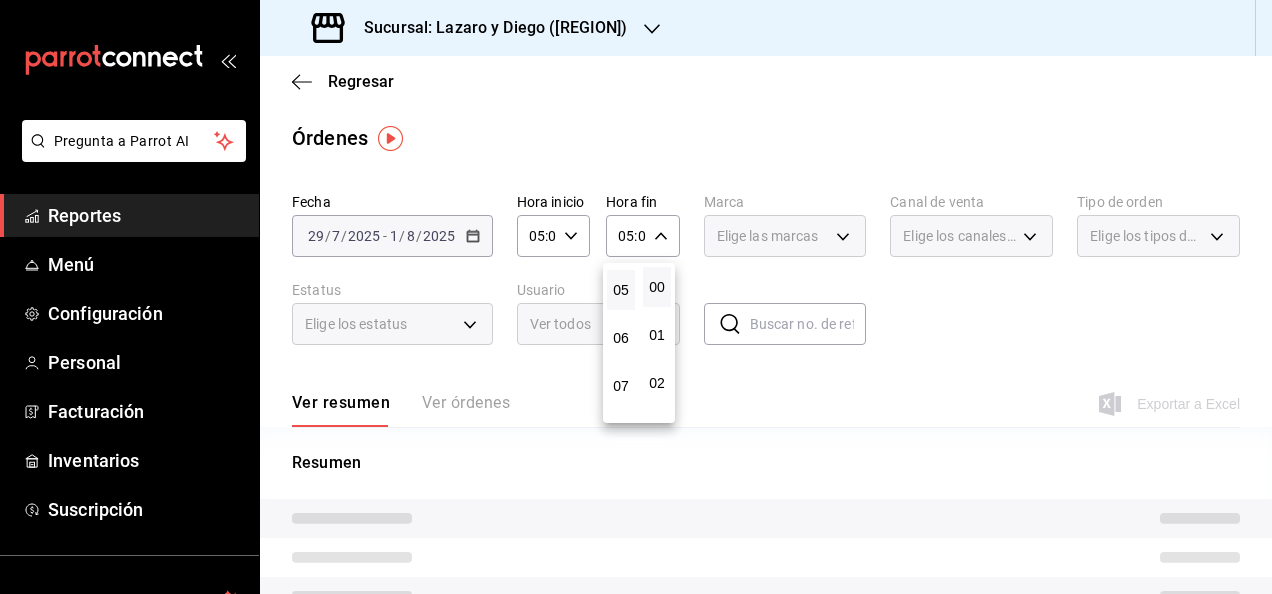 click at bounding box center [636, 297] 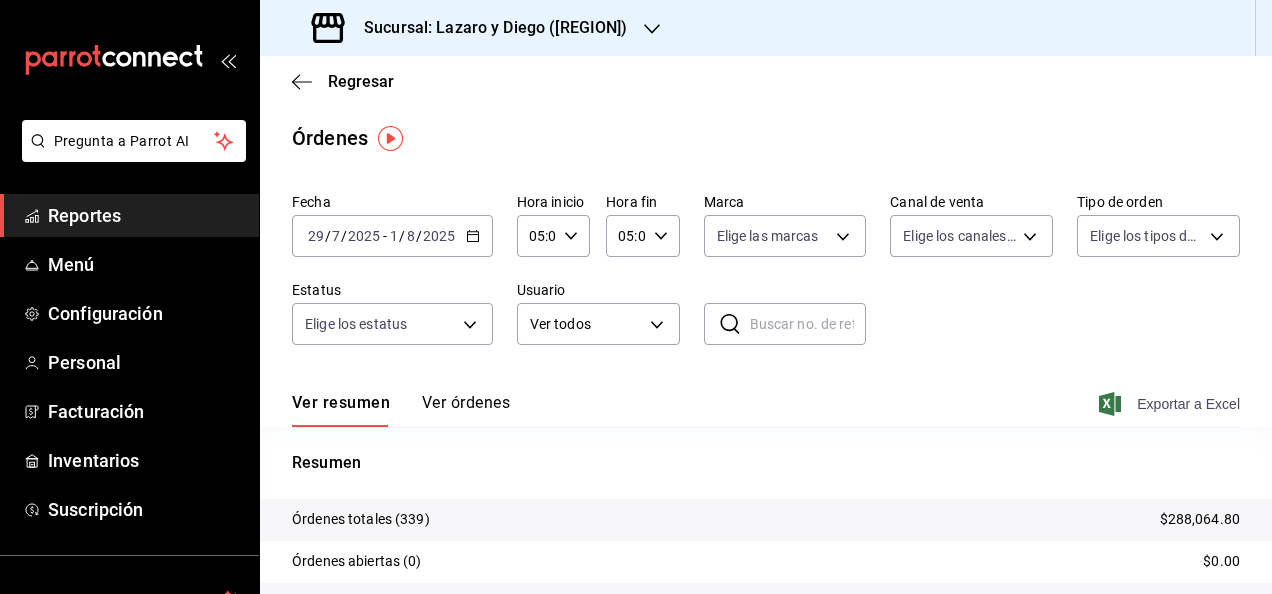 click 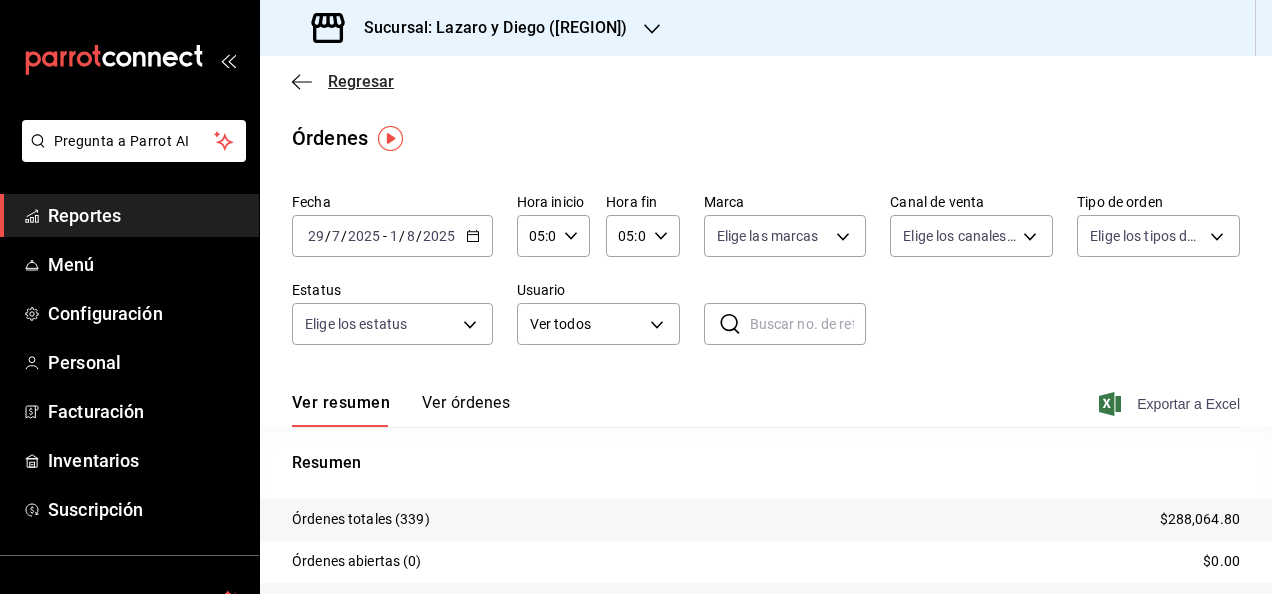 click on "Regresar" at bounding box center [343, 81] 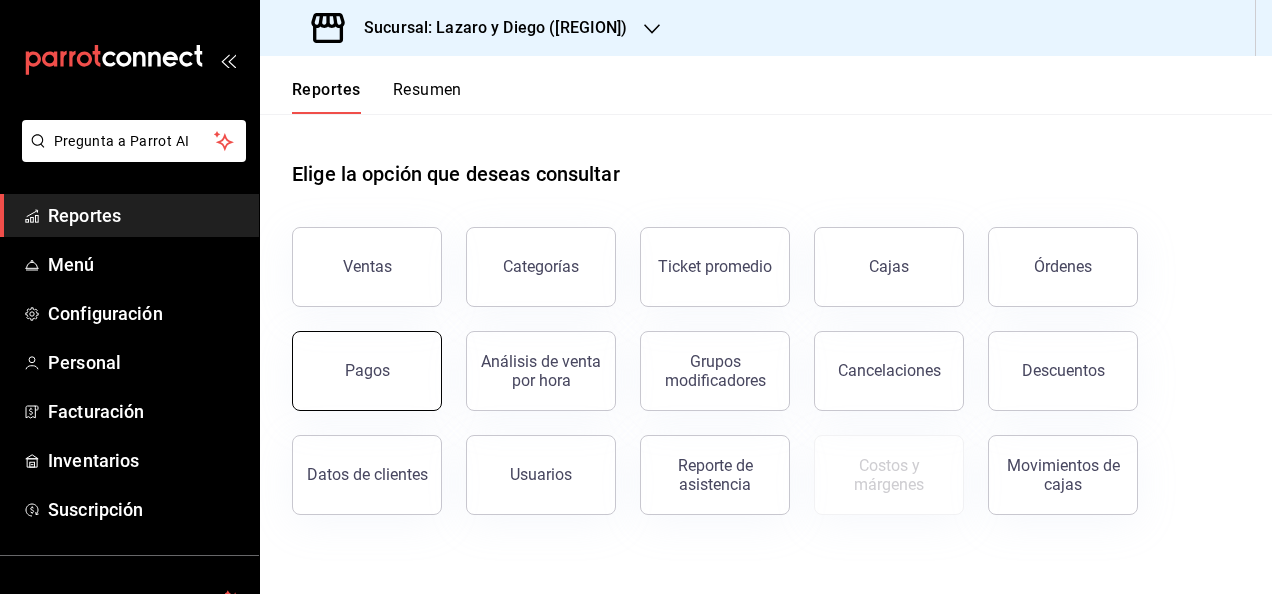 click on "Pagos" at bounding box center [367, 371] 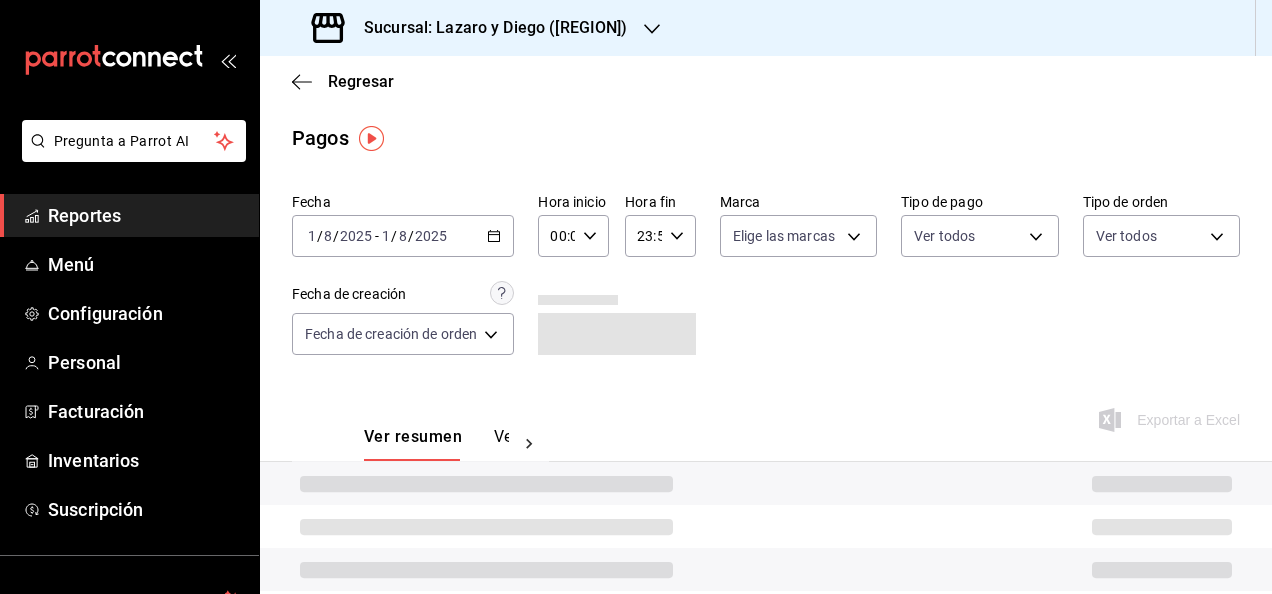 click 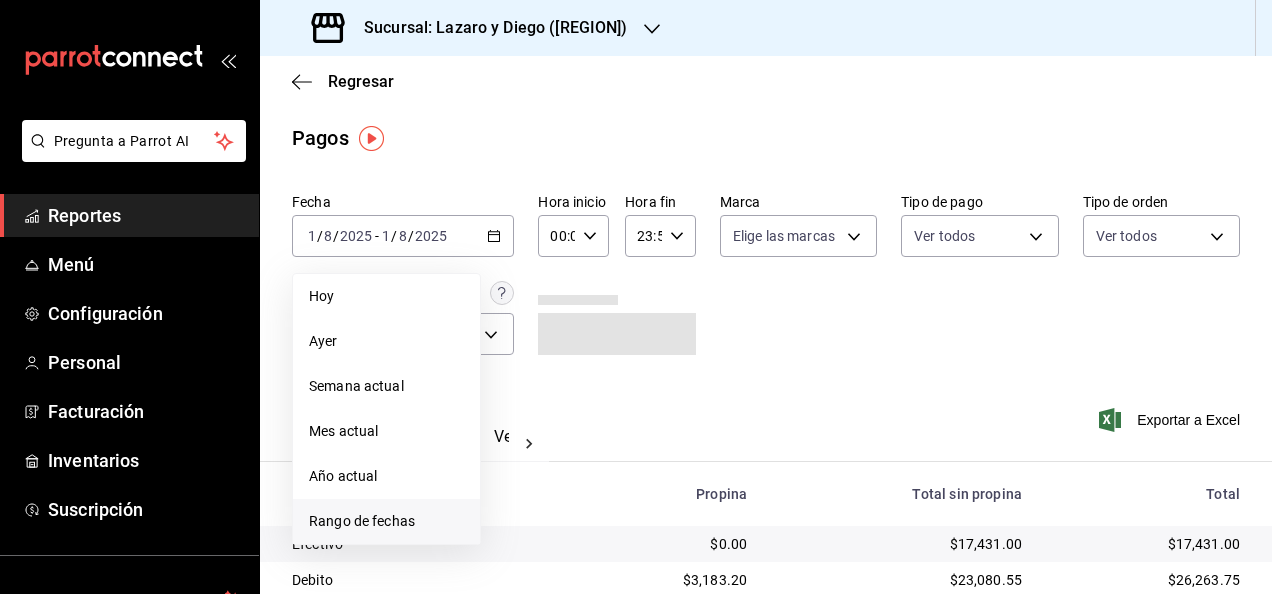 click on "Rango de fechas" at bounding box center (386, 521) 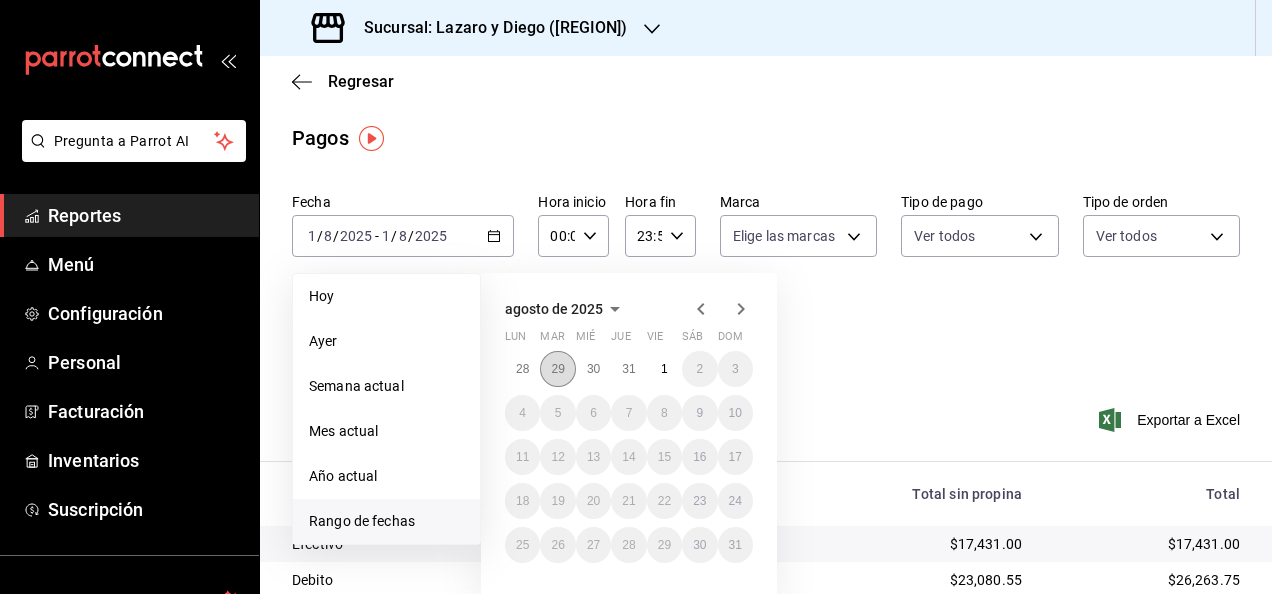 click on "29" at bounding box center [557, 369] 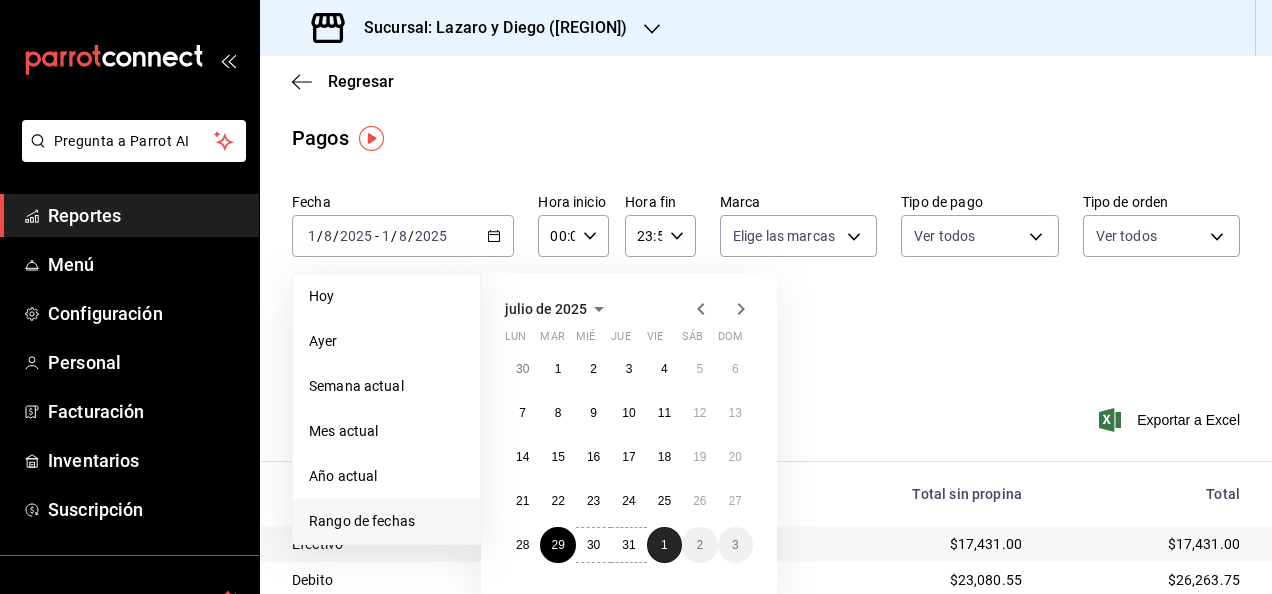 click on "1" at bounding box center (664, 545) 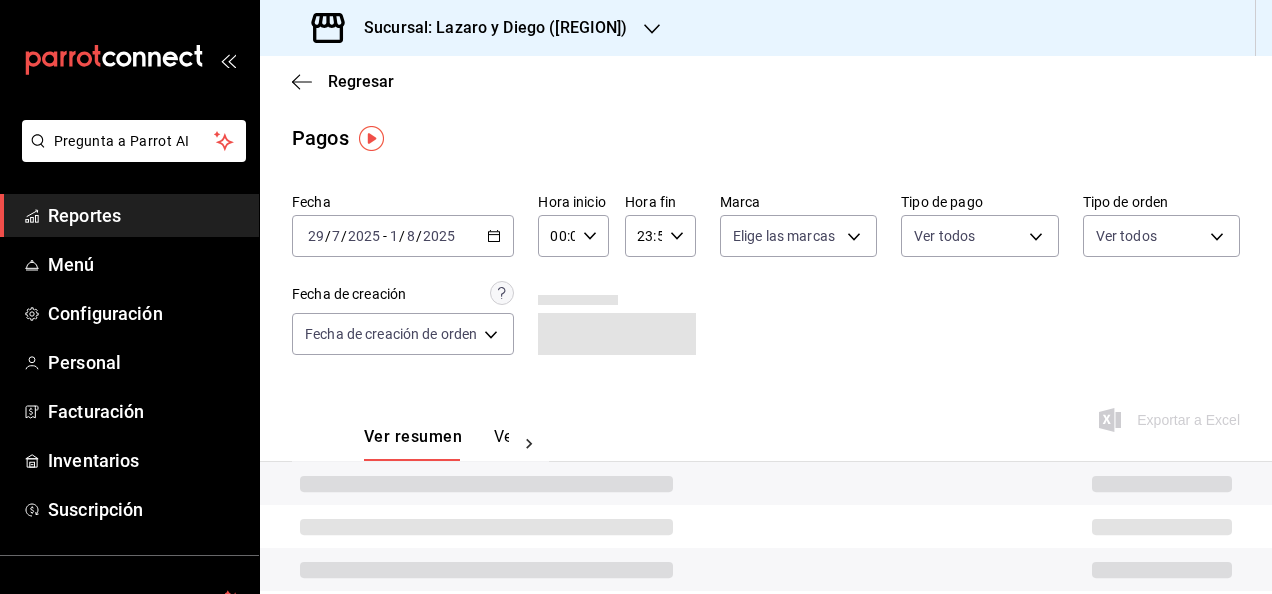 click 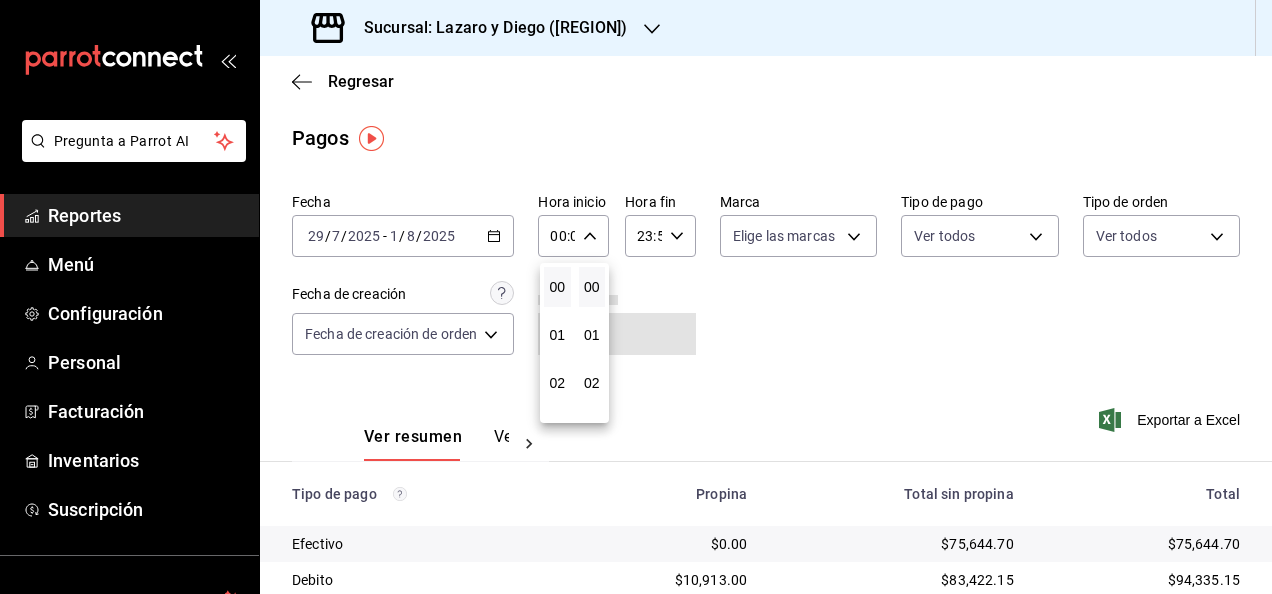 scroll, scrollTop: 108, scrollLeft: 0, axis: vertical 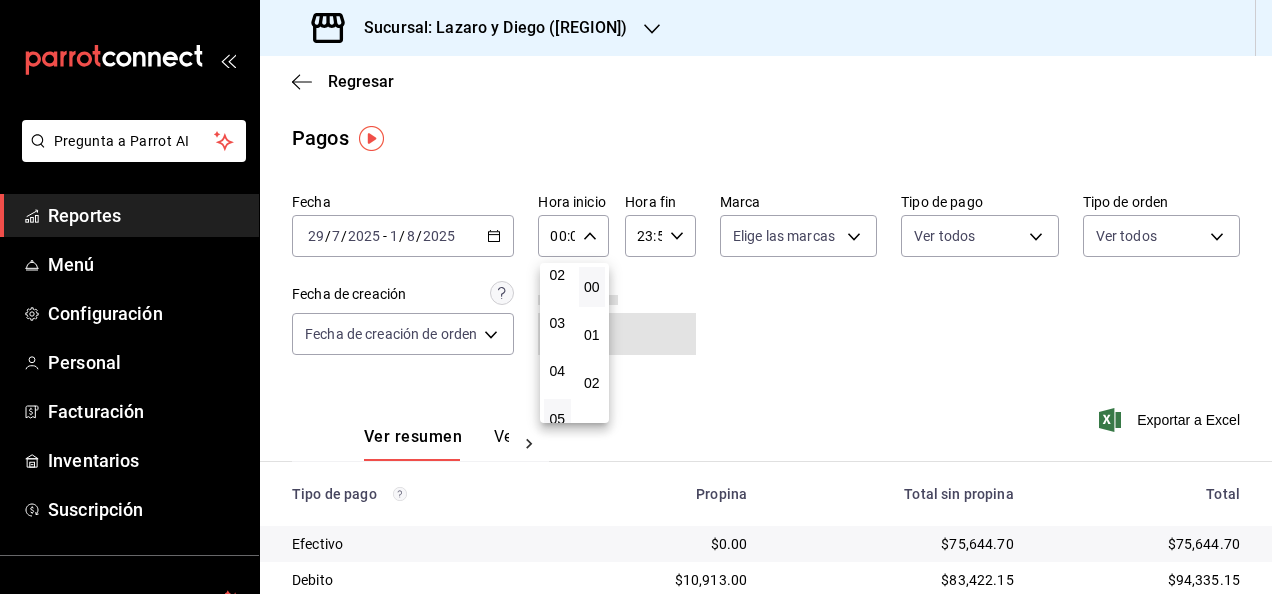 click on "05" at bounding box center (557, 419) 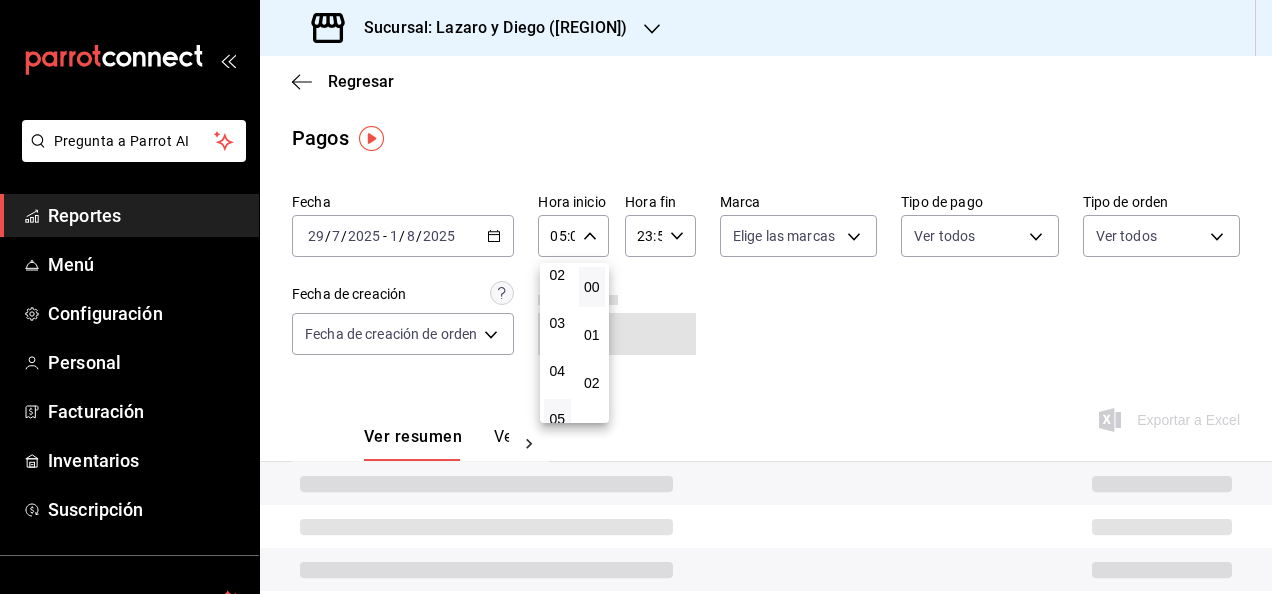 click at bounding box center [636, 297] 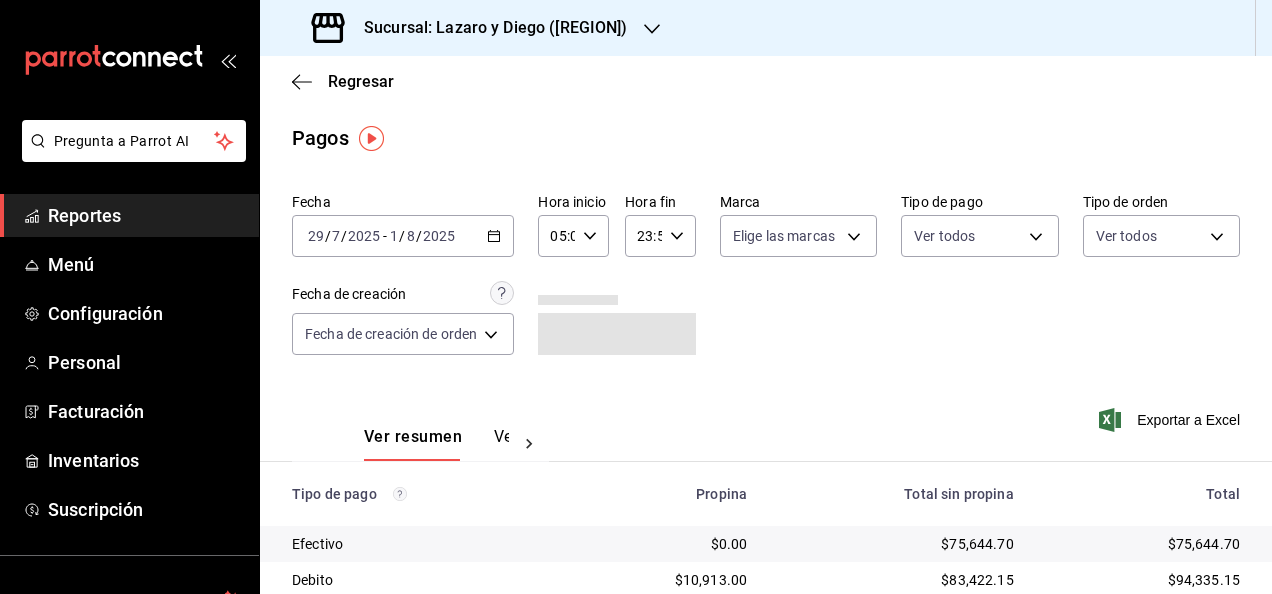 click on "23:59 Hora fin" at bounding box center (660, 236) 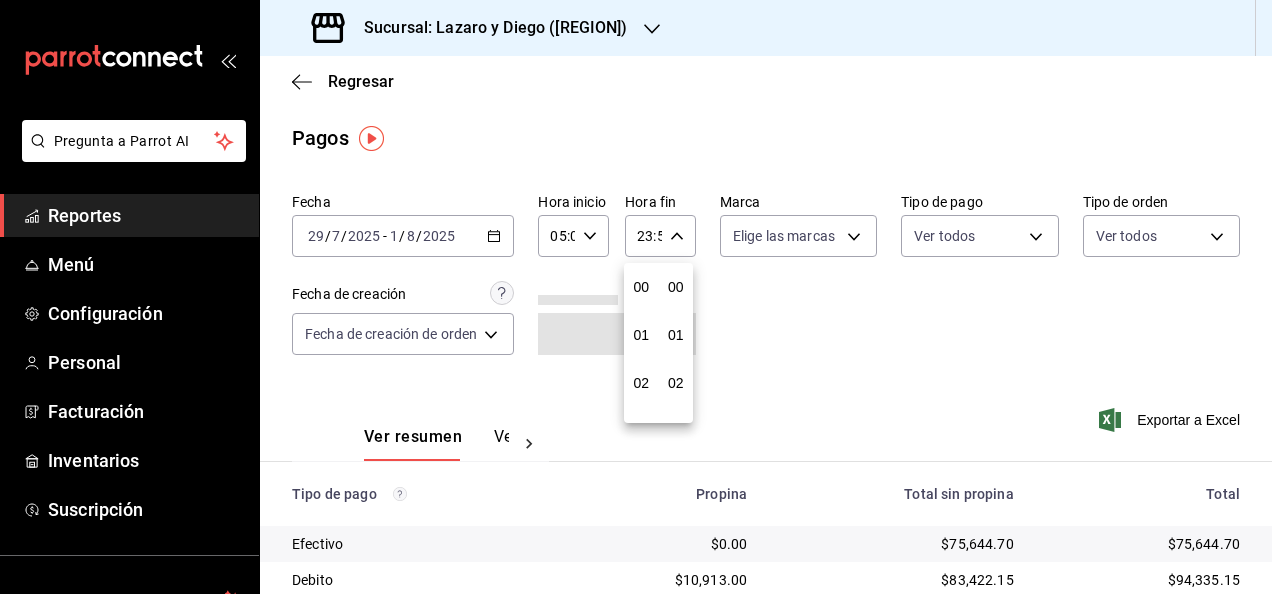 scroll, scrollTop: 992, scrollLeft: 0, axis: vertical 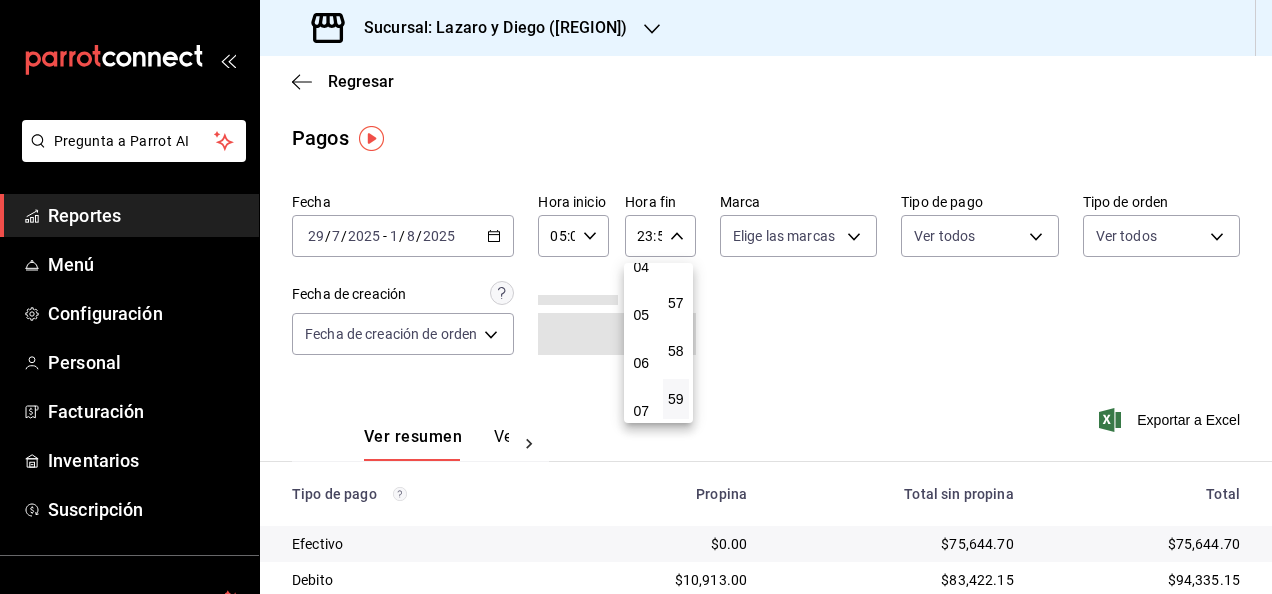 click on "57" at bounding box center (676, 303) 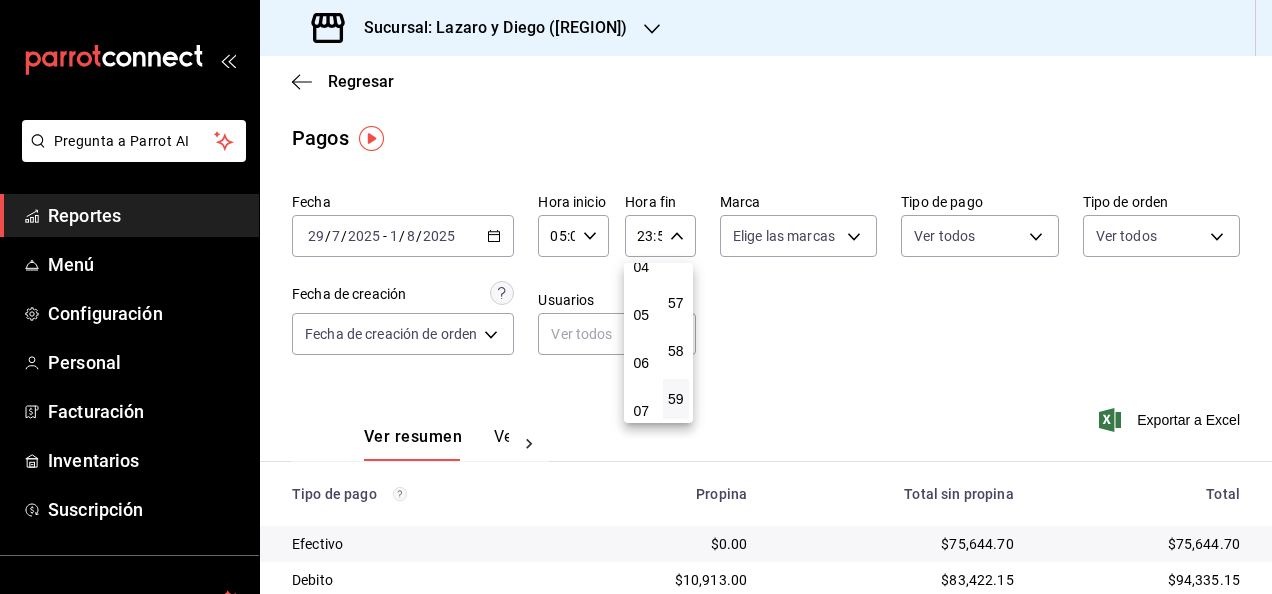 click on "57" at bounding box center [676, 303] 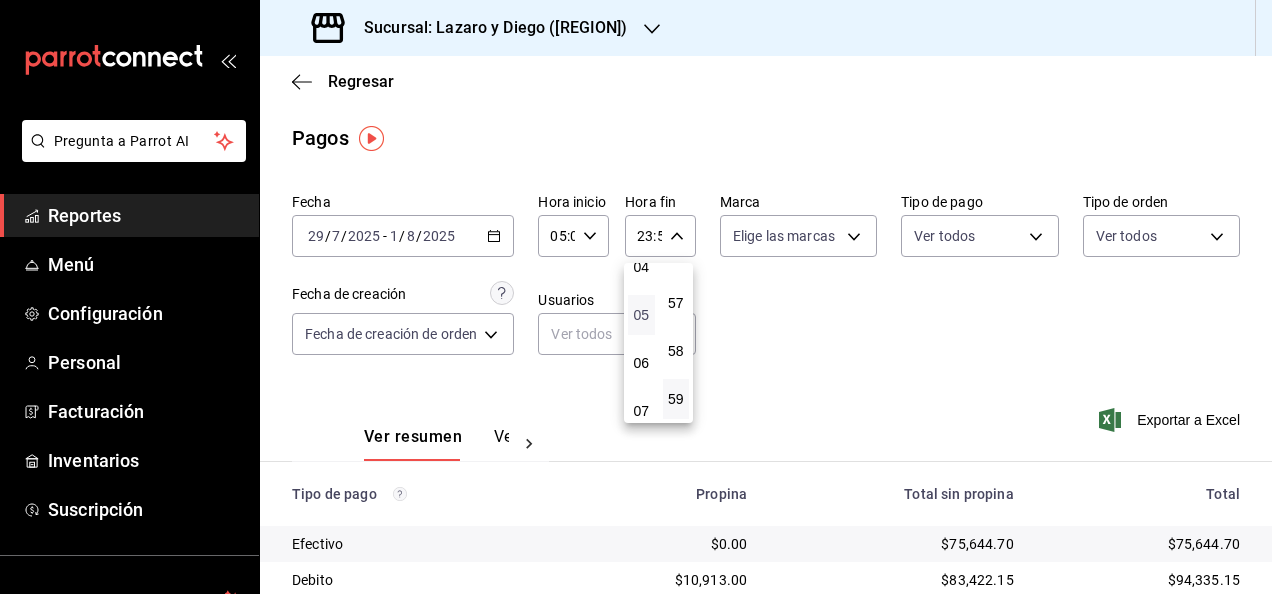 click on "05" at bounding box center [641, 315] 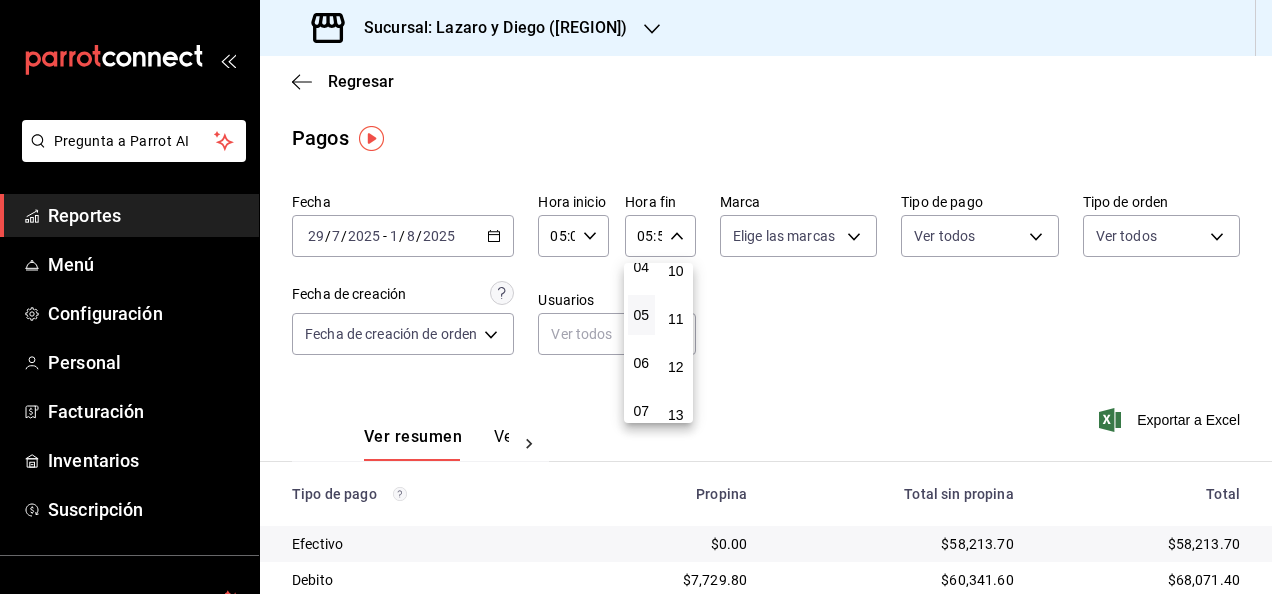 scroll, scrollTop: 0, scrollLeft: 0, axis: both 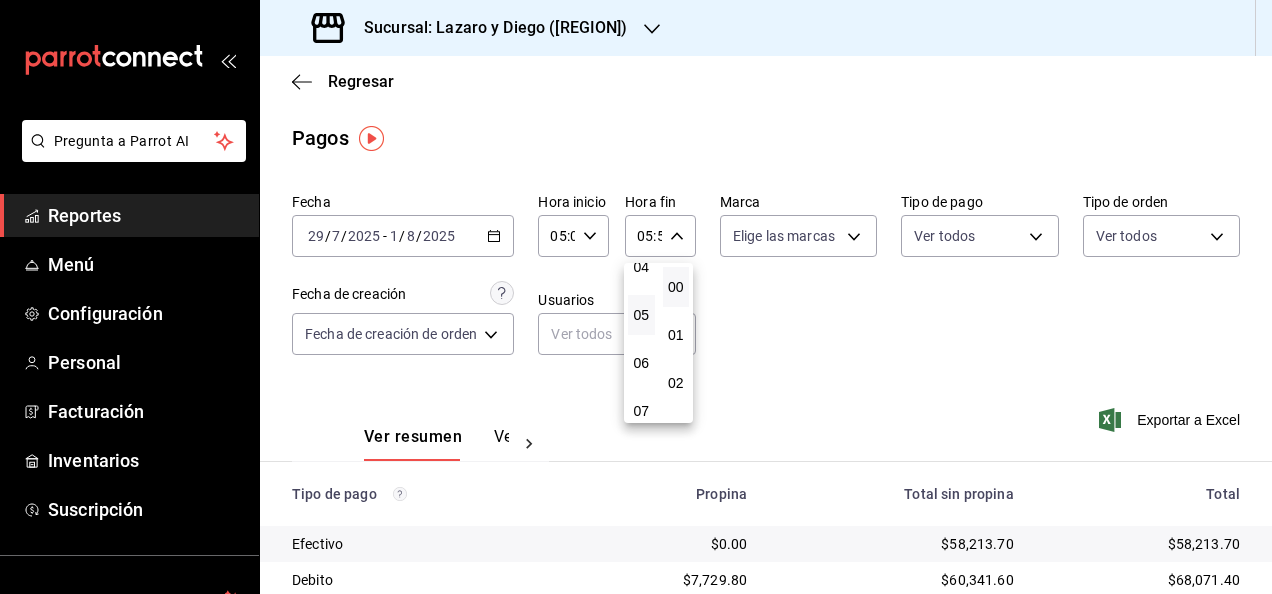 click on "00" at bounding box center (676, 287) 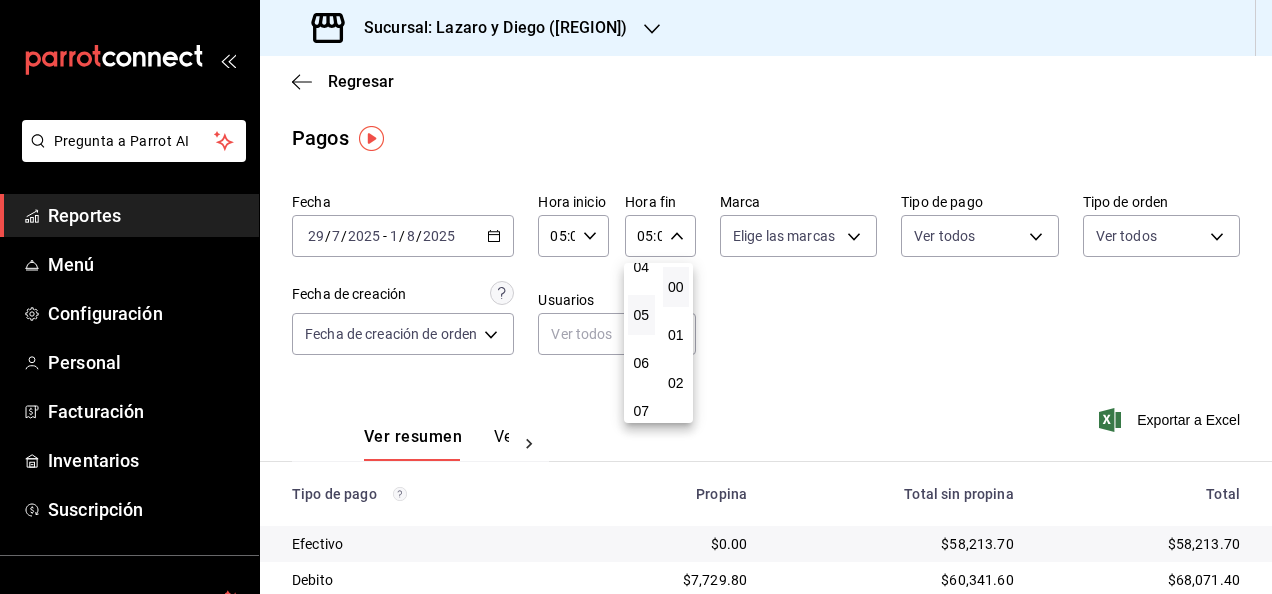 click at bounding box center (636, 297) 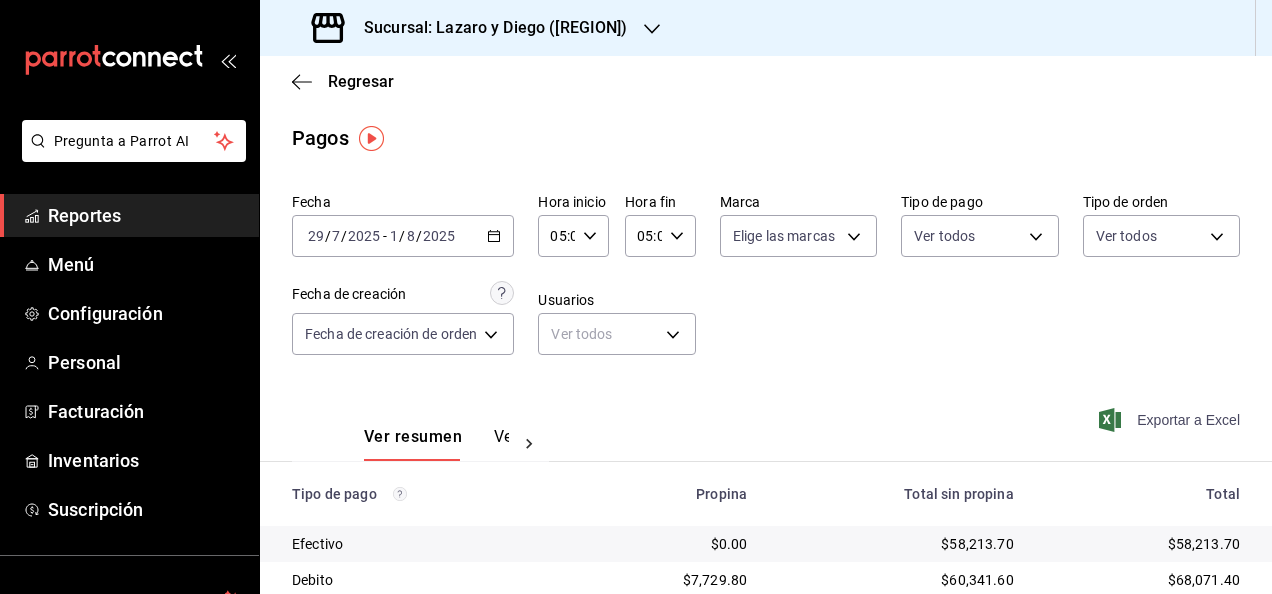 click 